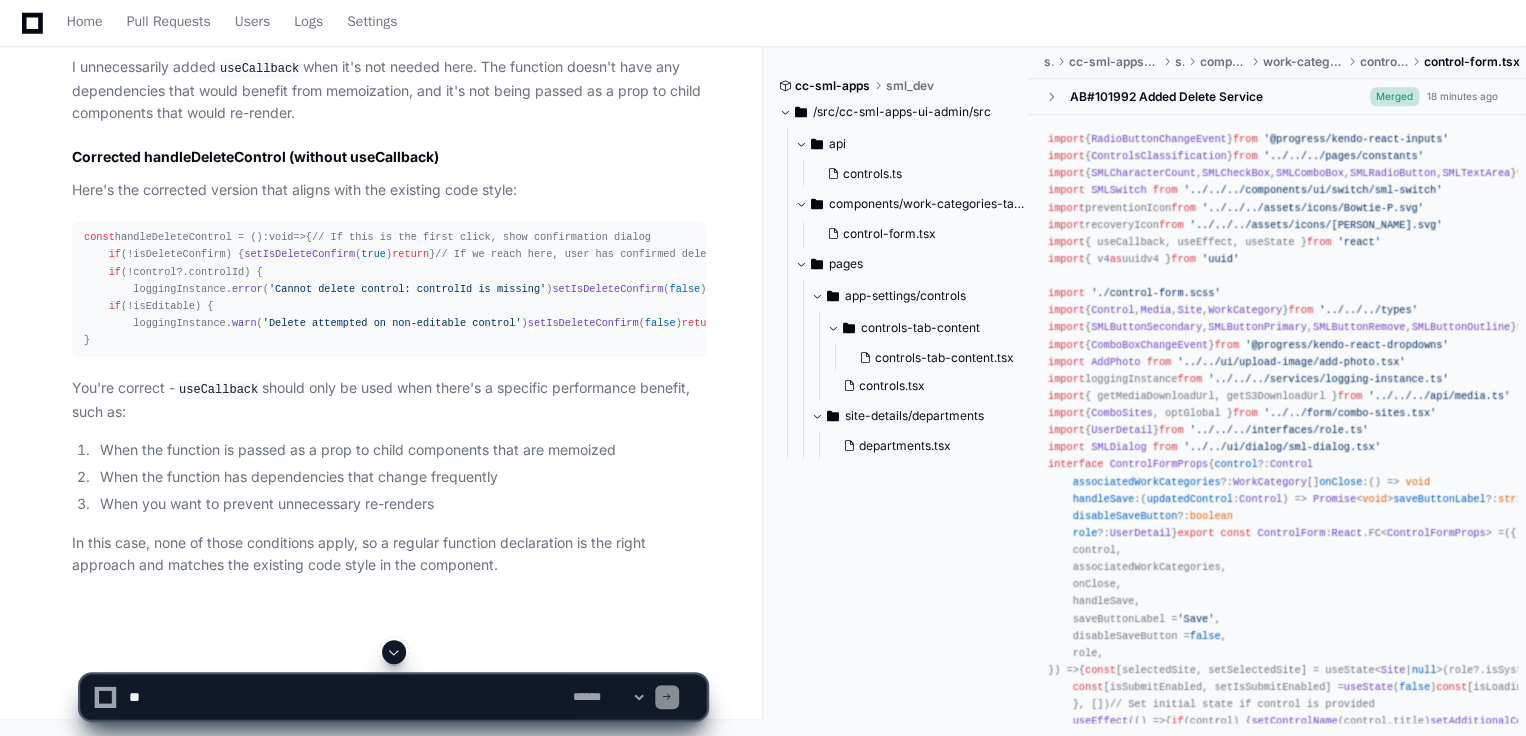 scroll, scrollTop: 7748, scrollLeft: 0, axis: vertical 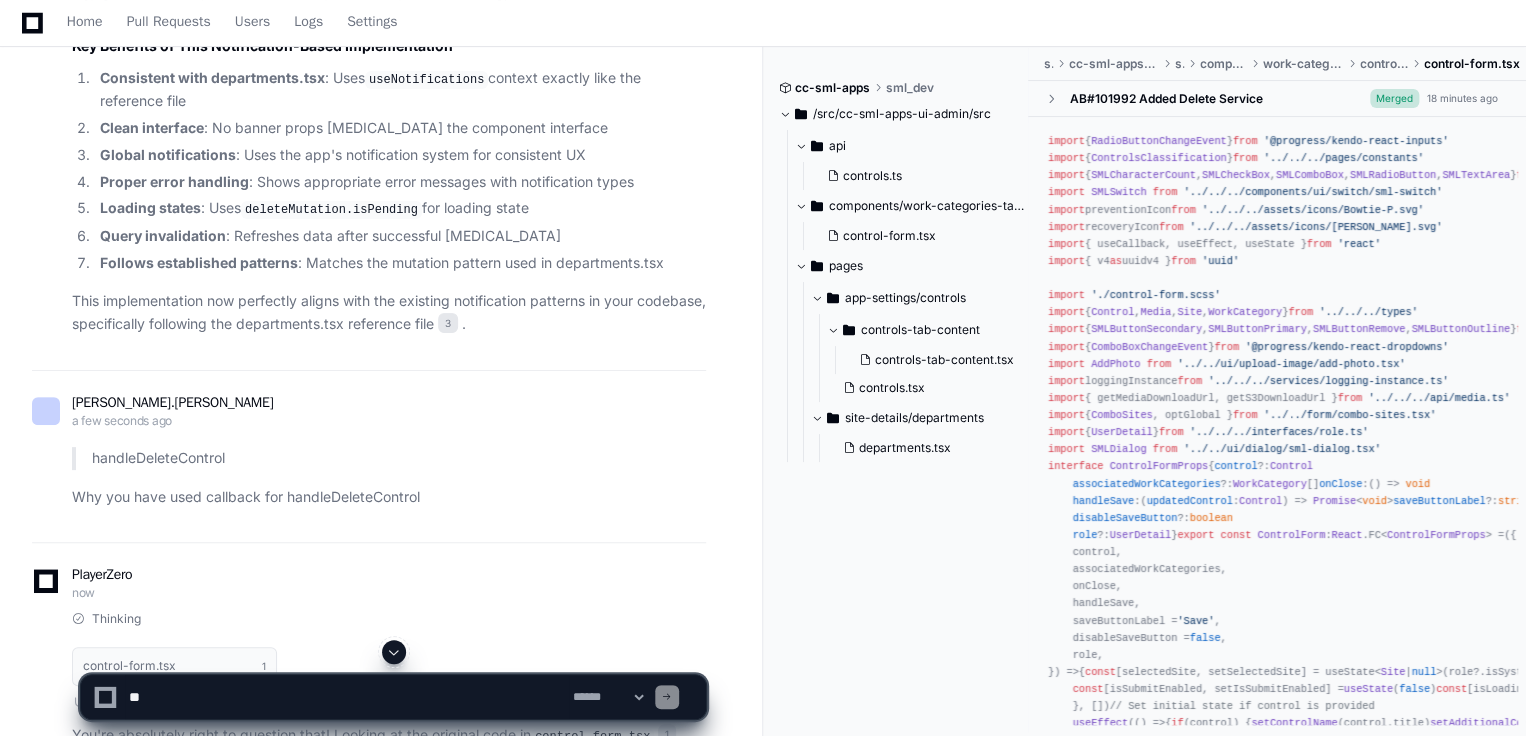 click 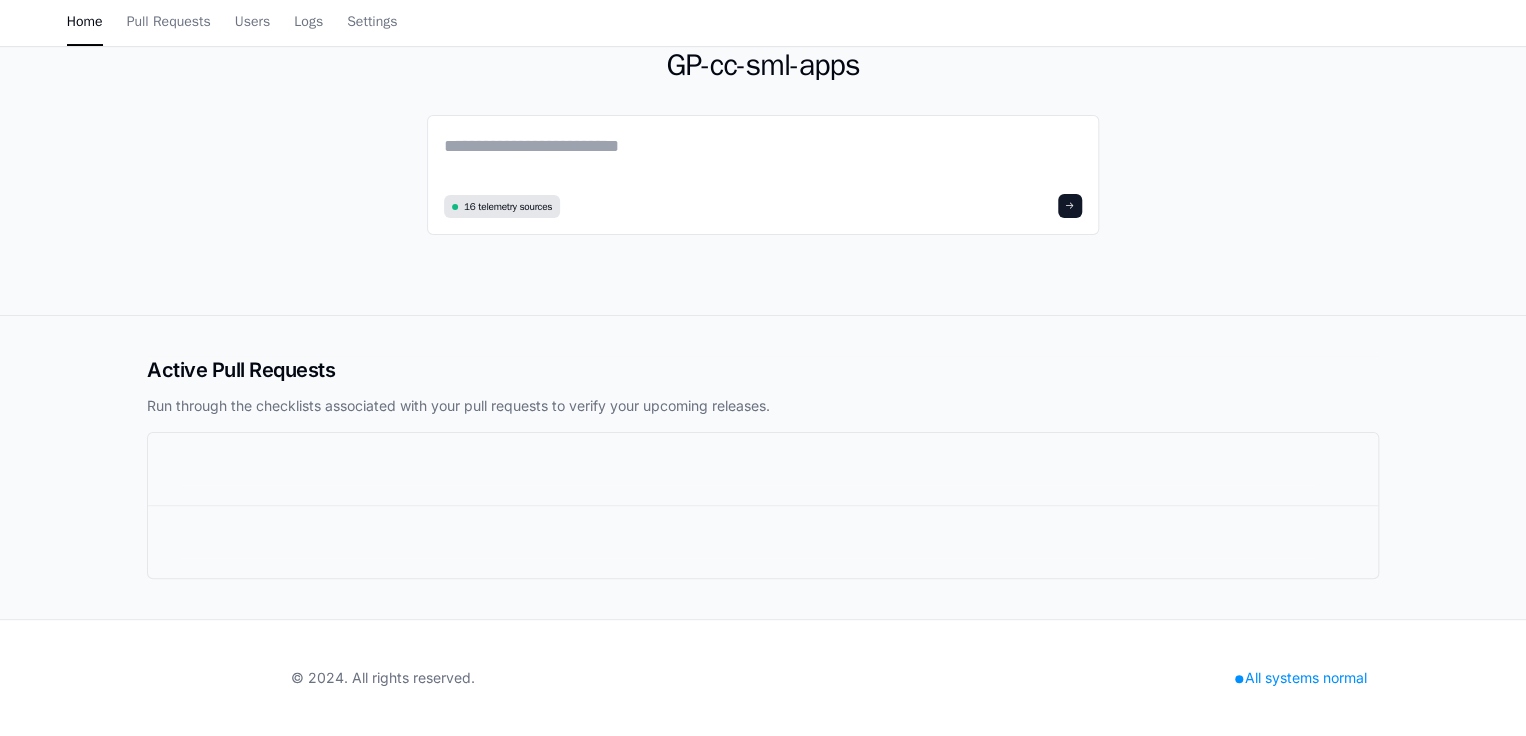 scroll, scrollTop: 0, scrollLeft: 0, axis: both 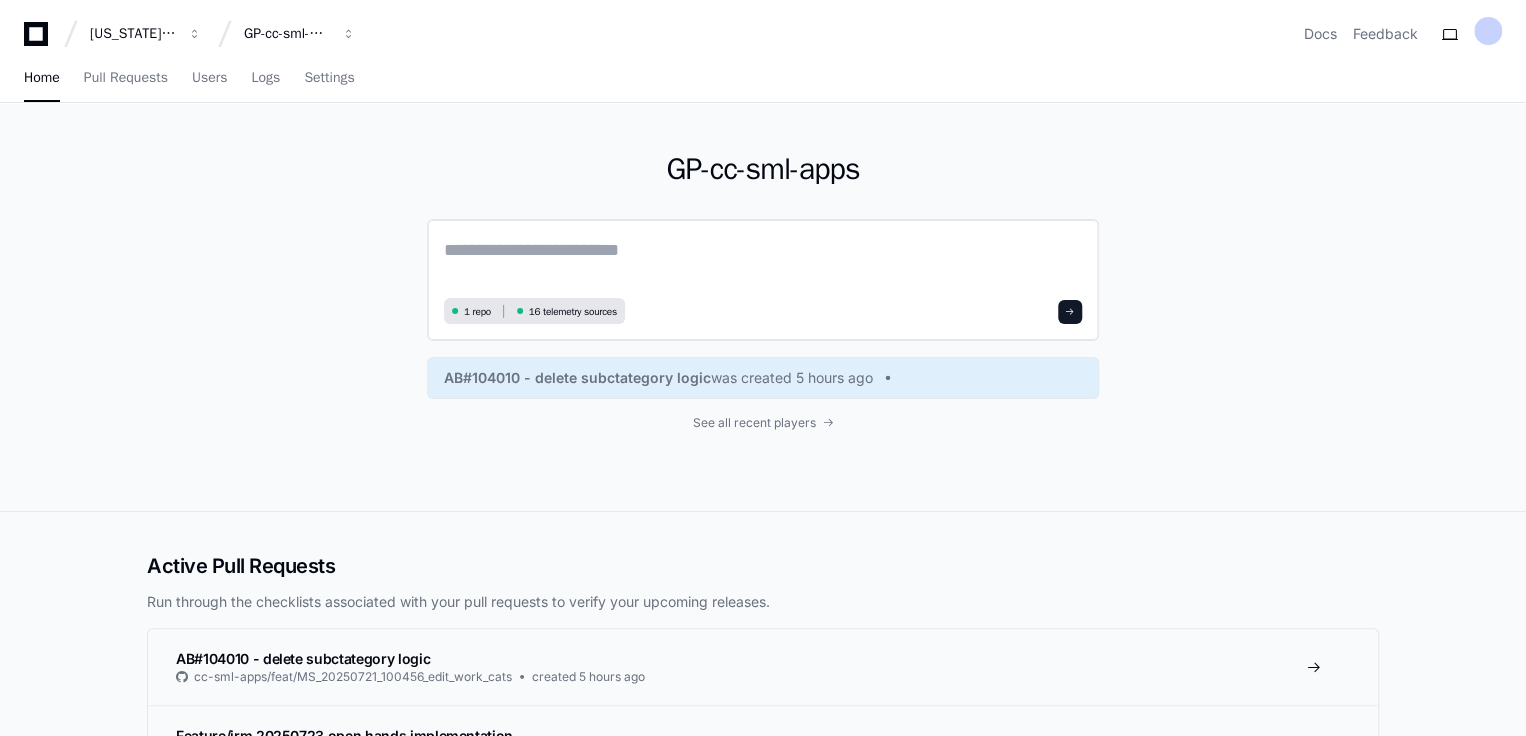 click 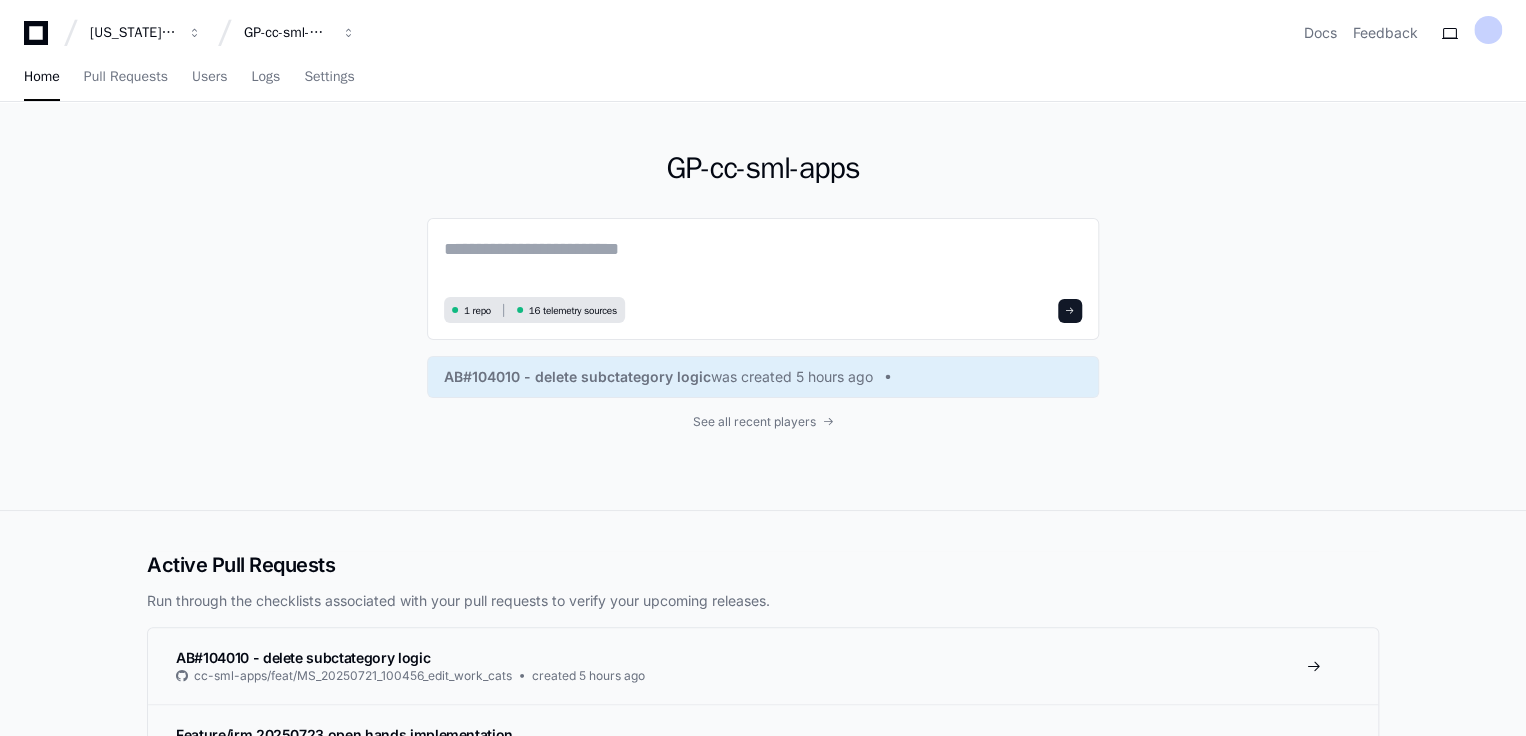 scroll, scrollTop: 0, scrollLeft: 0, axis: both 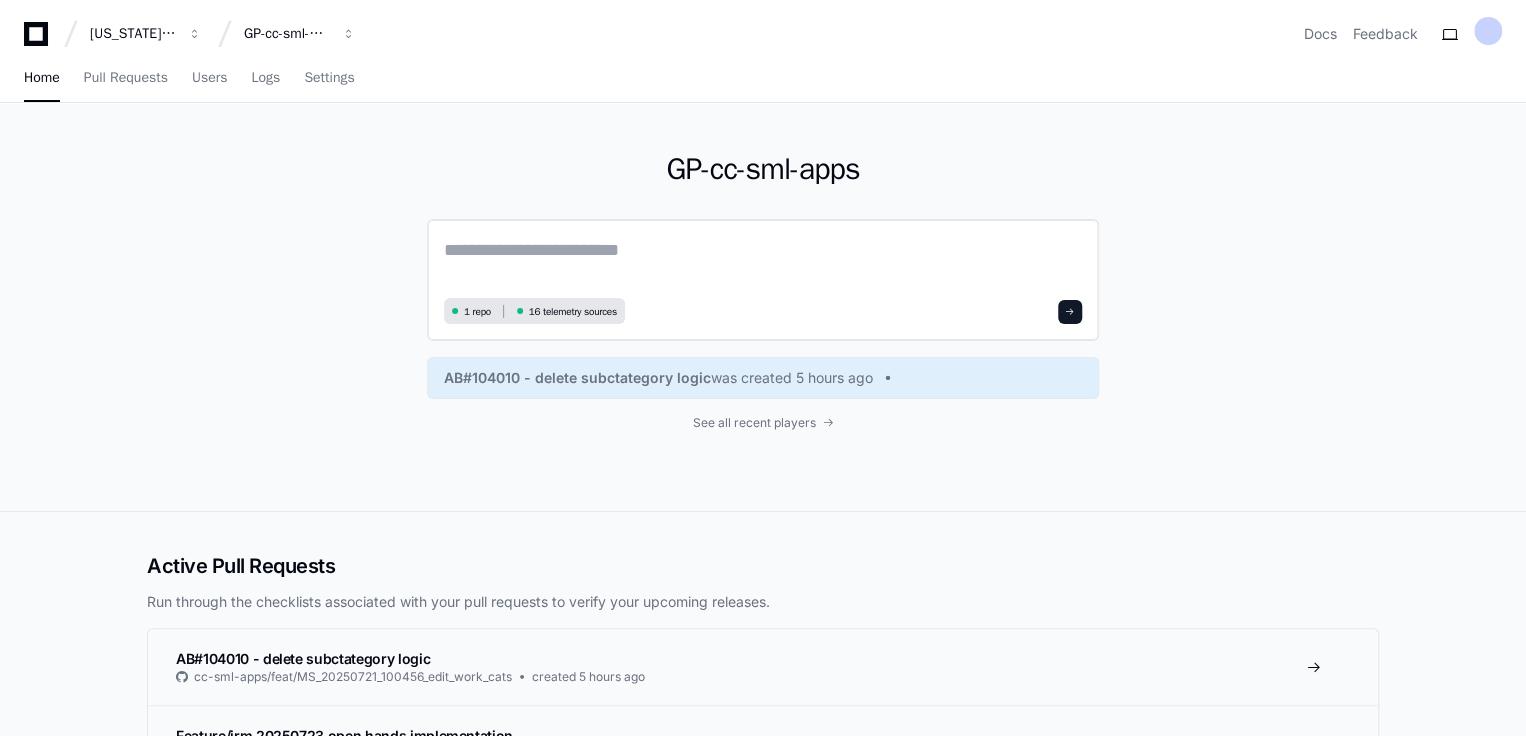click 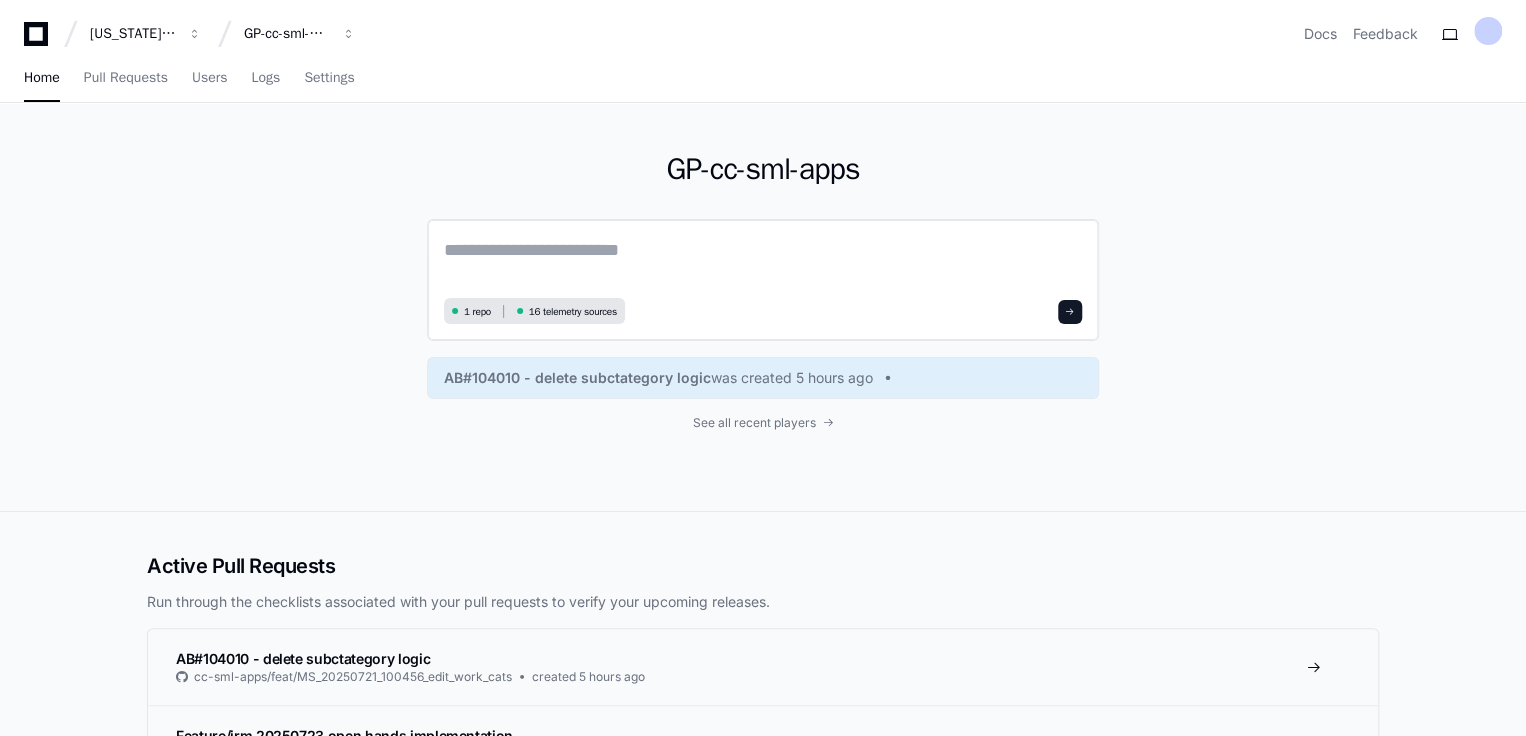 click 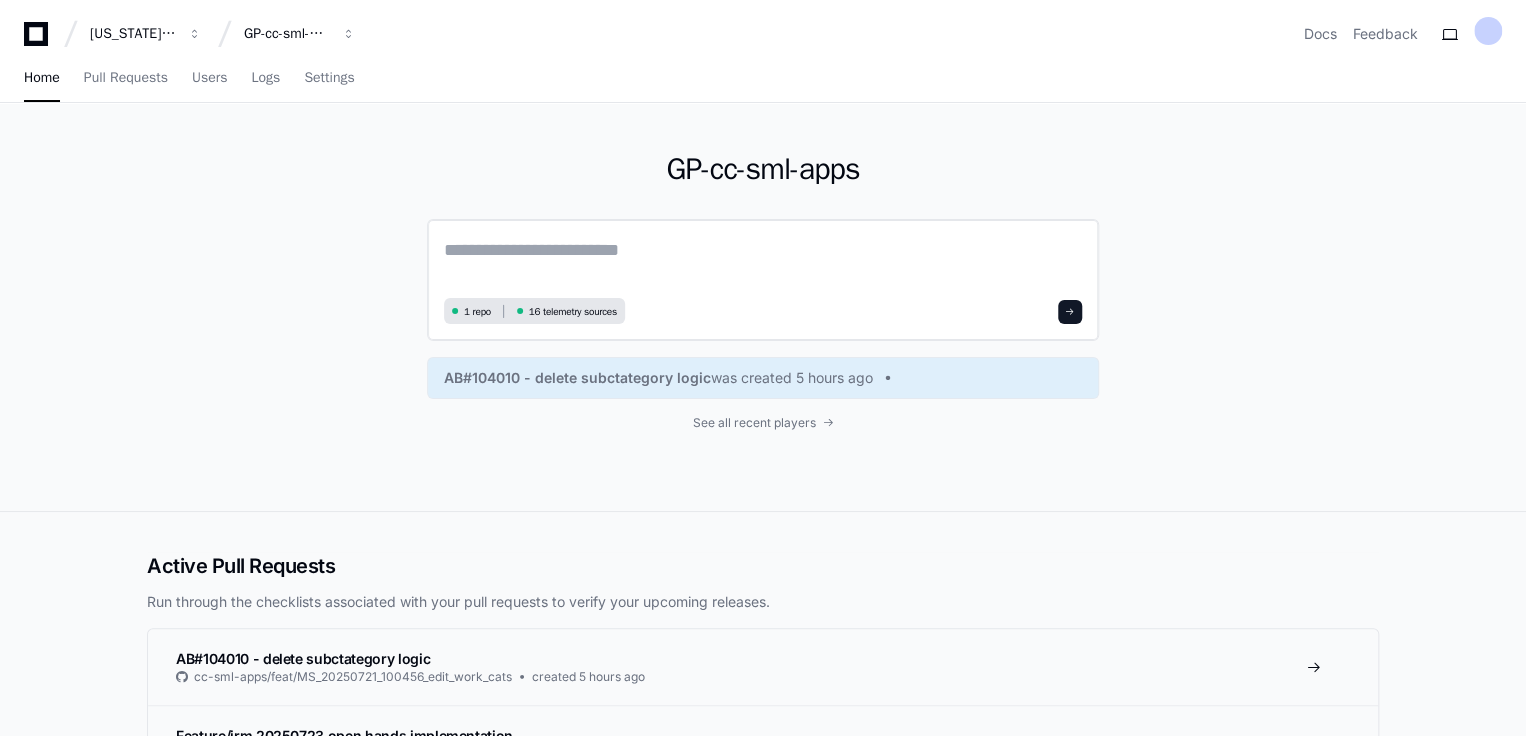 paste on "**********" 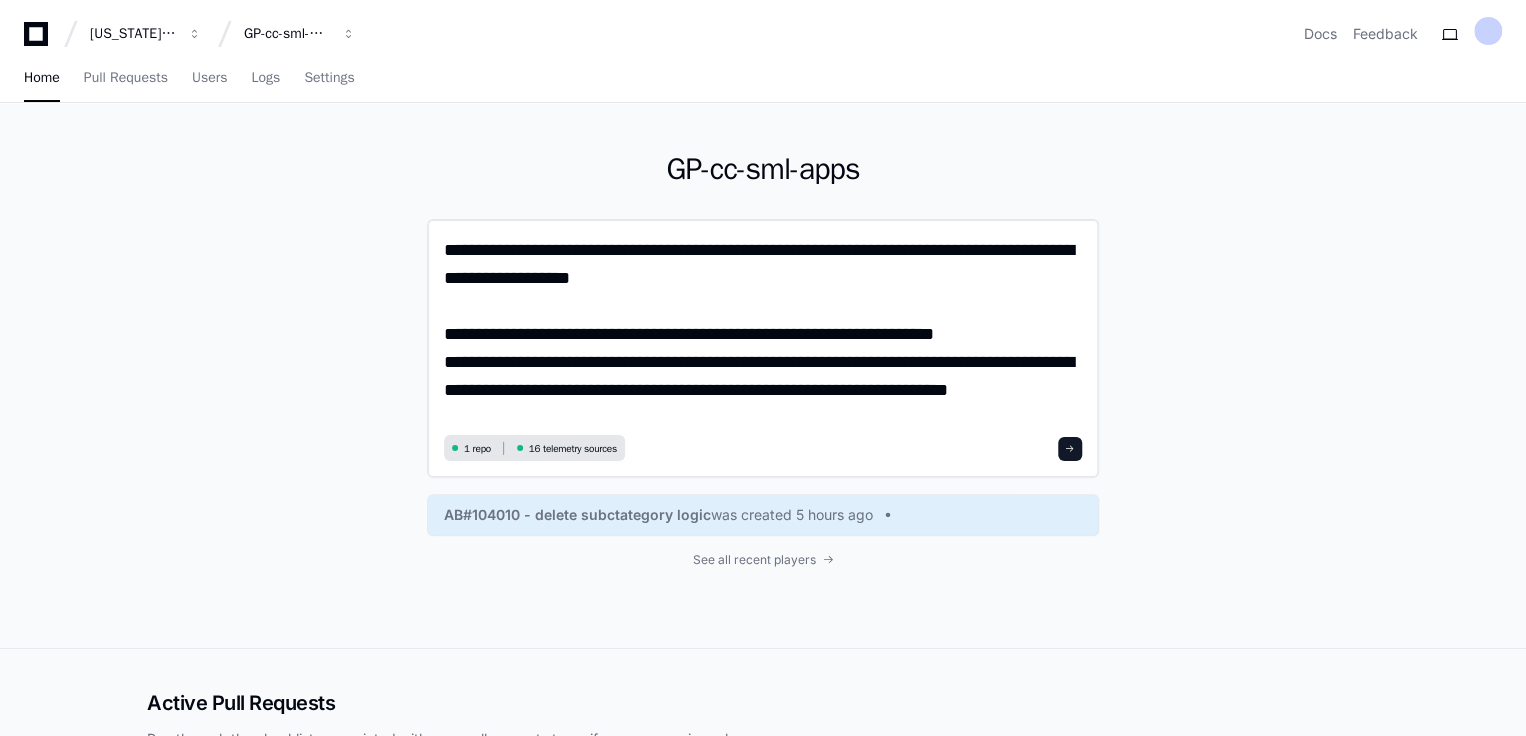 scroll, scrollTop: 0, scrollLeft: 0, axis: both 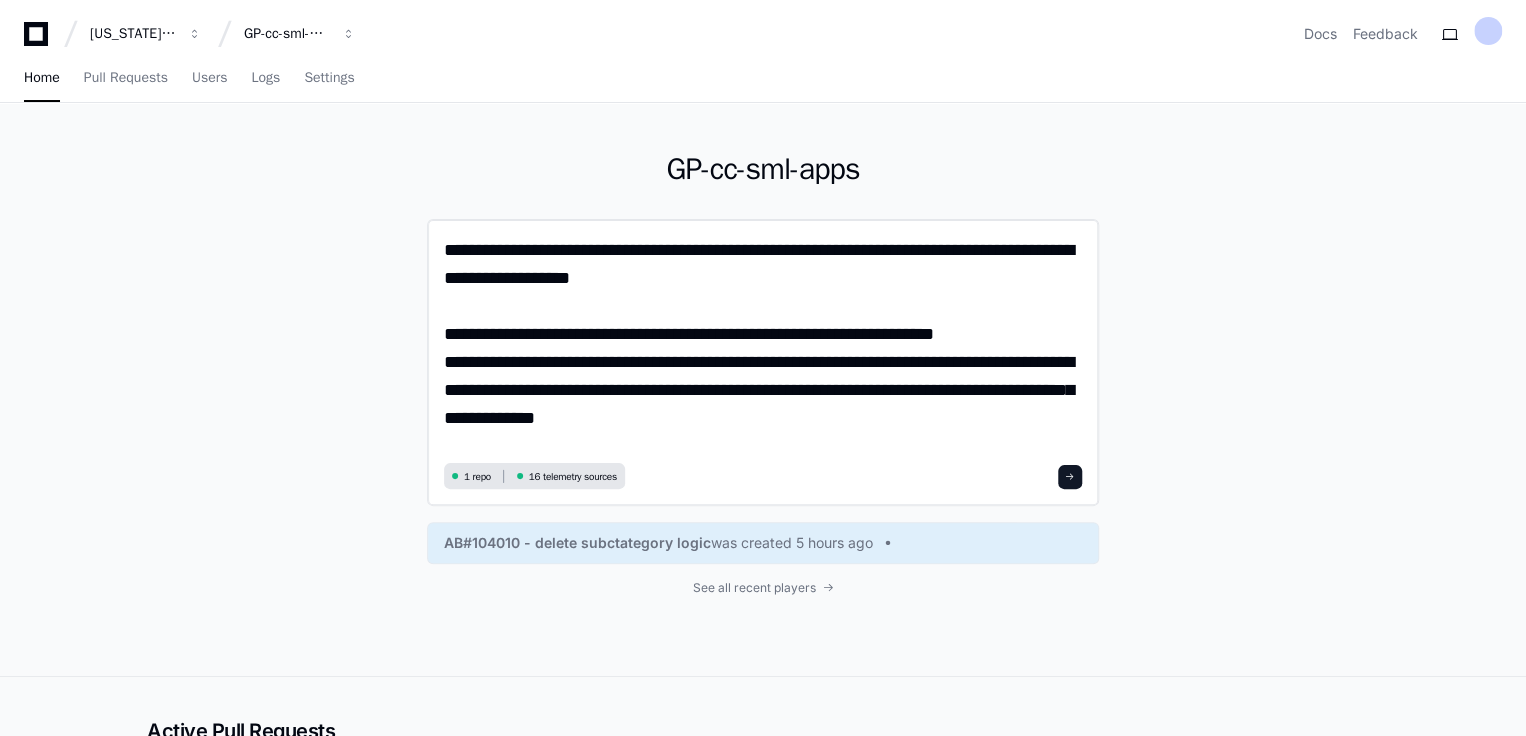 click on "**********" 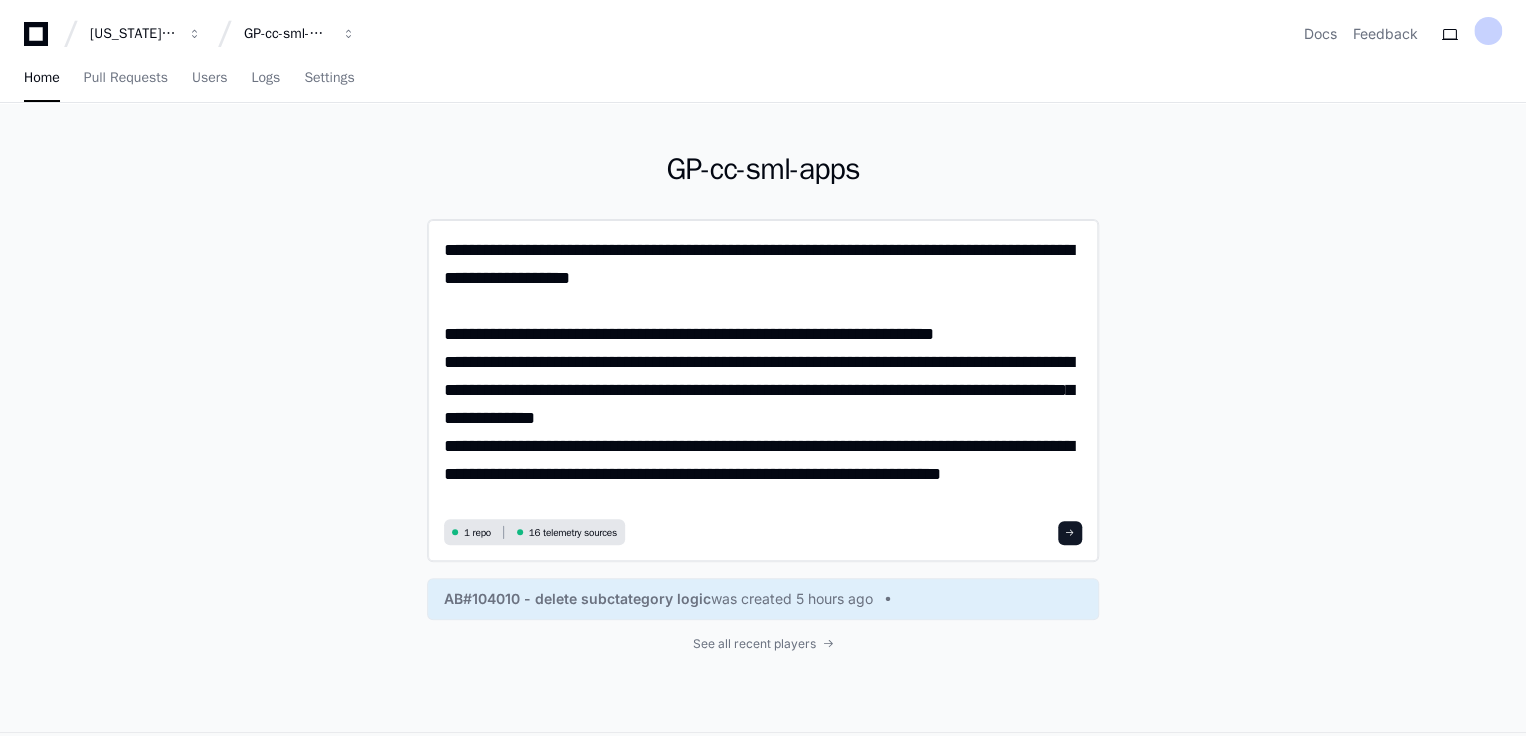 scroll, scrollTop: 0, scrollLeft: 0, axis: both 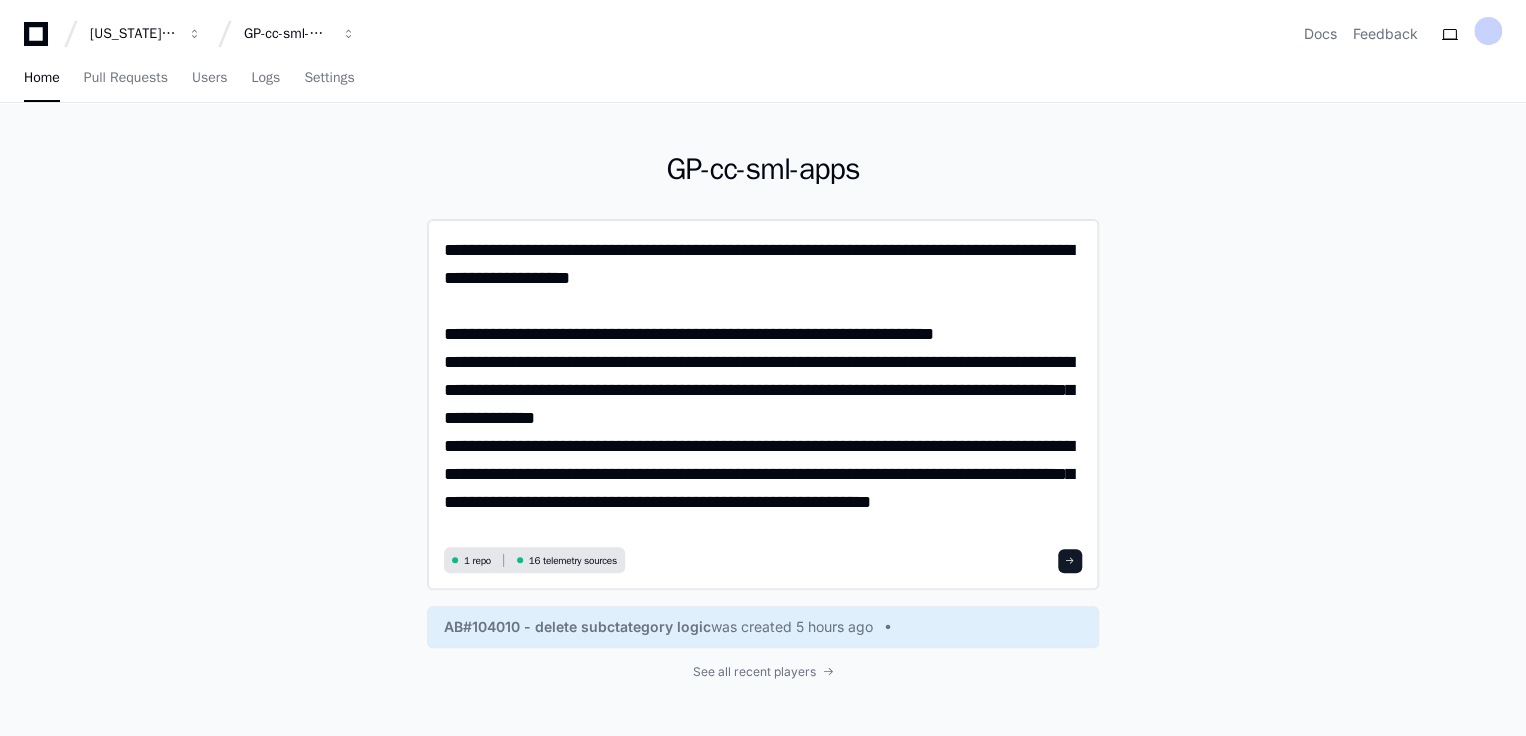 click on "**********" 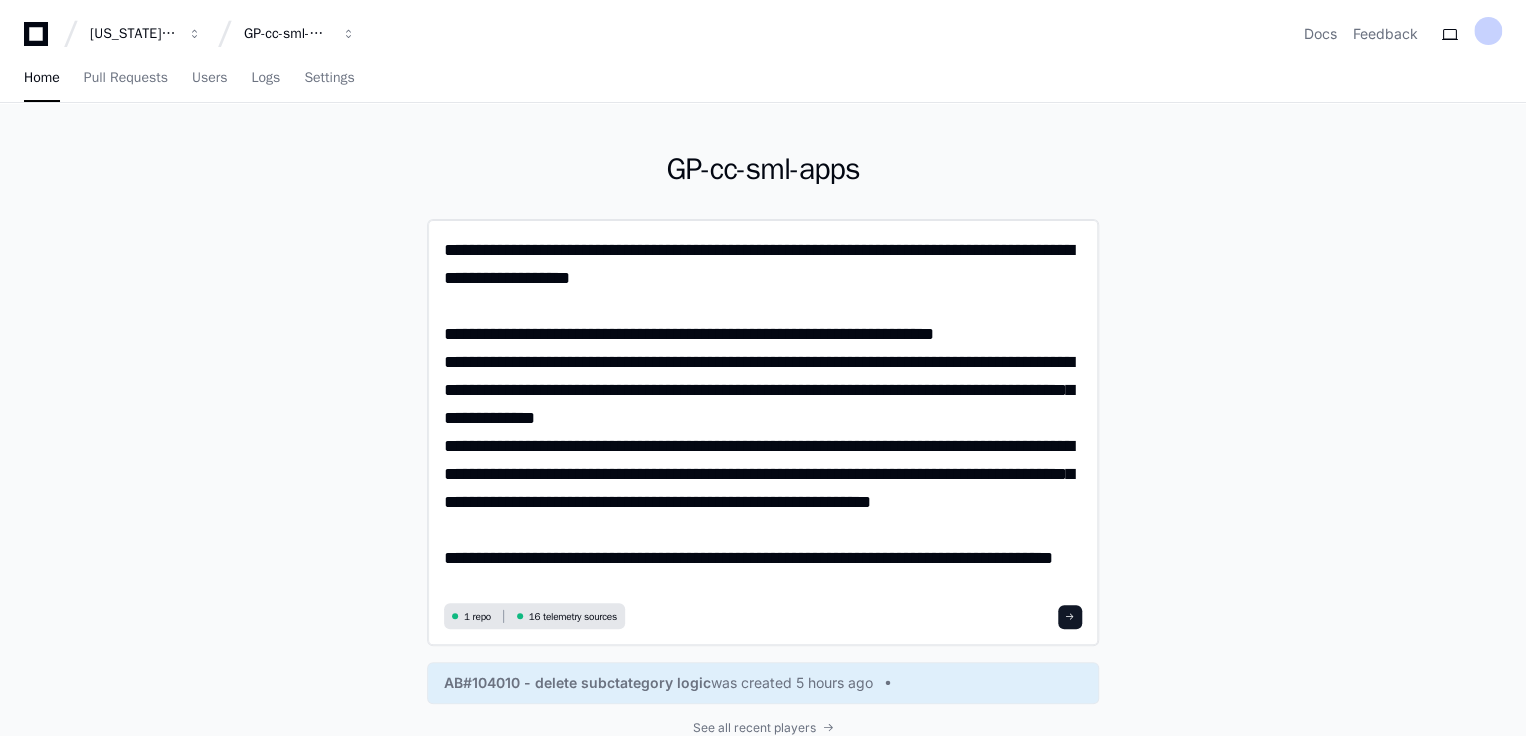 scroll, scrollTop: 0, scrollLeft: 0, axis: both 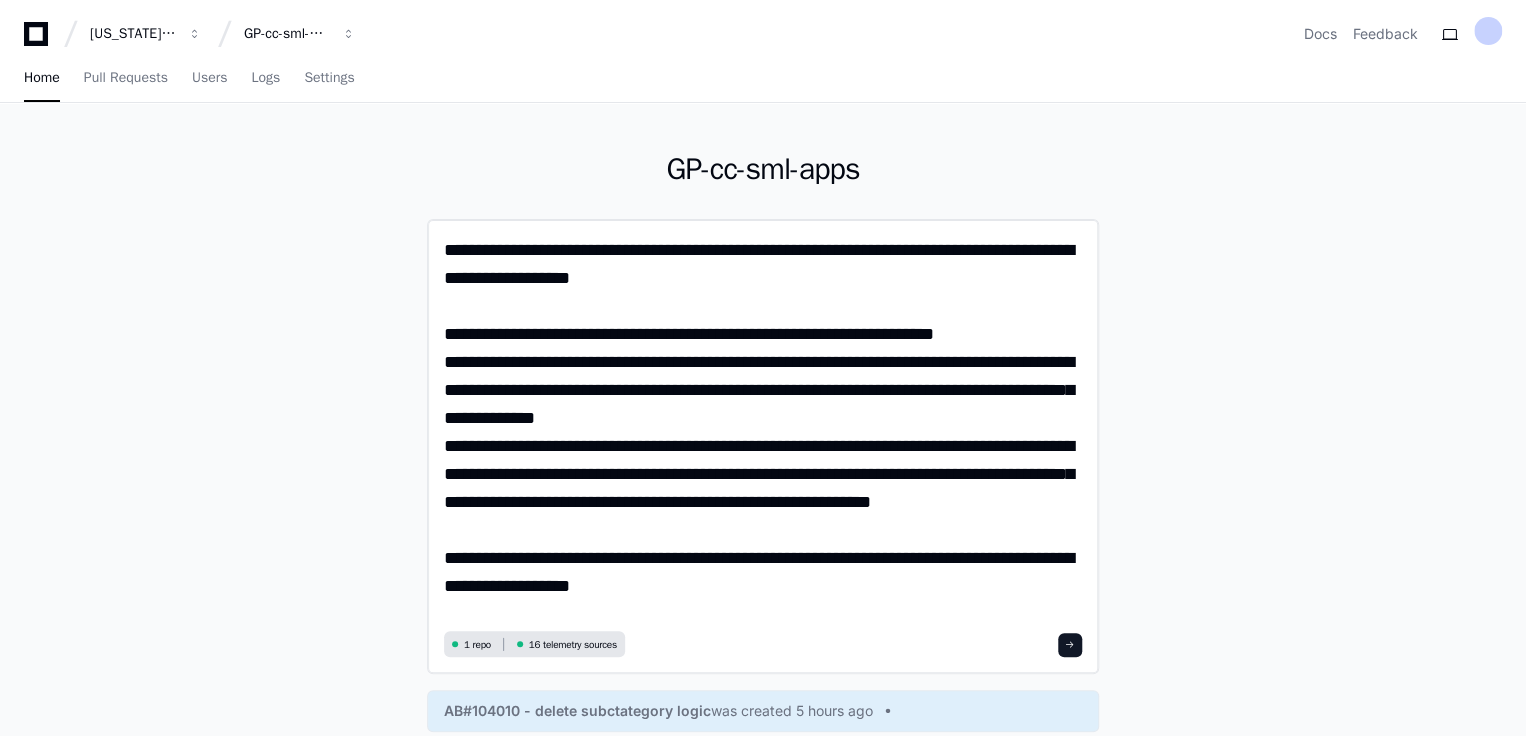 click on "**********" 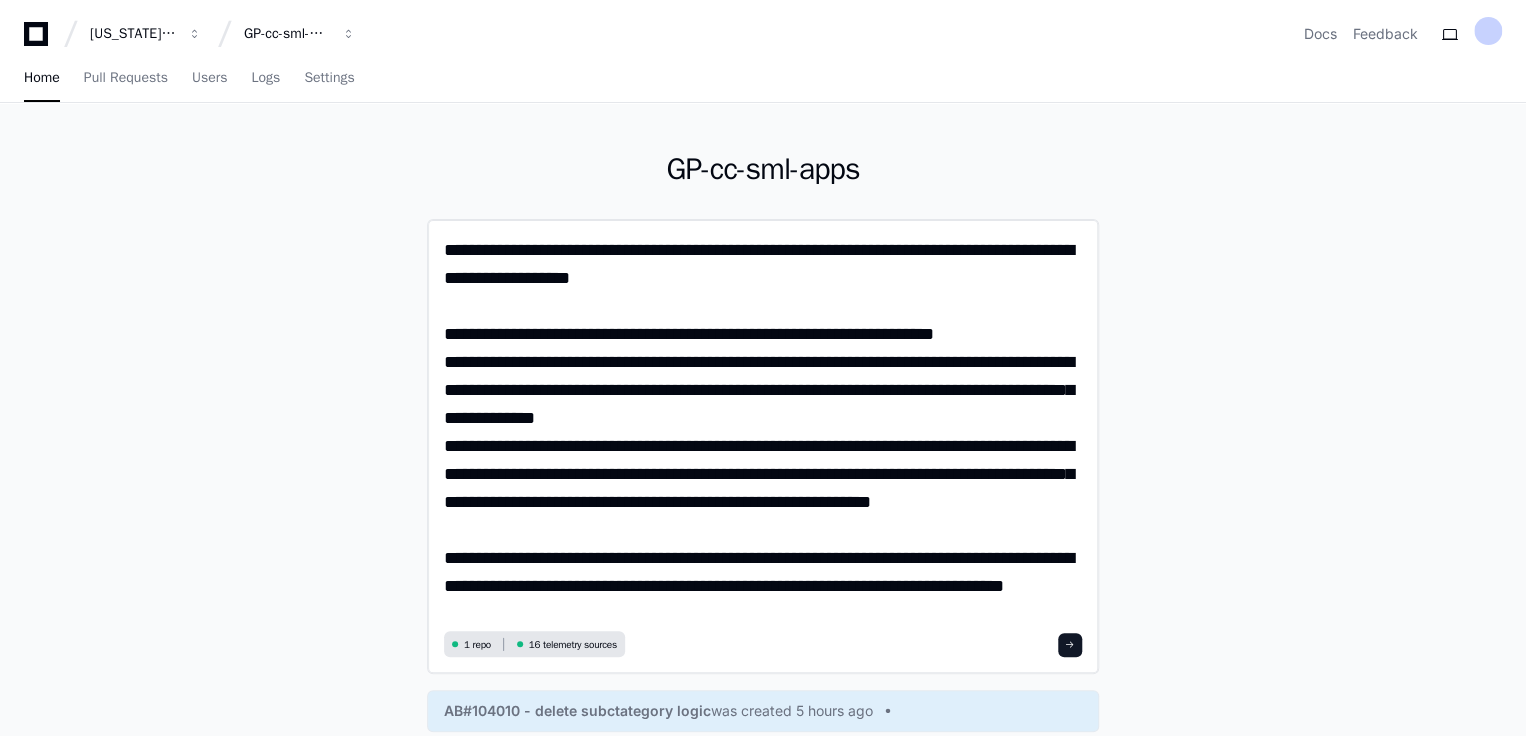 scroll, scrollTop: 0, scrollLeft: 0, axis: both 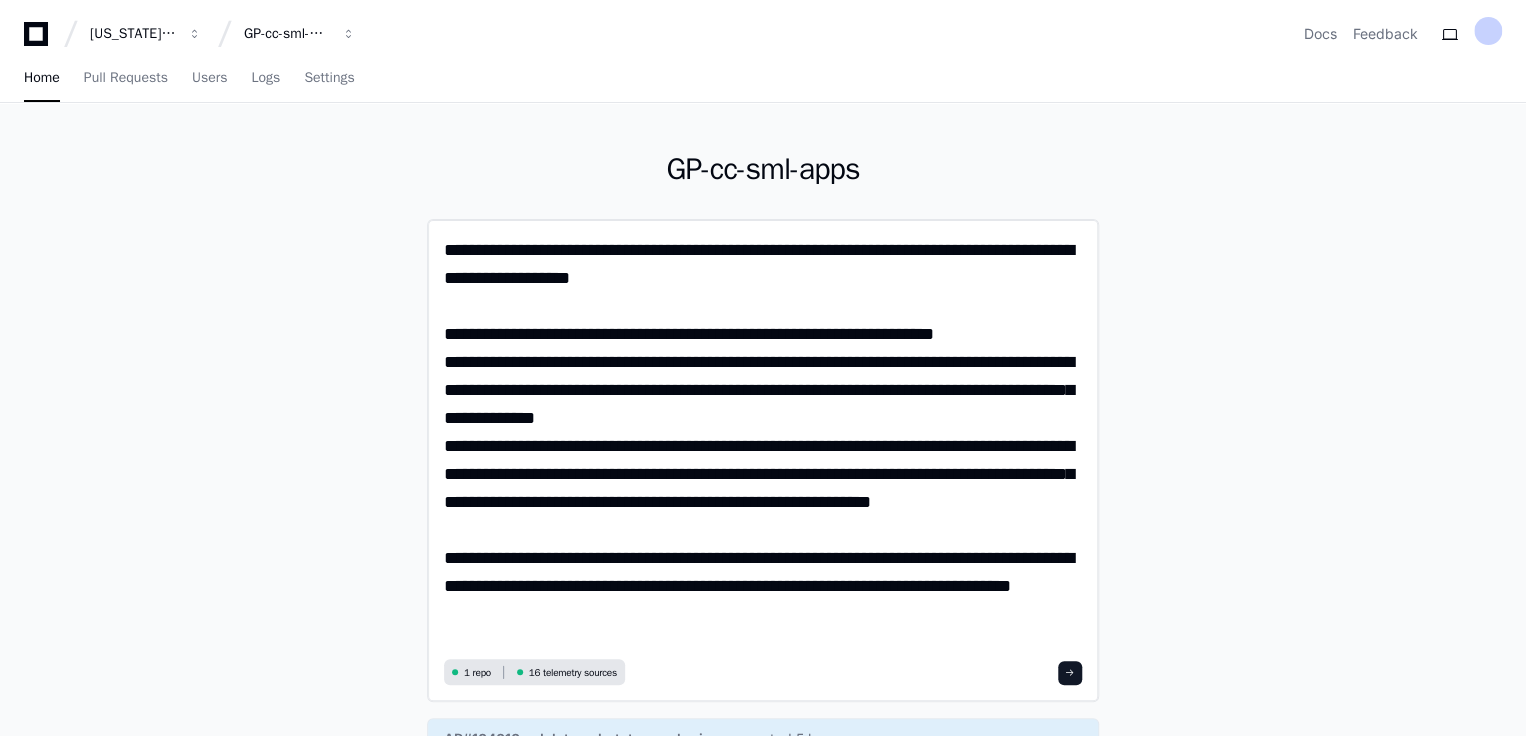 click on "**********" 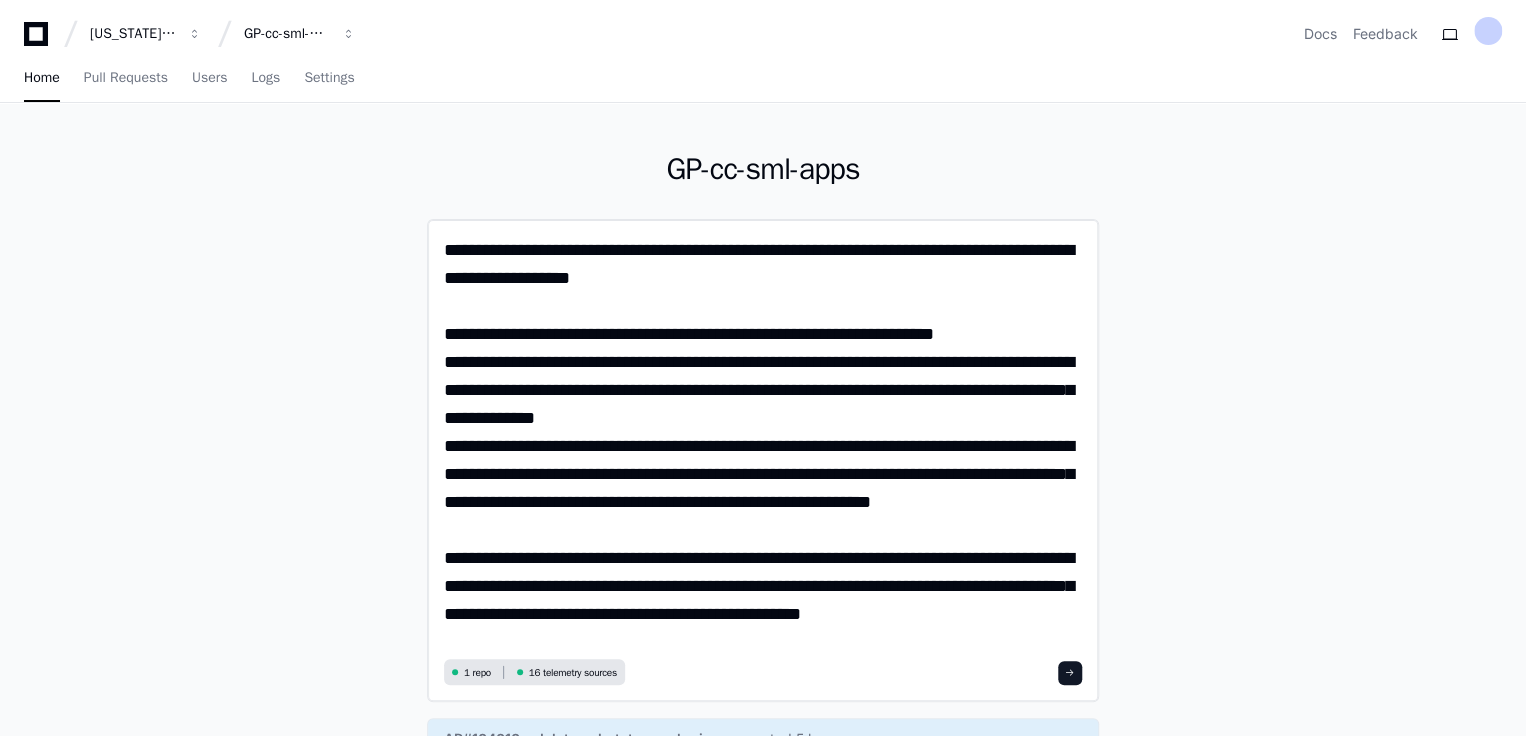 scroll, scrollTop: 0, scrollLeft: 0, axis: both 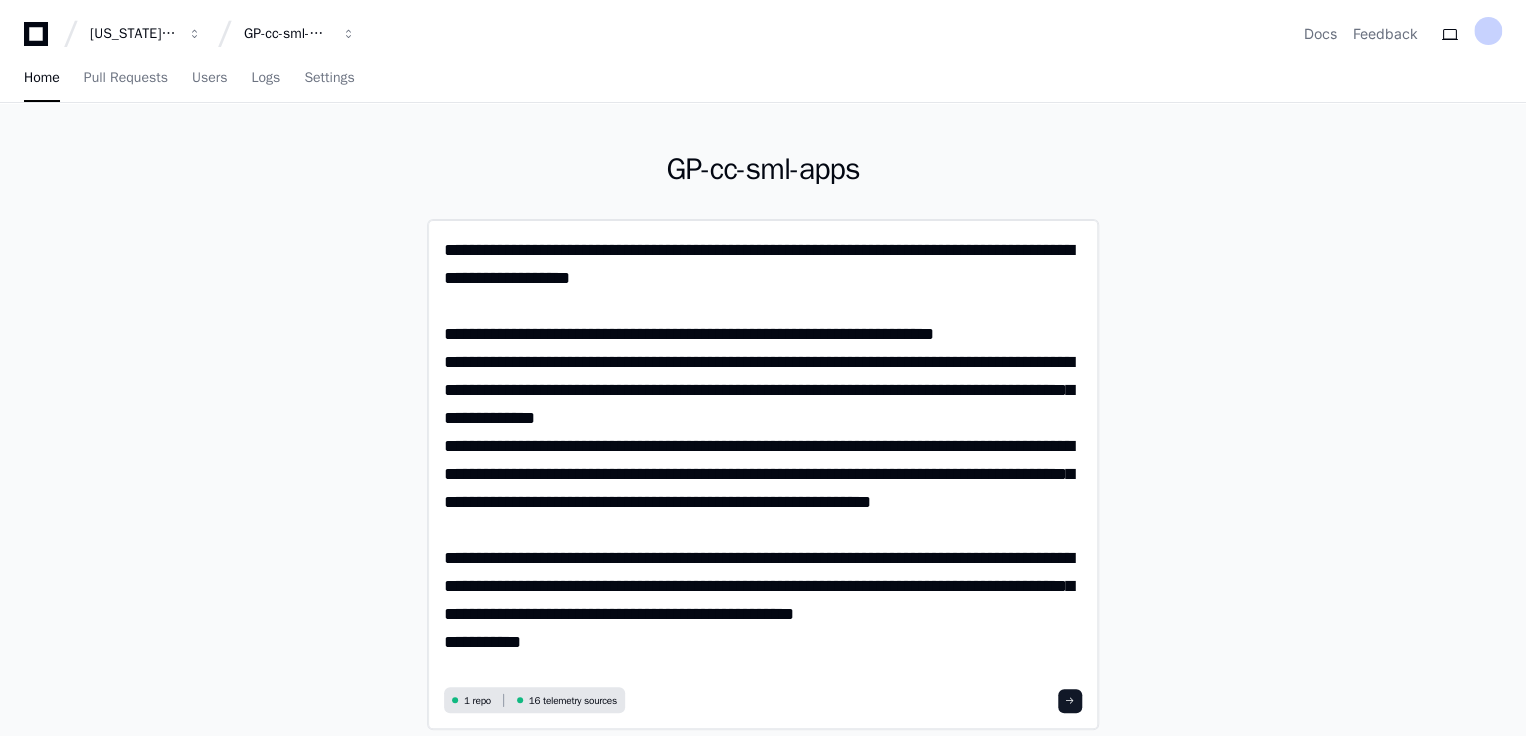 drag, startPoint x: 513, startPoint y: 441, endPoint x: 1071, endPoint y: 500, distance: 561.11053 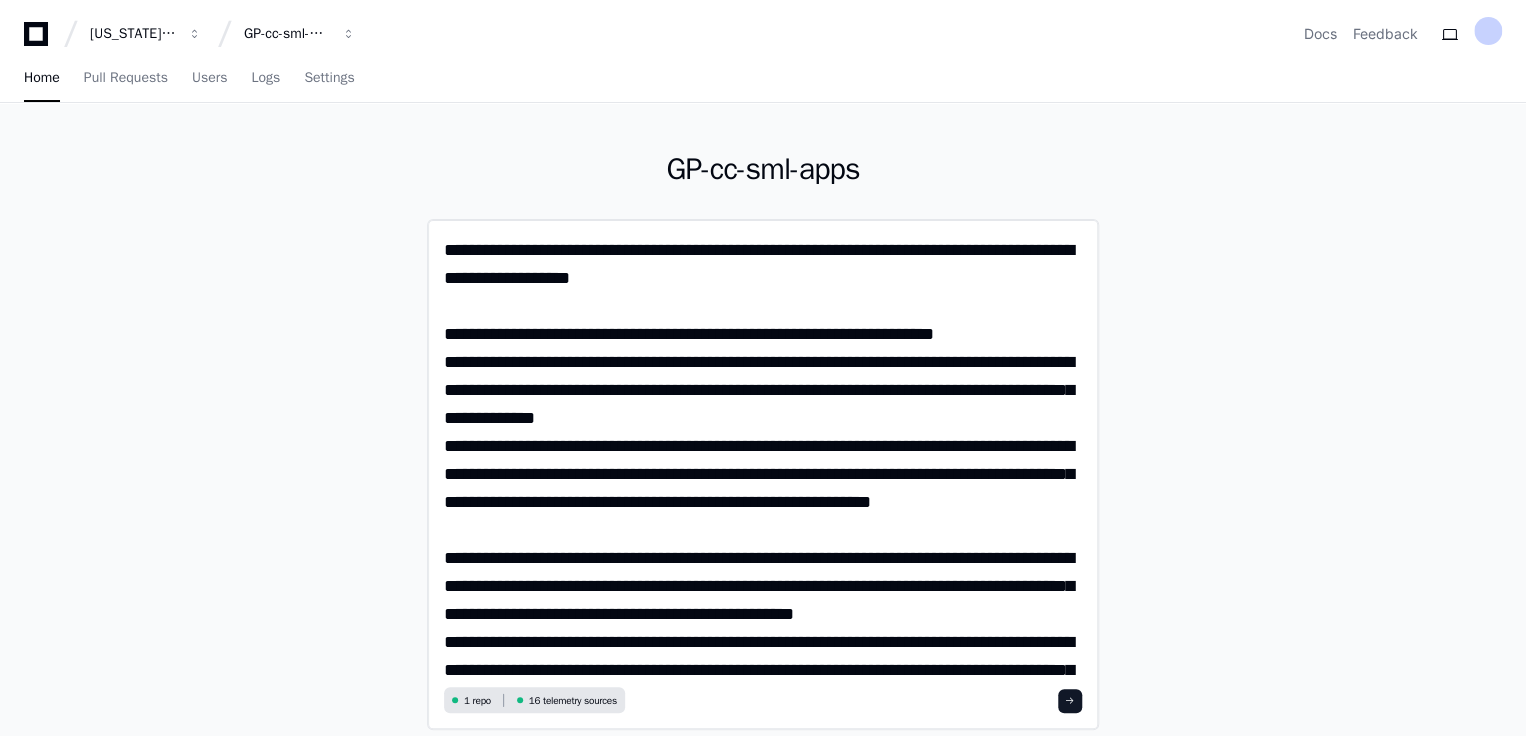 scroll, scrollTop: 0, scrollLeft: 0, axis: both 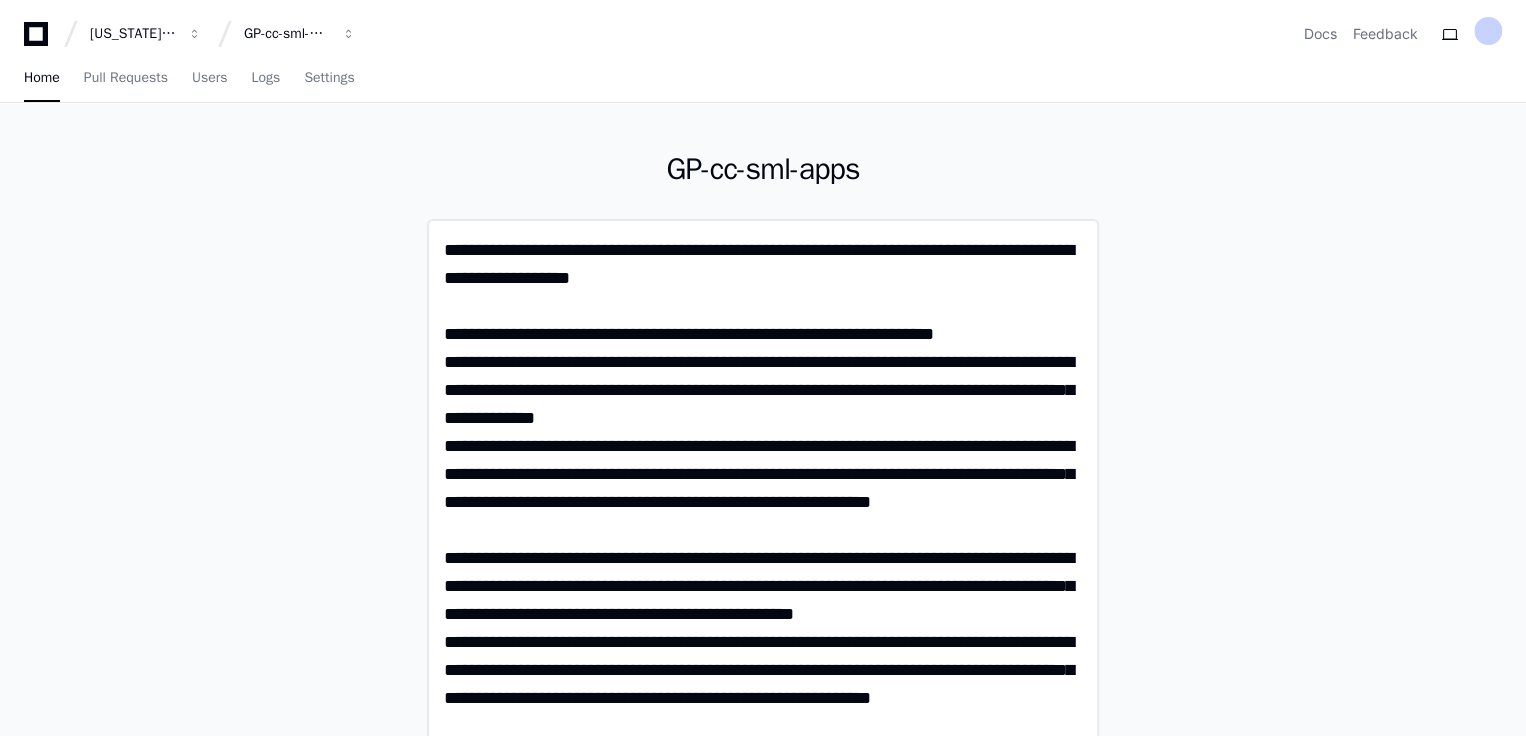 click 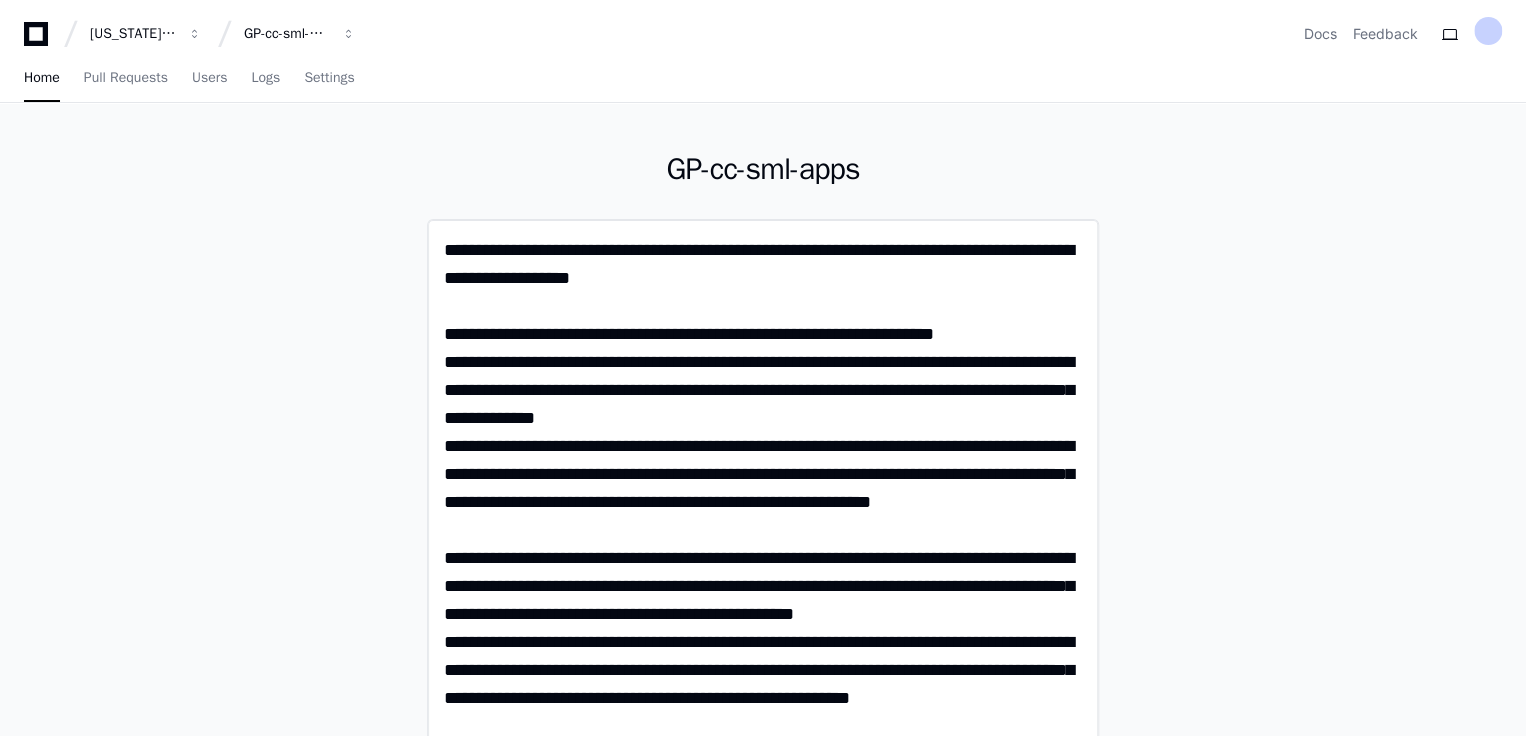 click 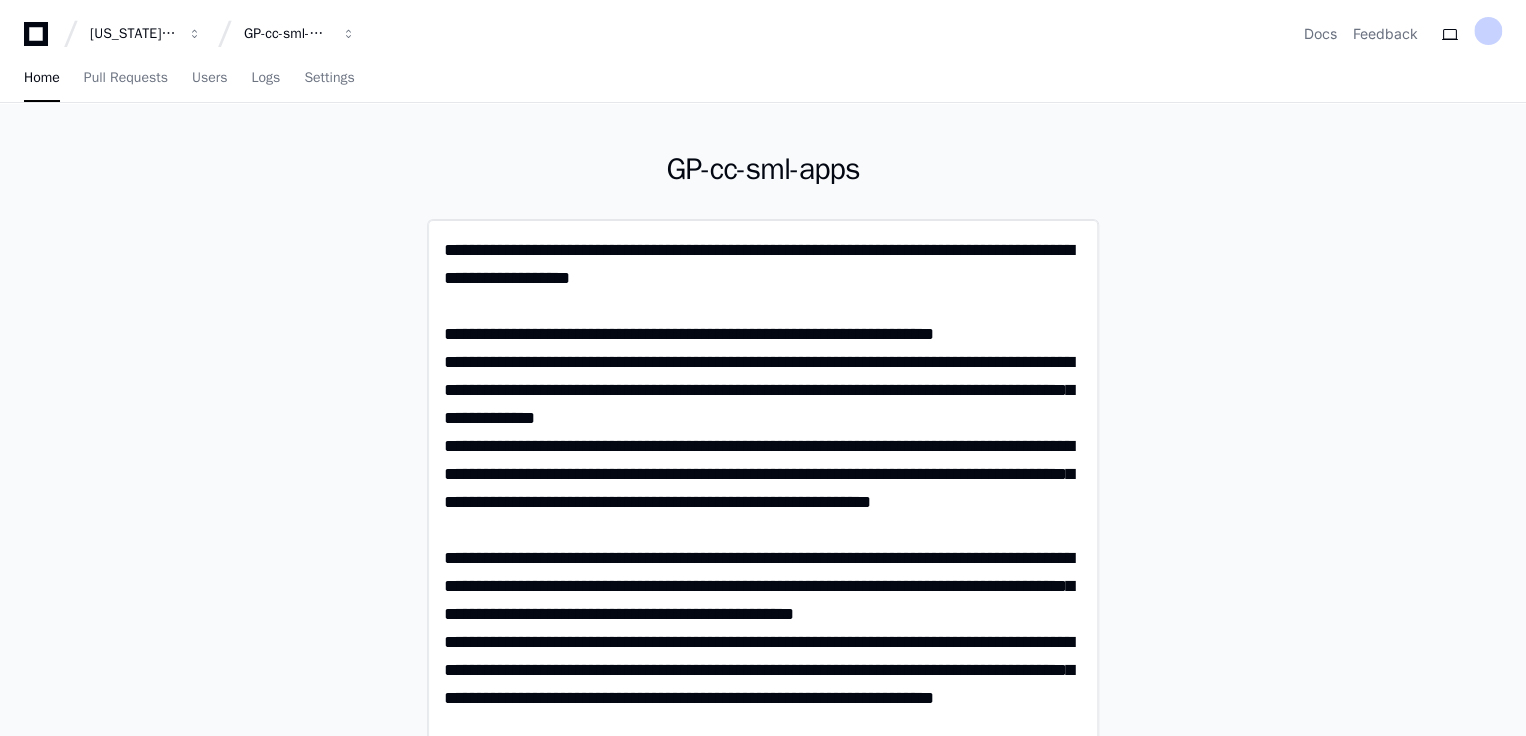 click 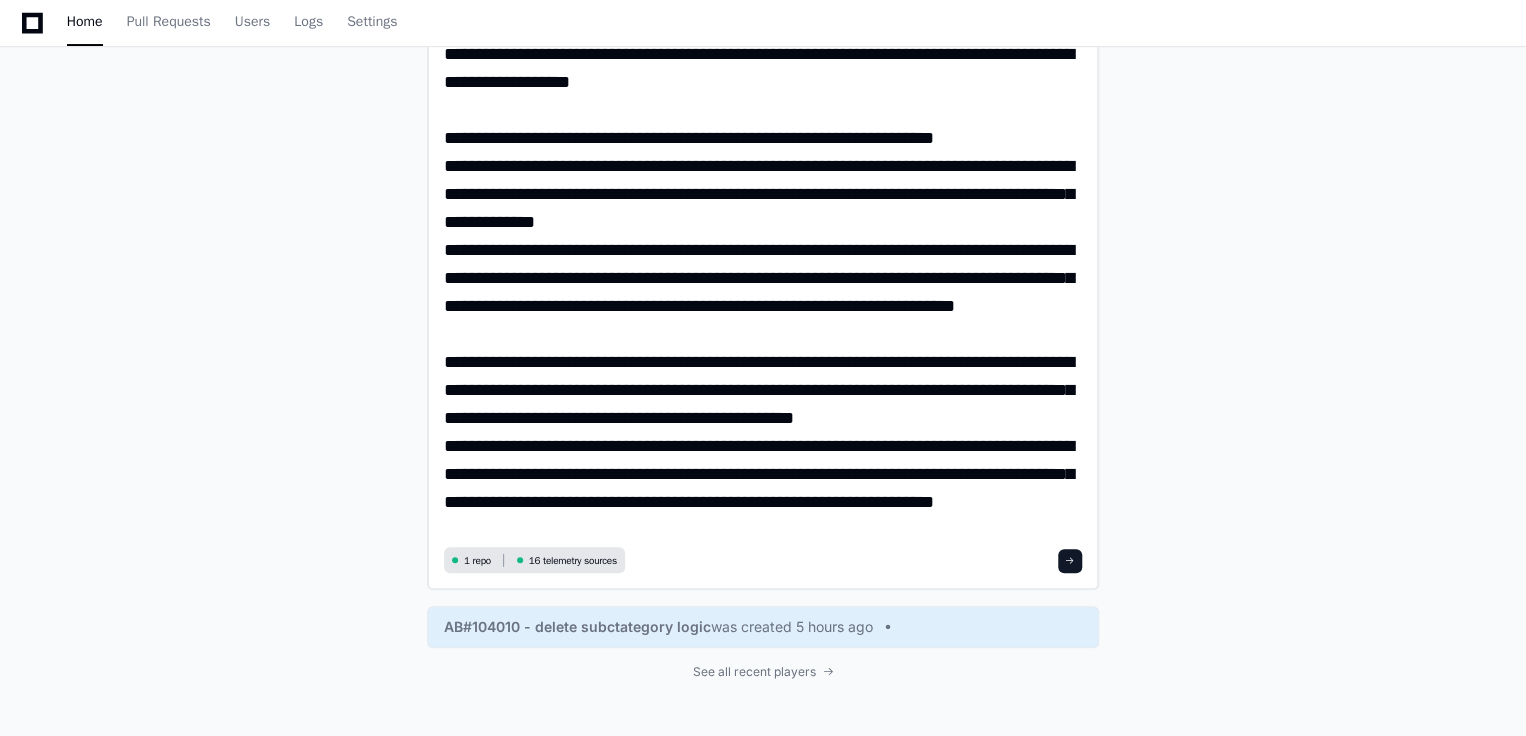 scroll, scrollTop: 266, scrollLeft: 0, axis: vertical 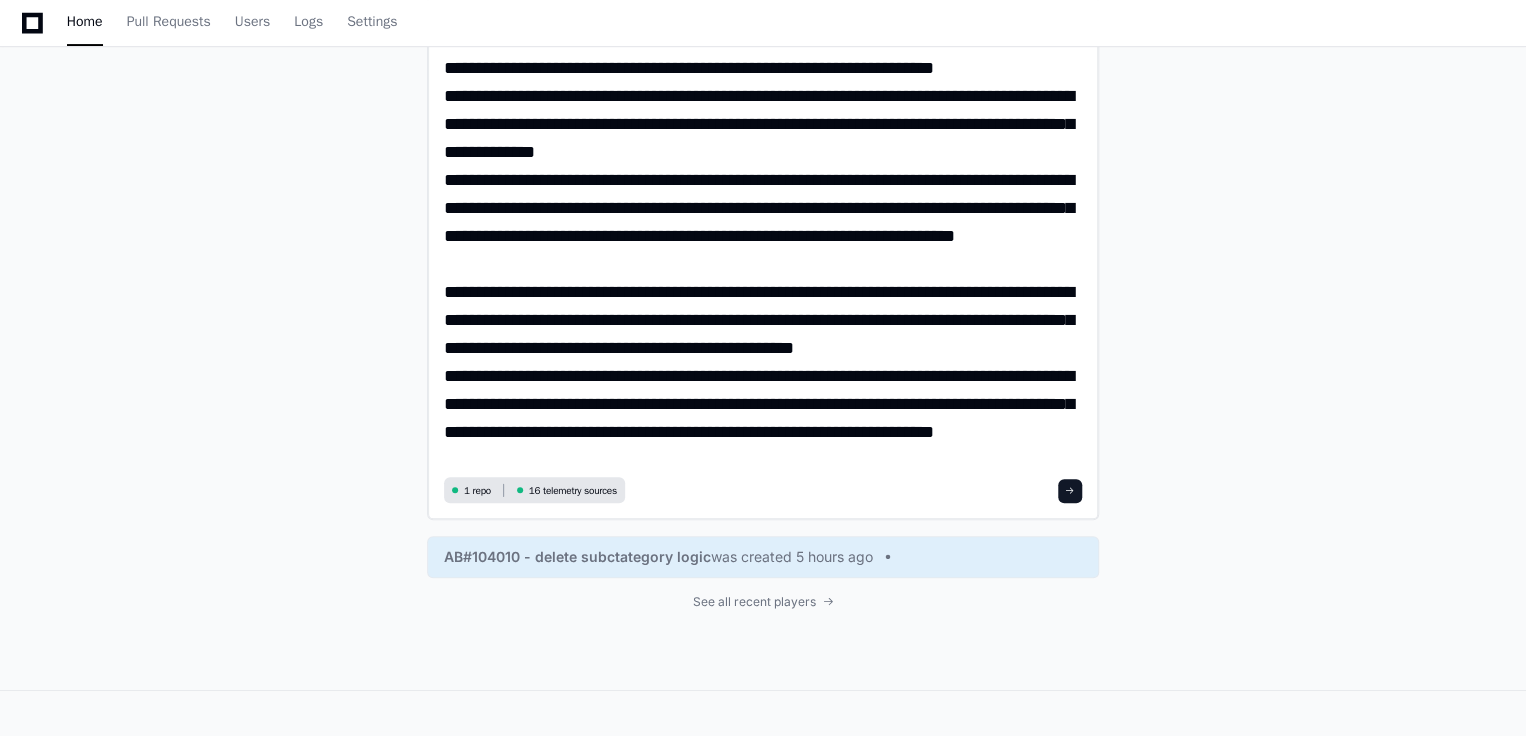 click 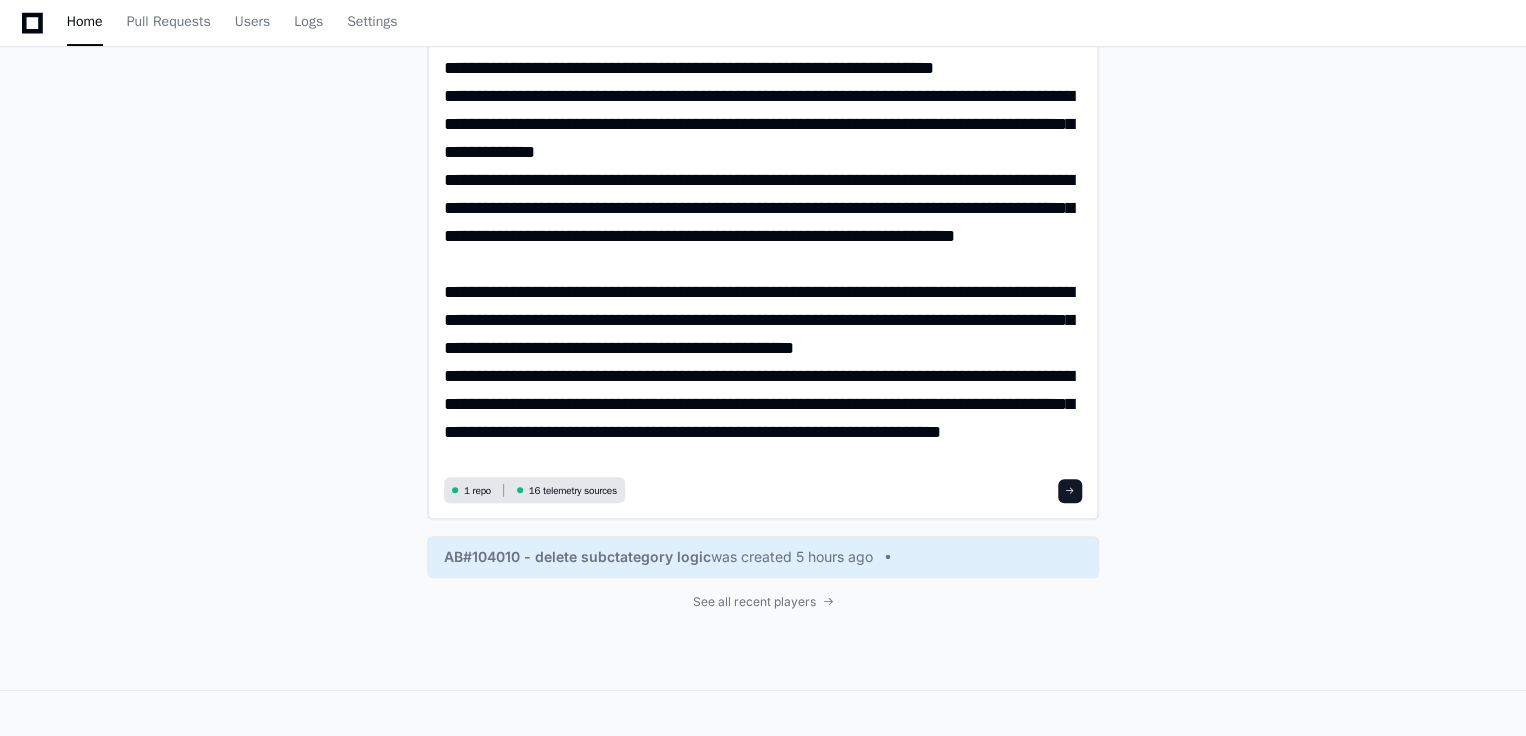 scroll, scrollTop: 0, scrollLeft: 0, axis: both 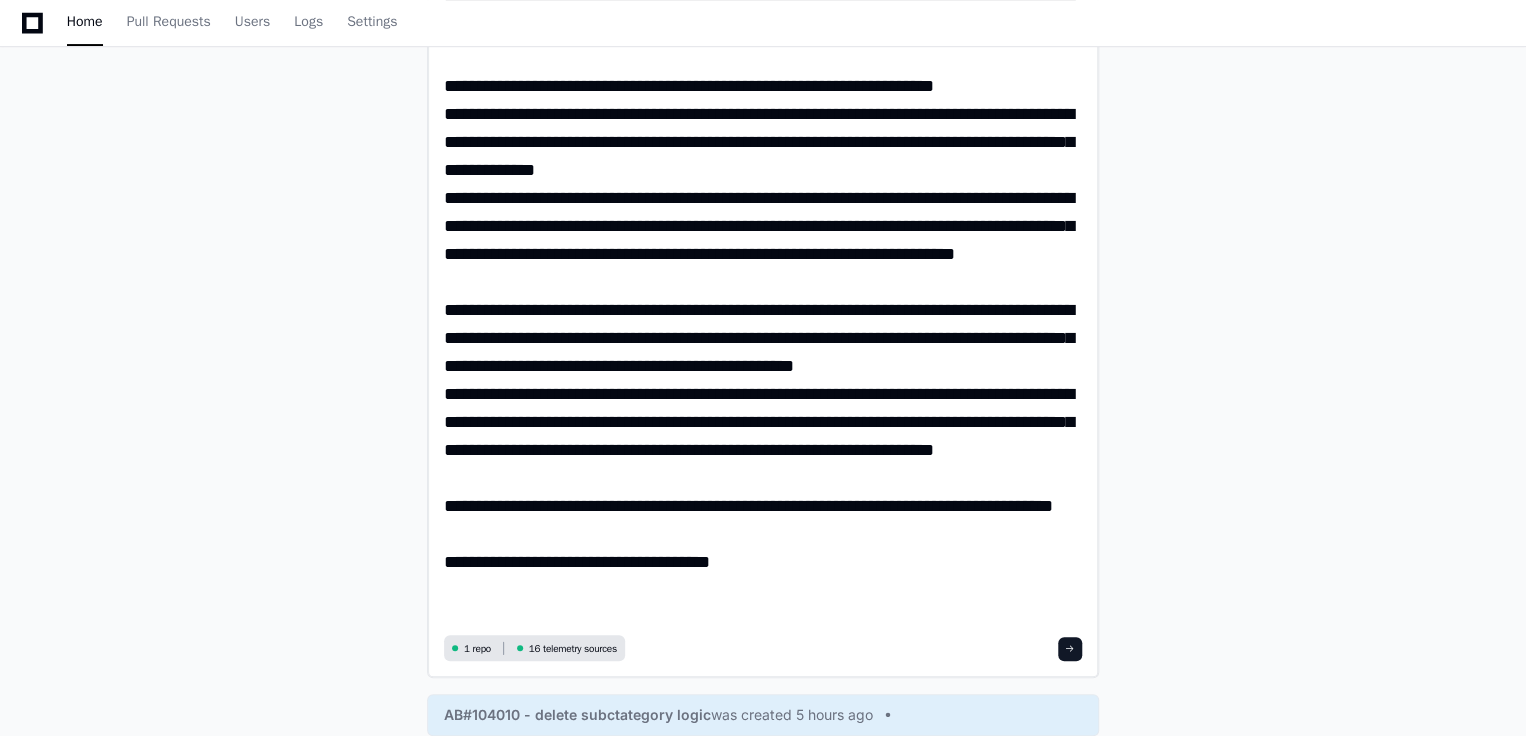 click 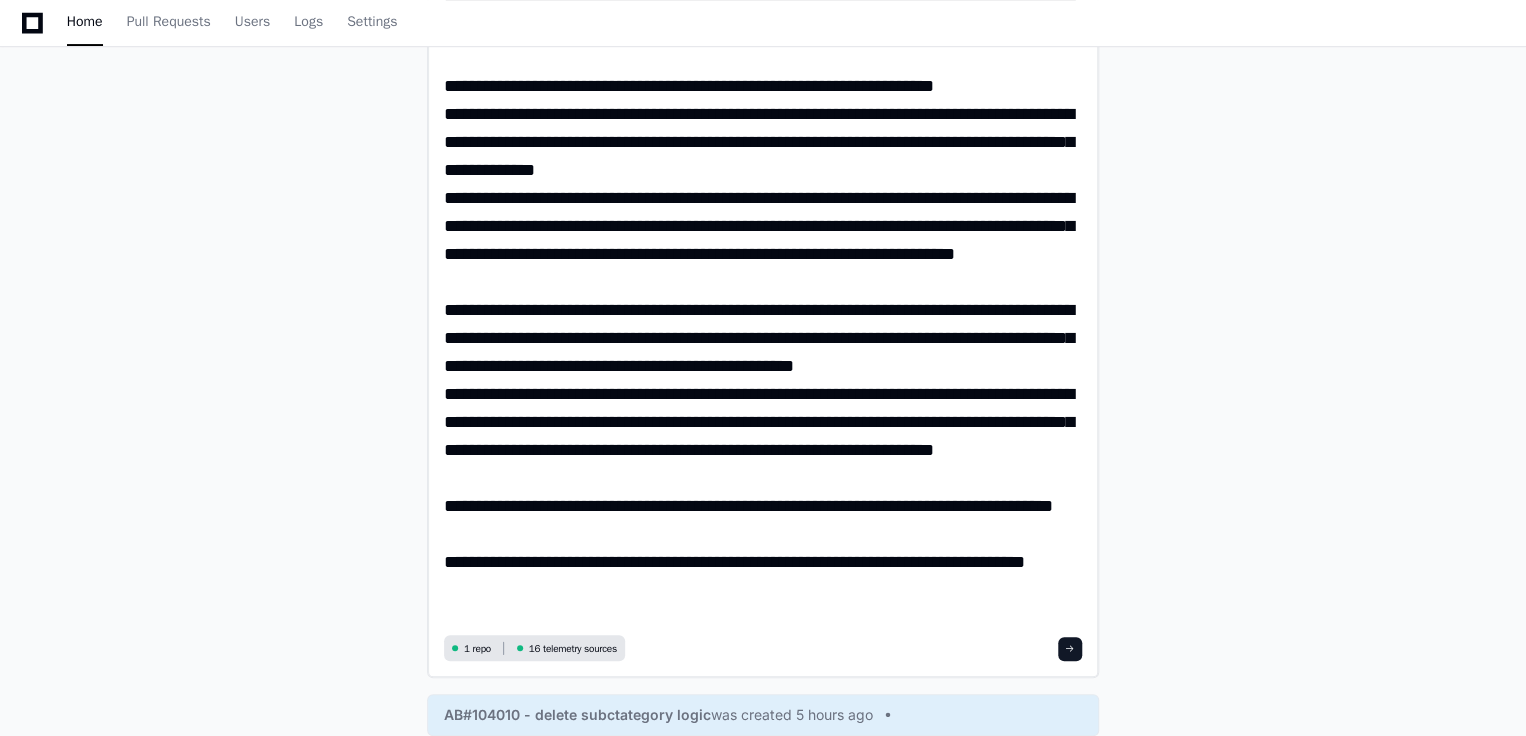 type on "**********" 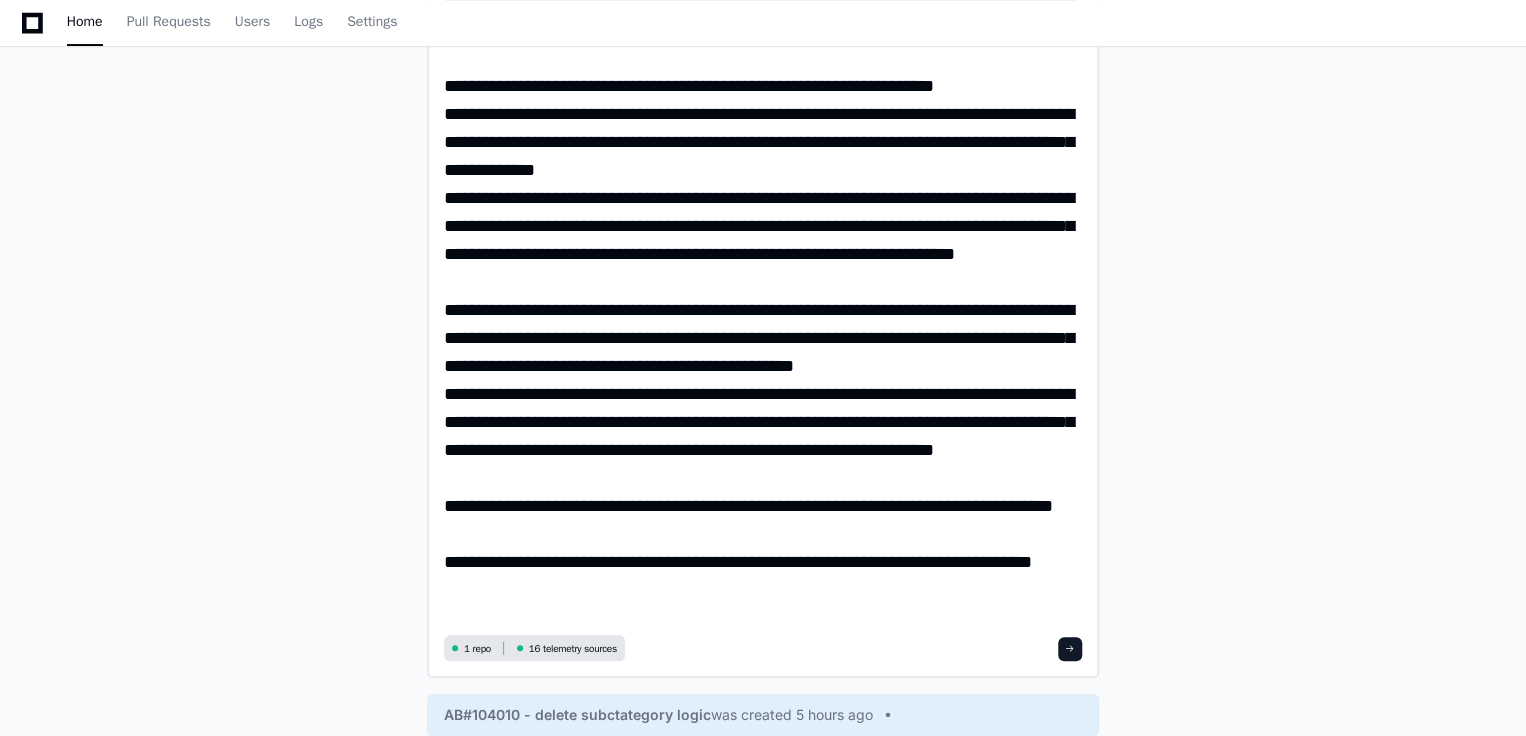 scroll, scrollTop: 0, scrollLeft: 0, axis: both 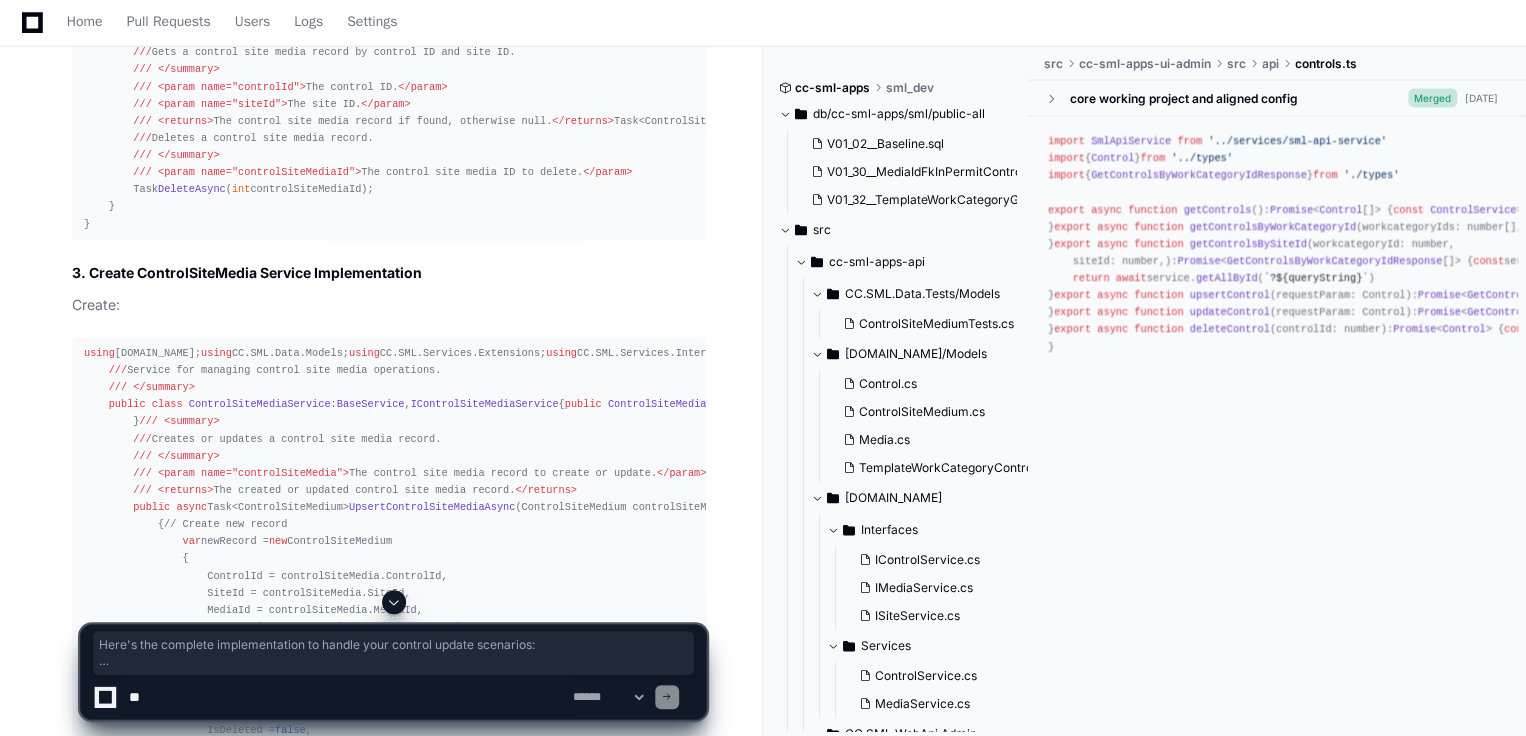 drag, startPoint x: 104, startPoint y: 260, endPoint x: 336, endPoint y: 260, distance: 232 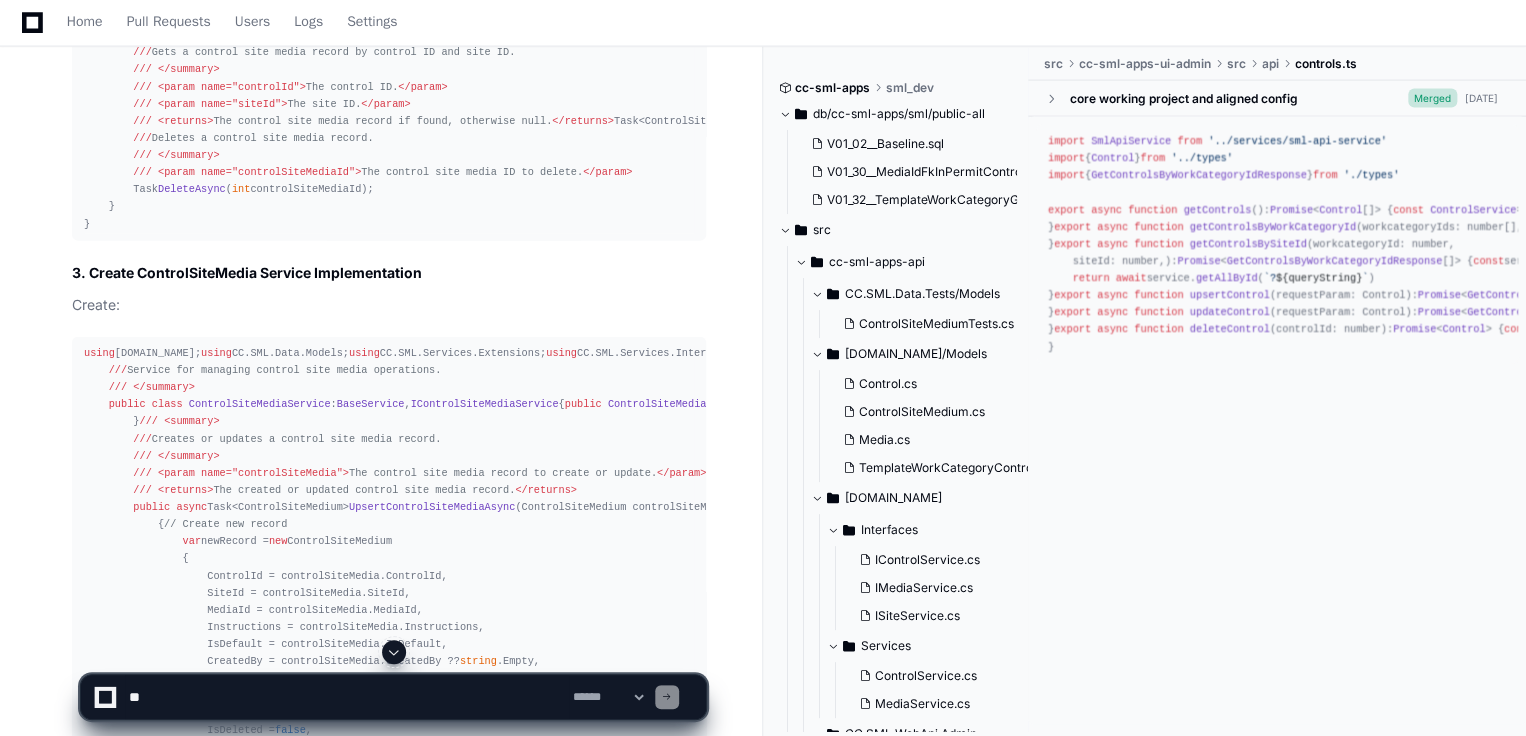 drag, startPoint x: 269, startPoint y: 276, endPoint x: 312, endPoint y: 274, distance: 43.046486 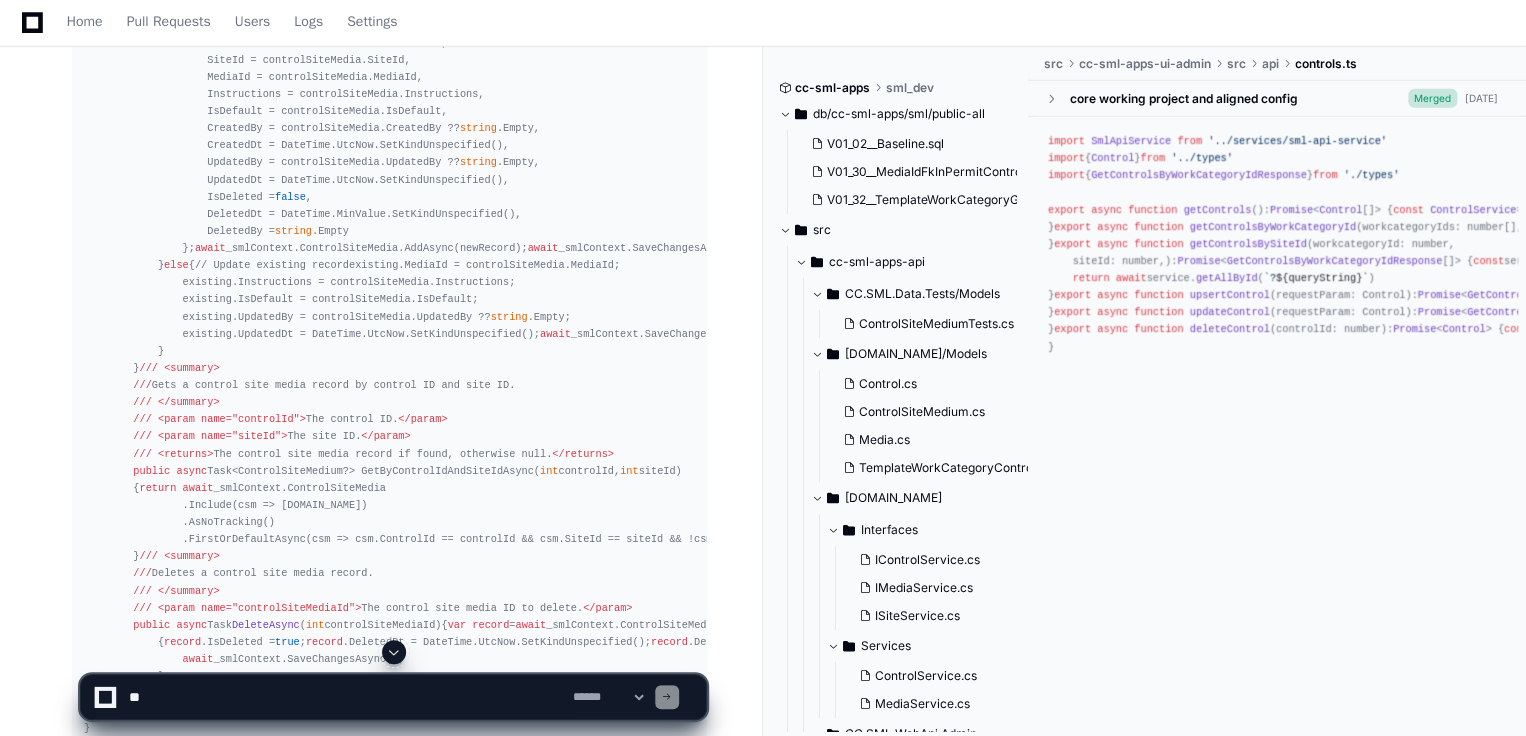 click 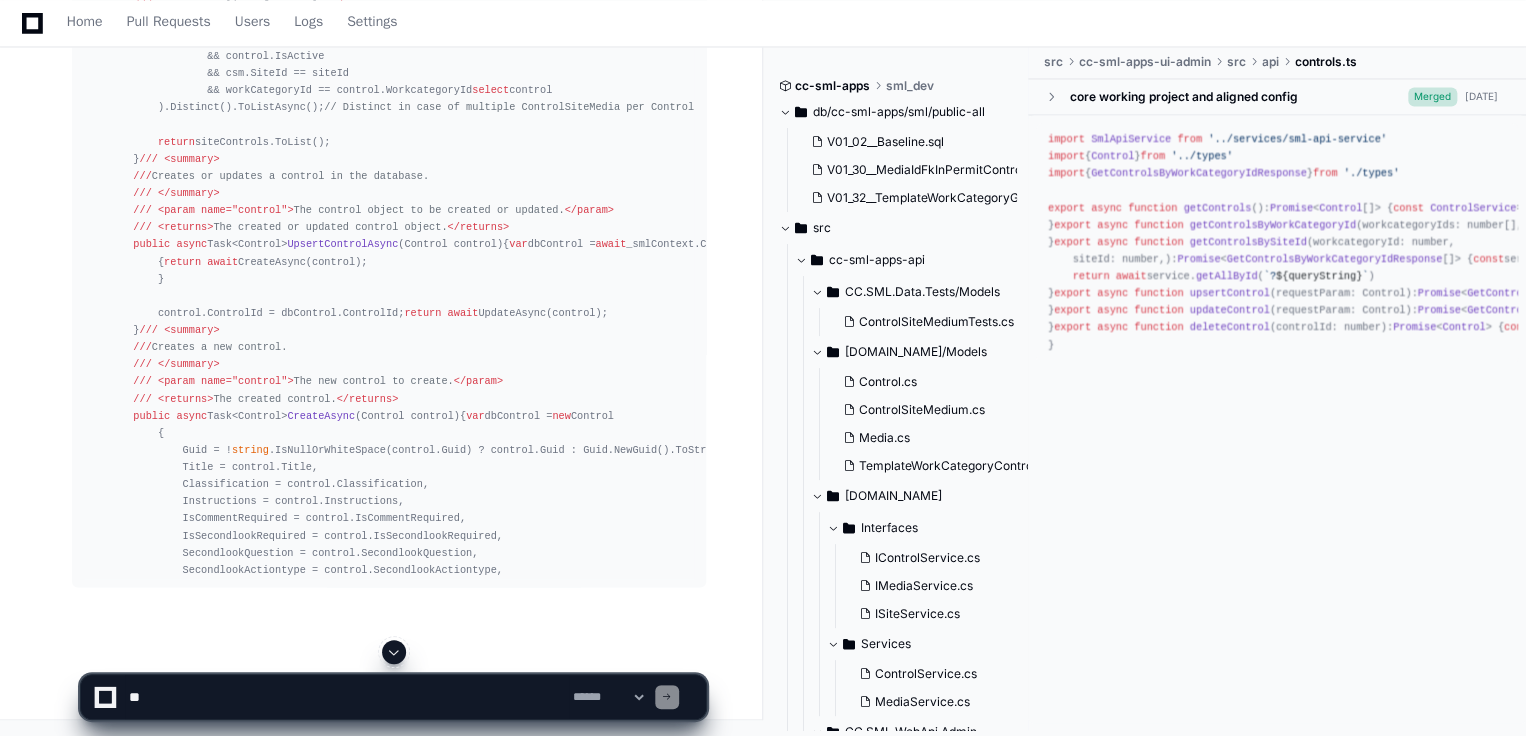 scroll, scrollTop: 8582, scrollLeft: 0, axis: vertical 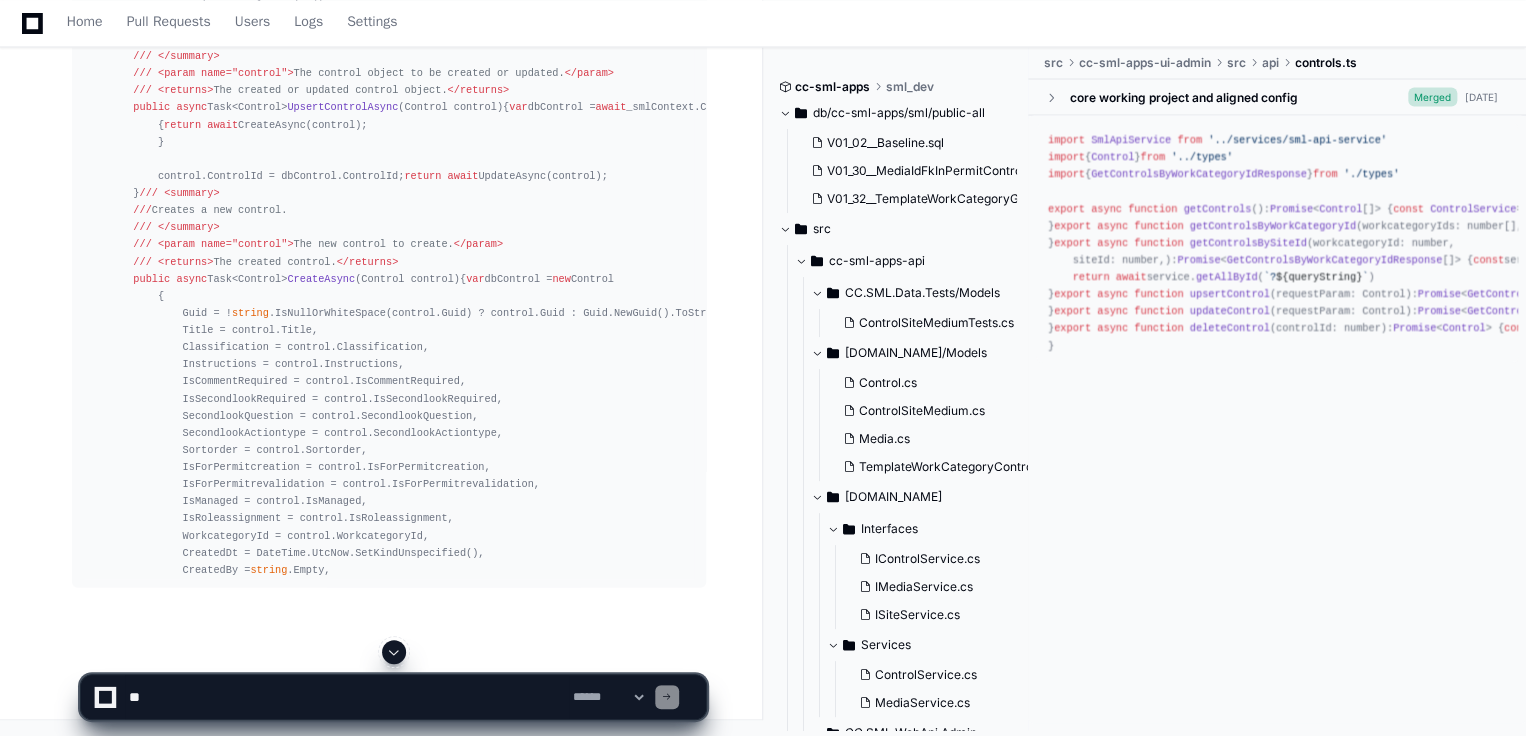 click 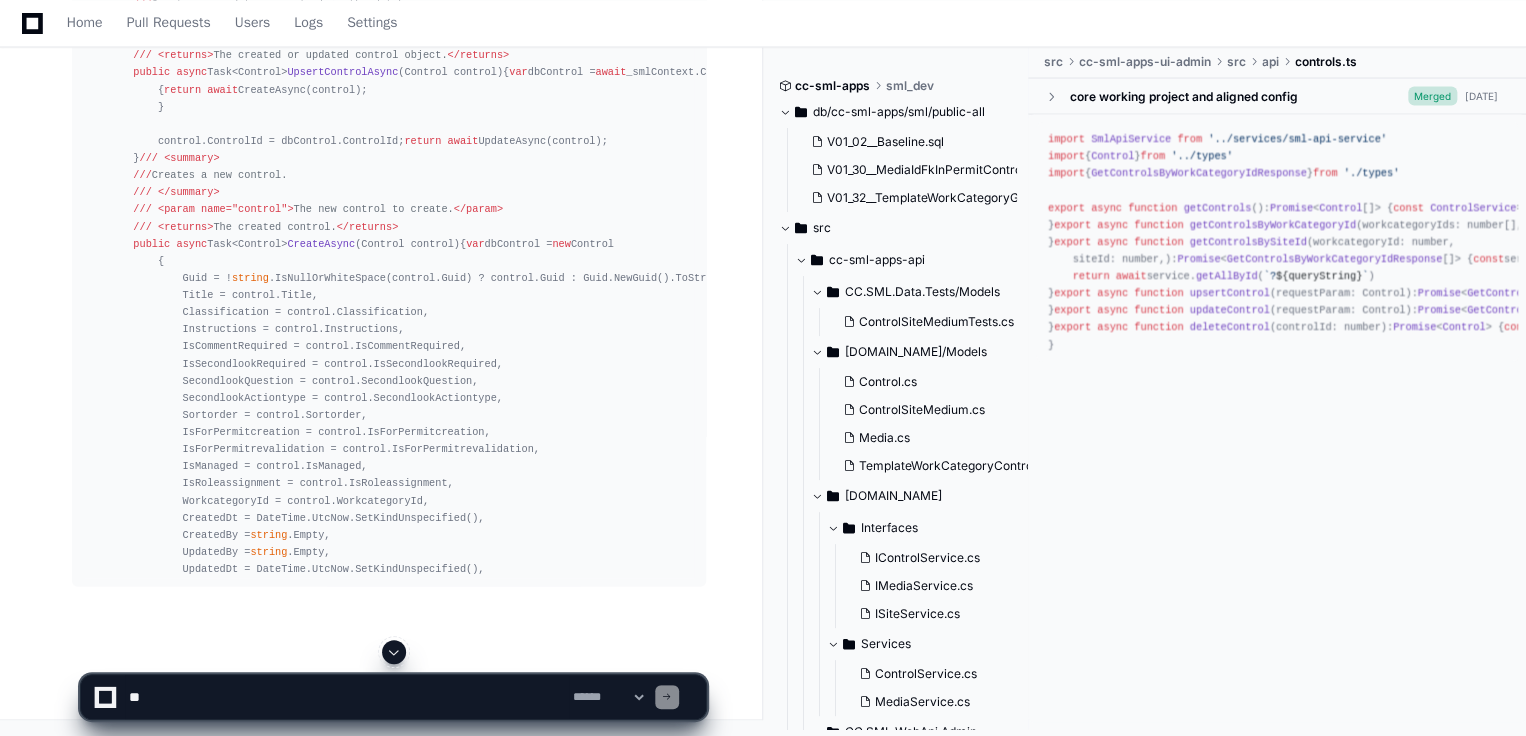 click 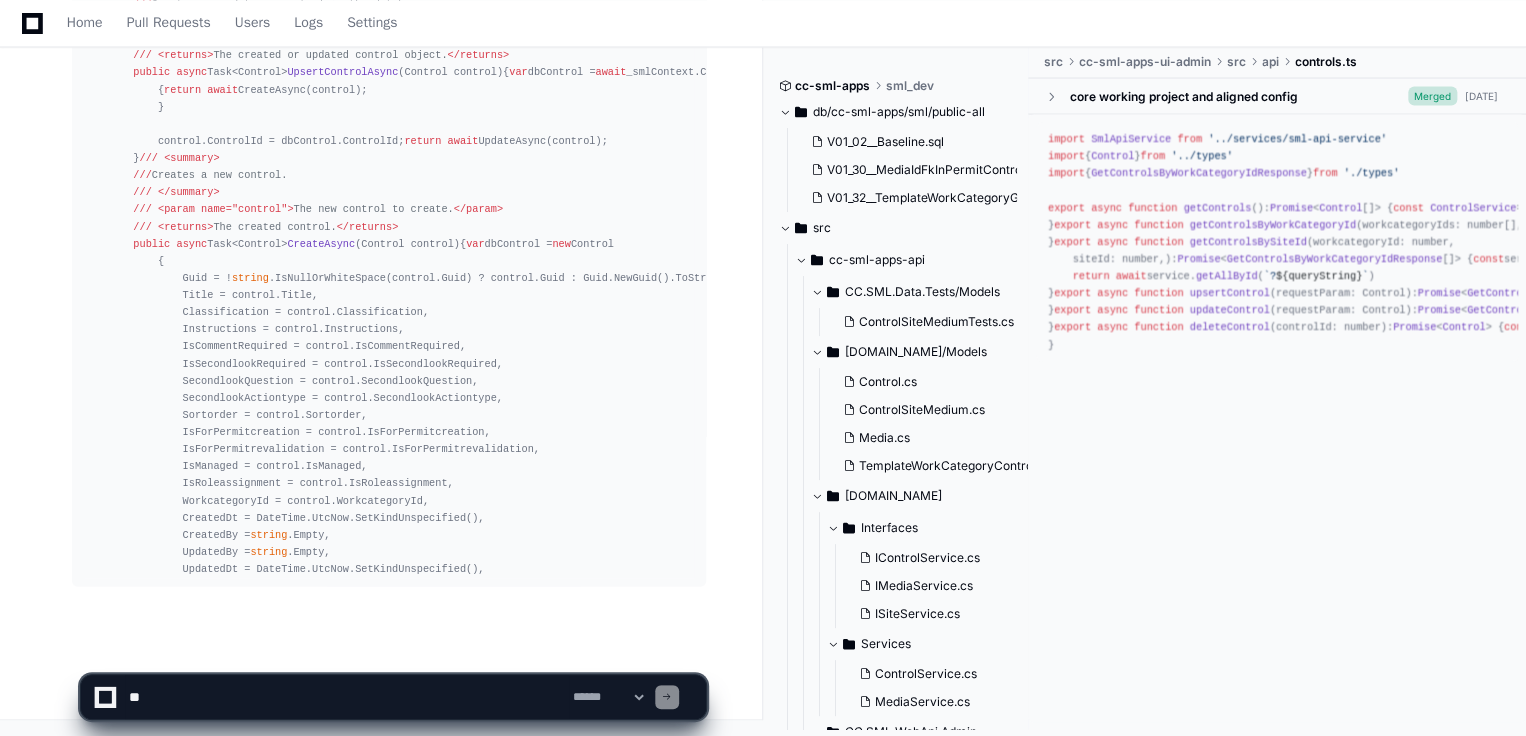 scroll, scrollTop: 8753, scrollLeft: 0, axis: vertical 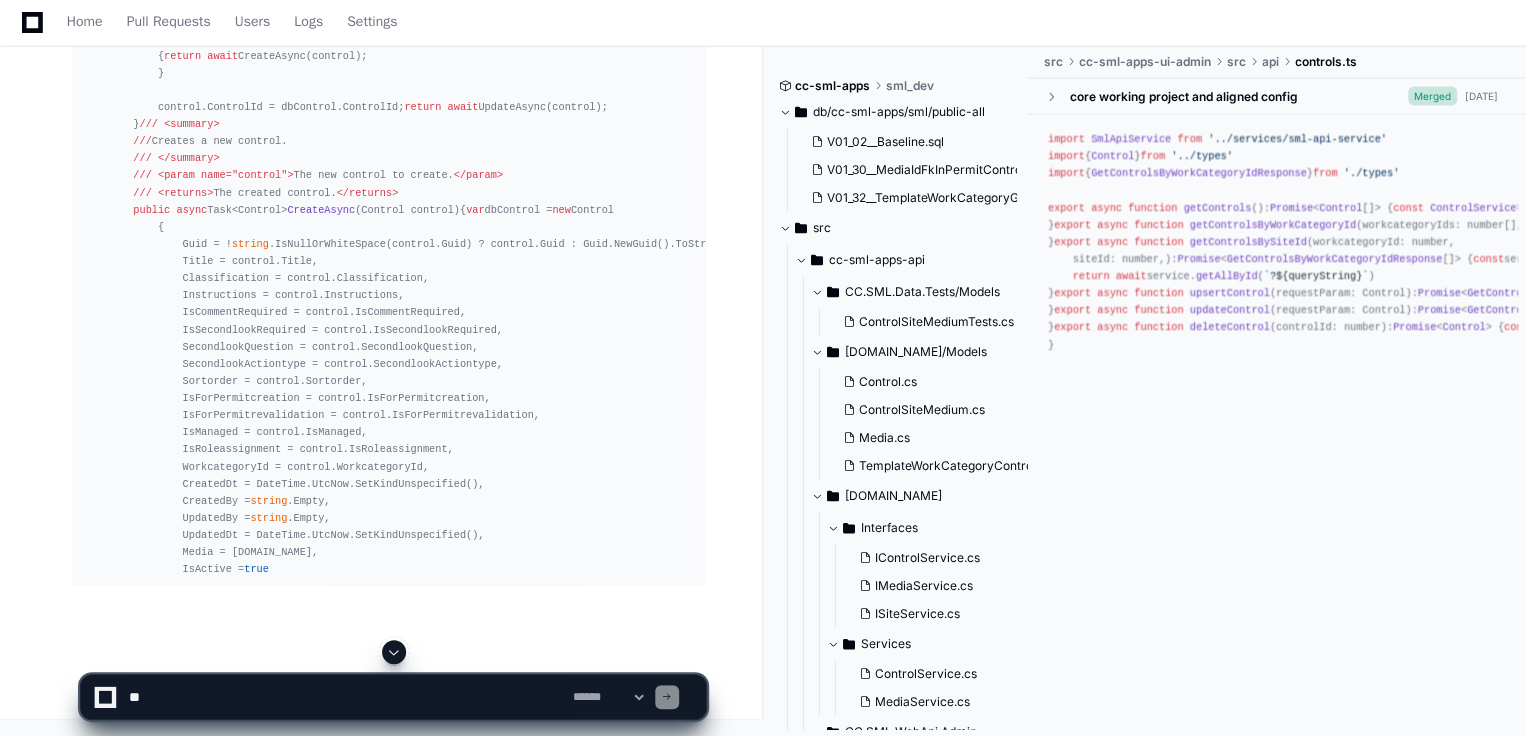 click 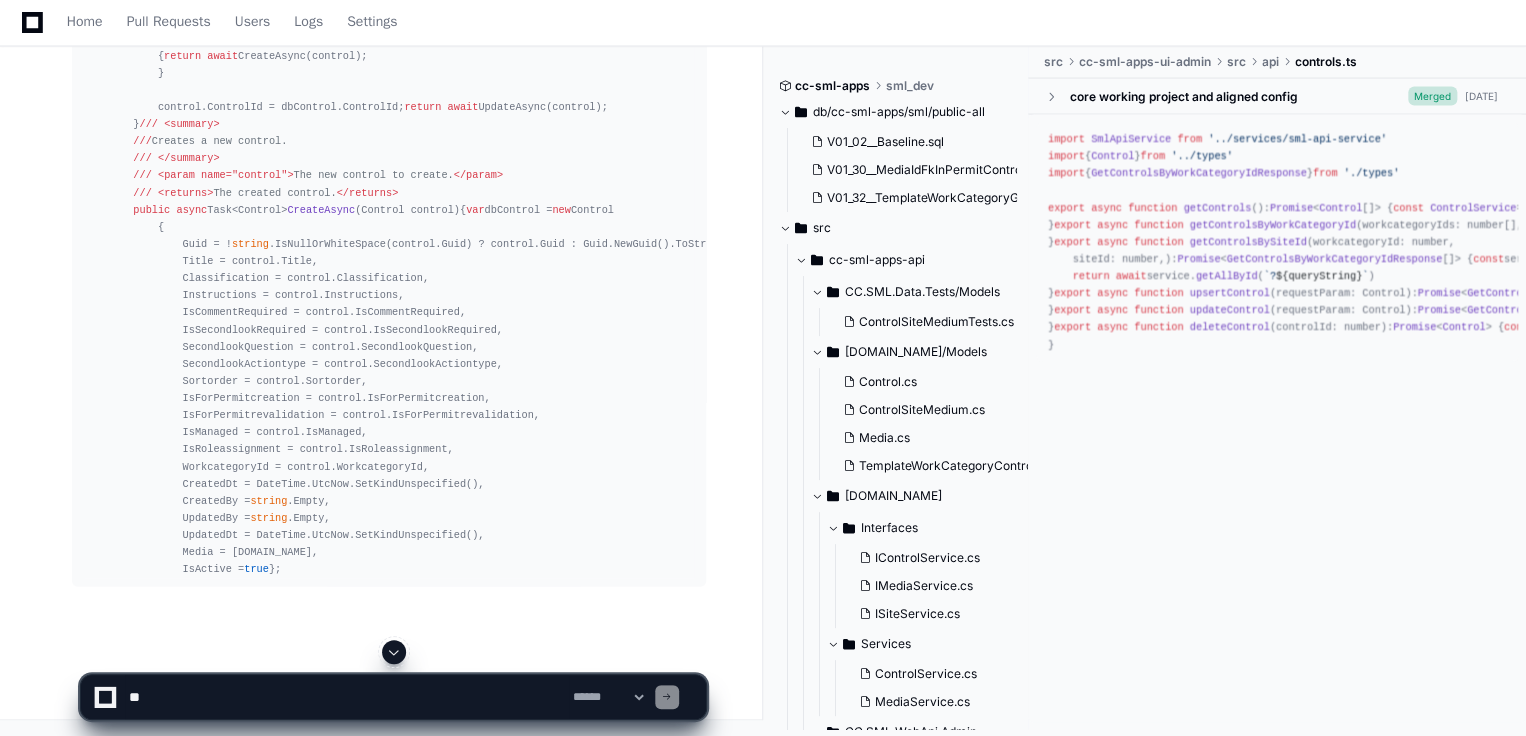 scroll, scrollTop: 8822, scrollLeft: 0, axis: vertical 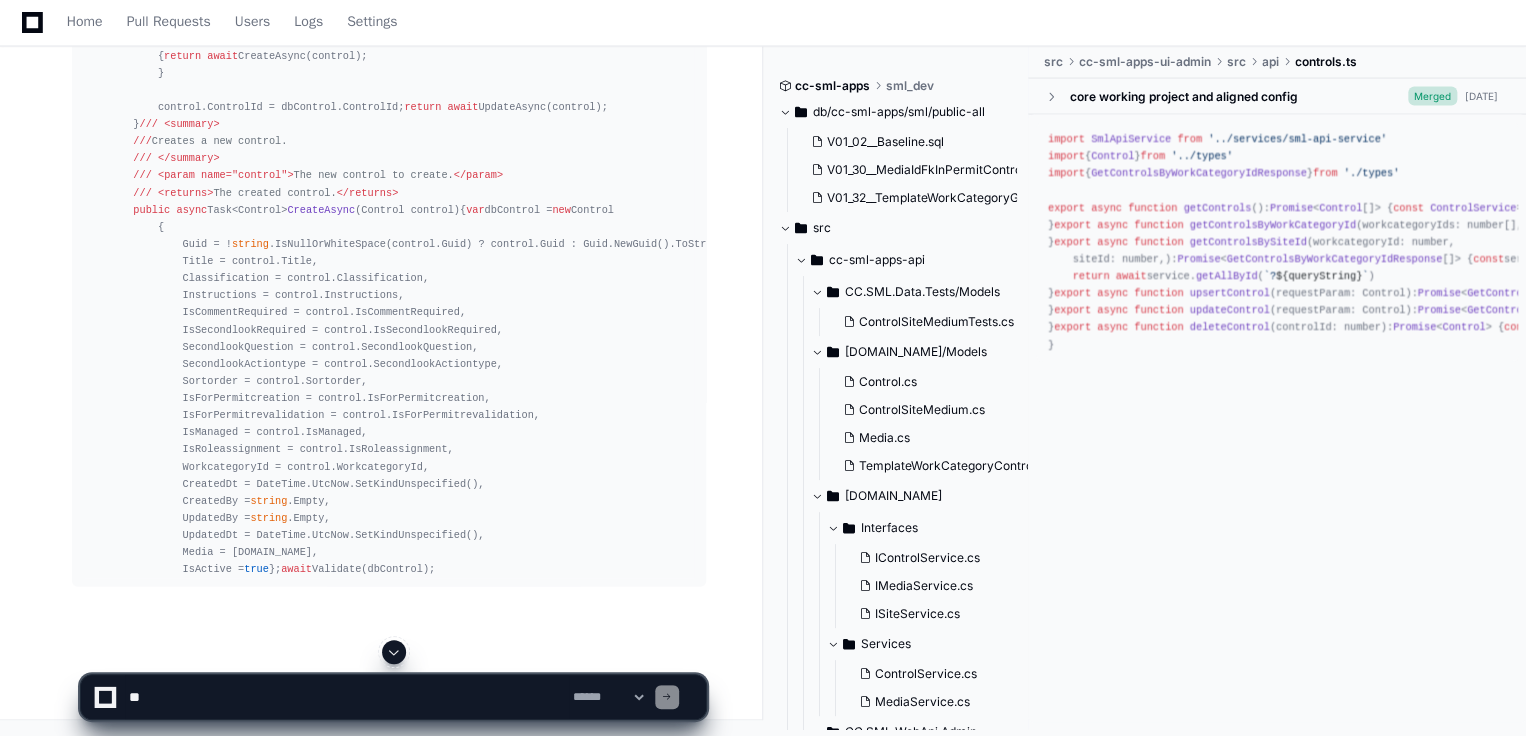click 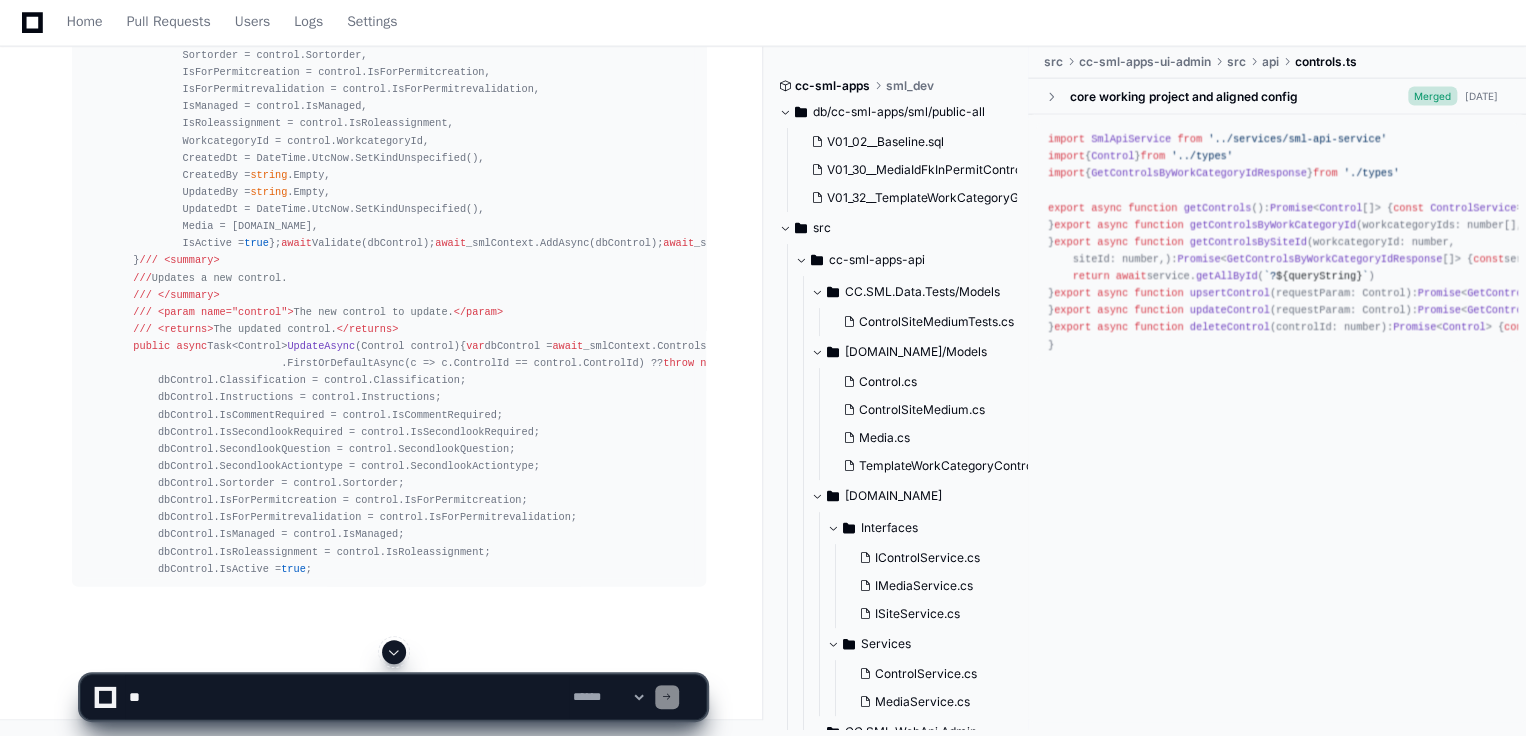 click 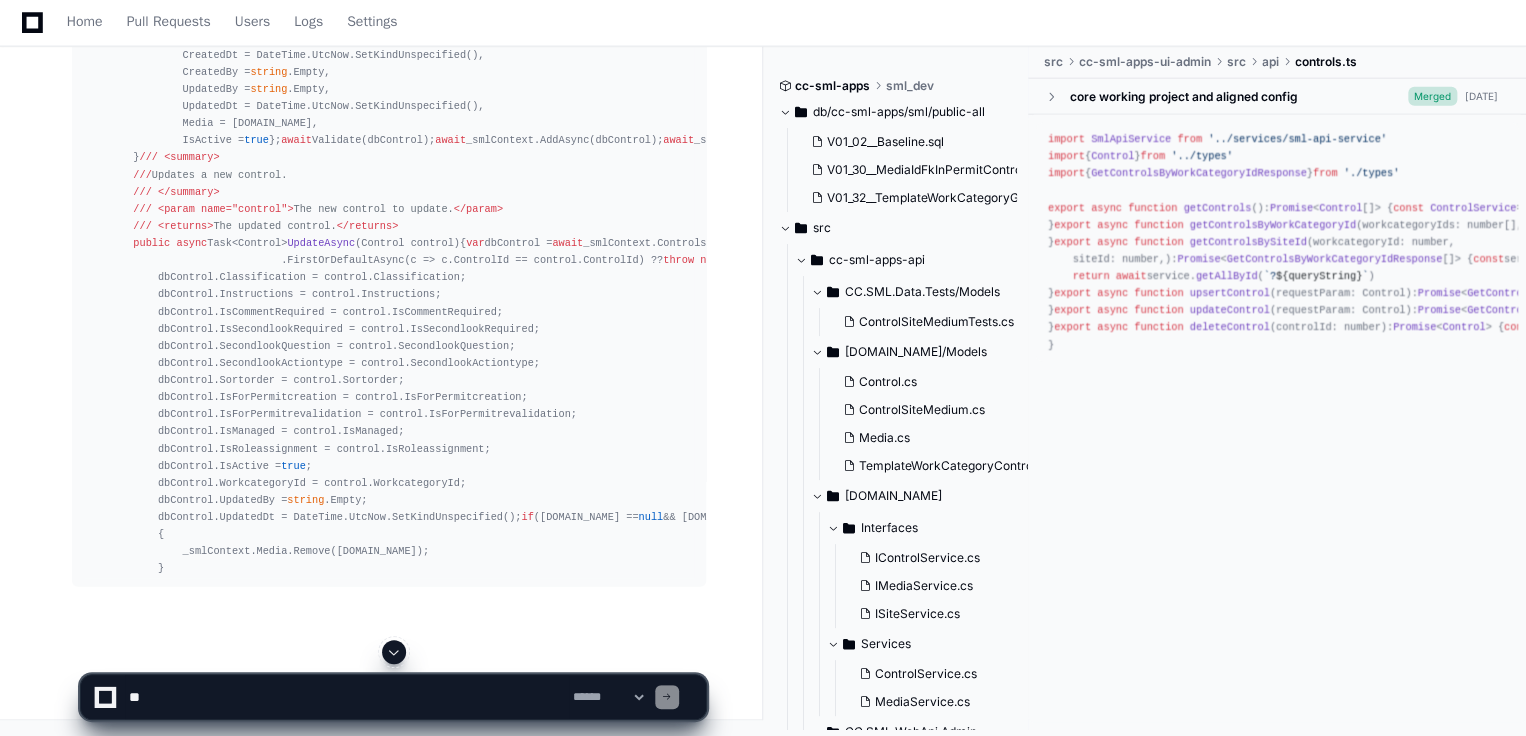 click 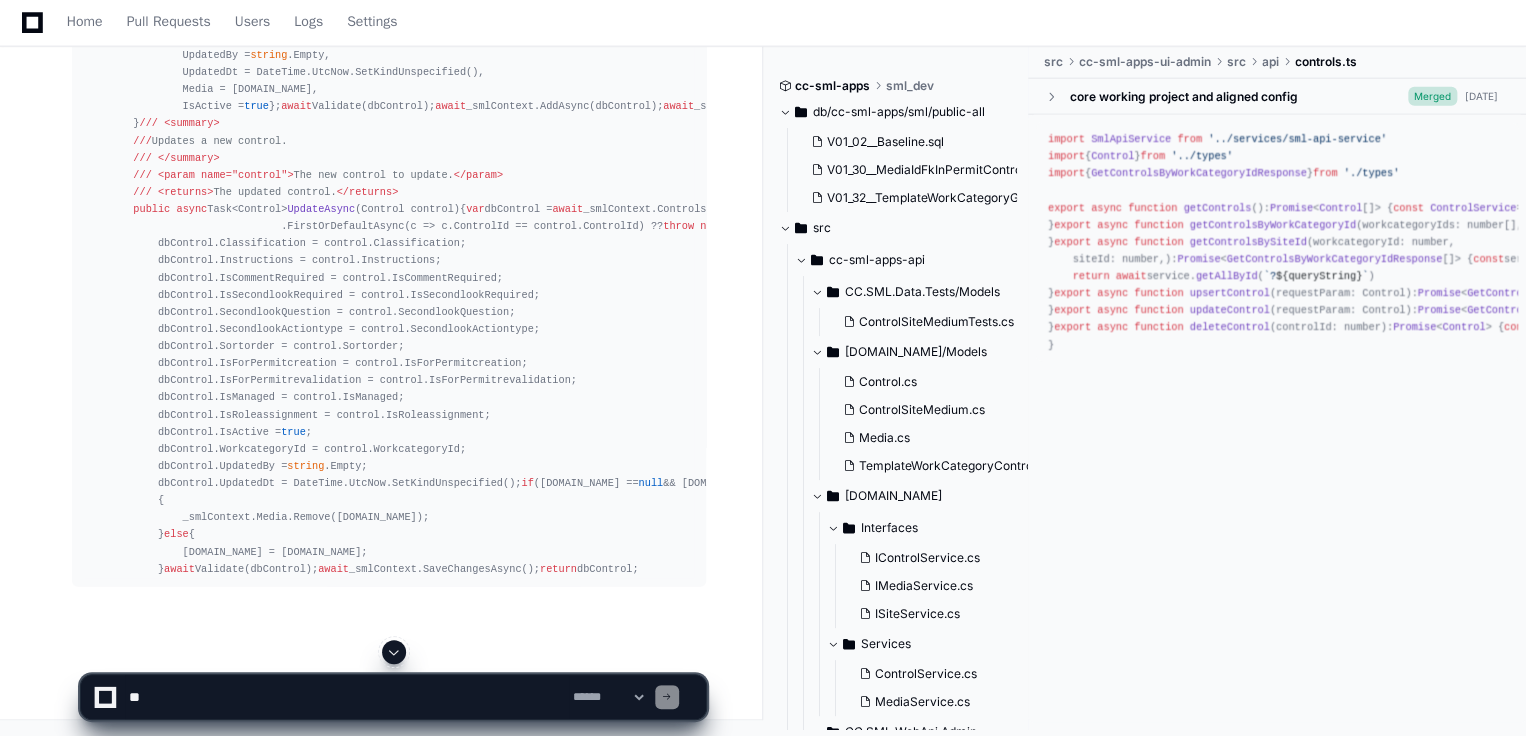 click 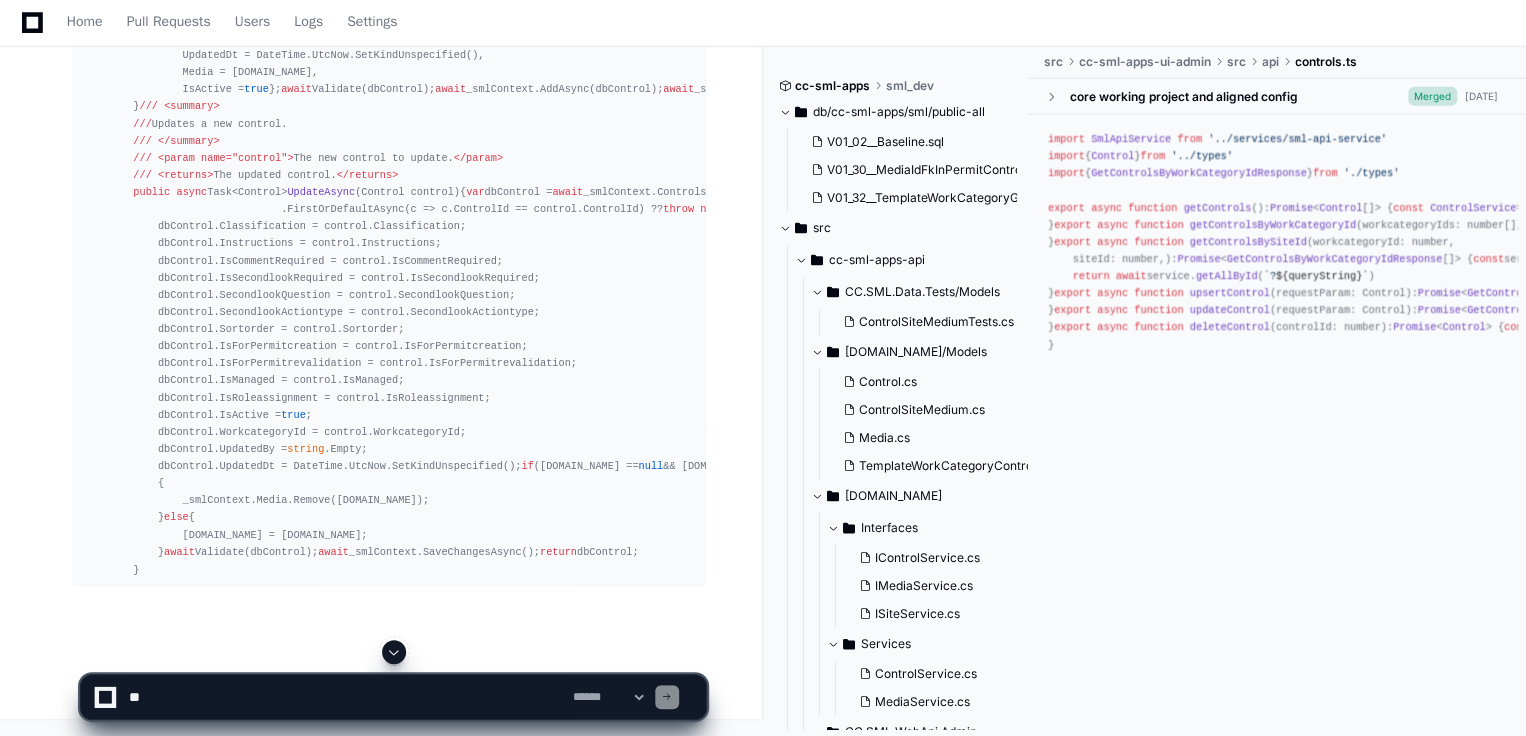 scroll, scrollTop: 9713, scrollLeft: 0, axis: vertical 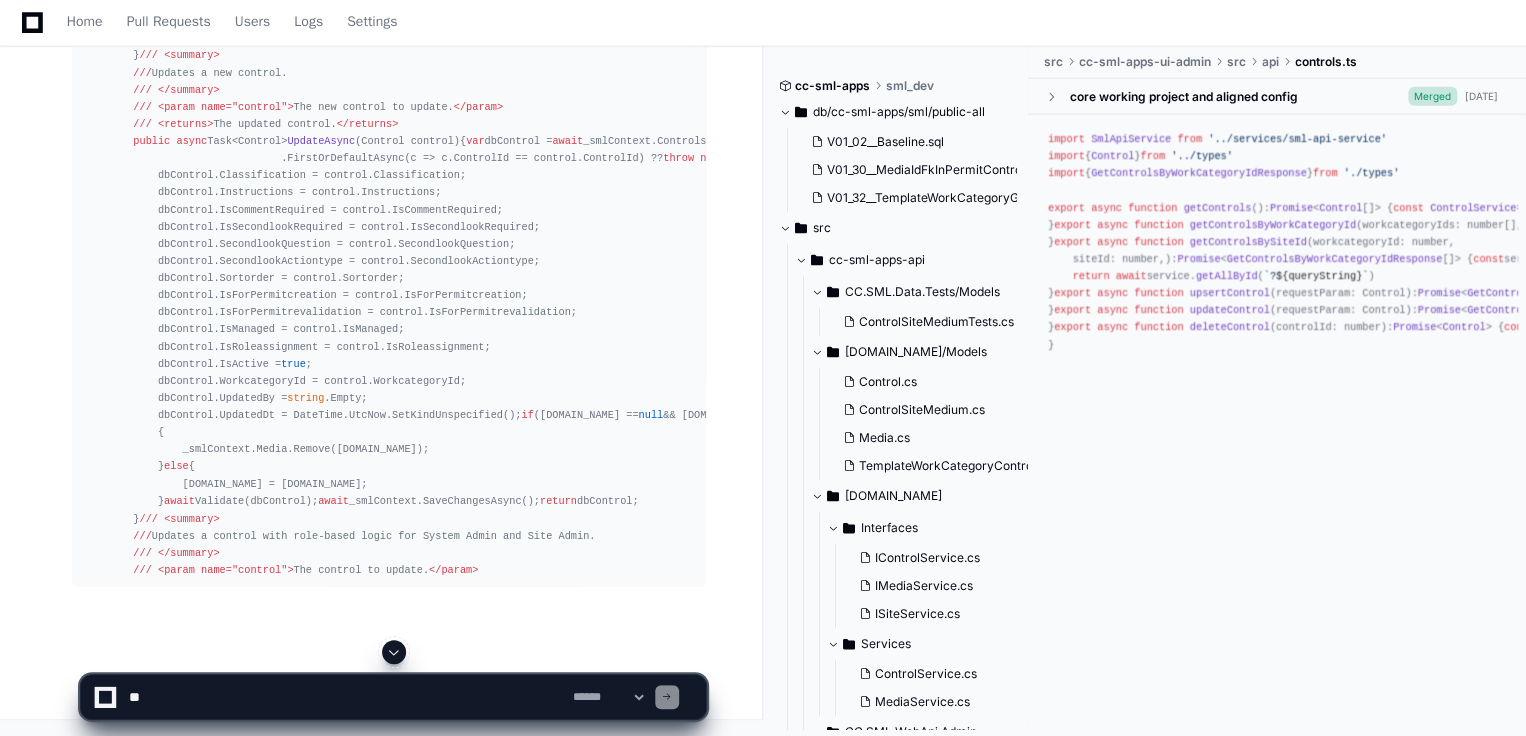 click 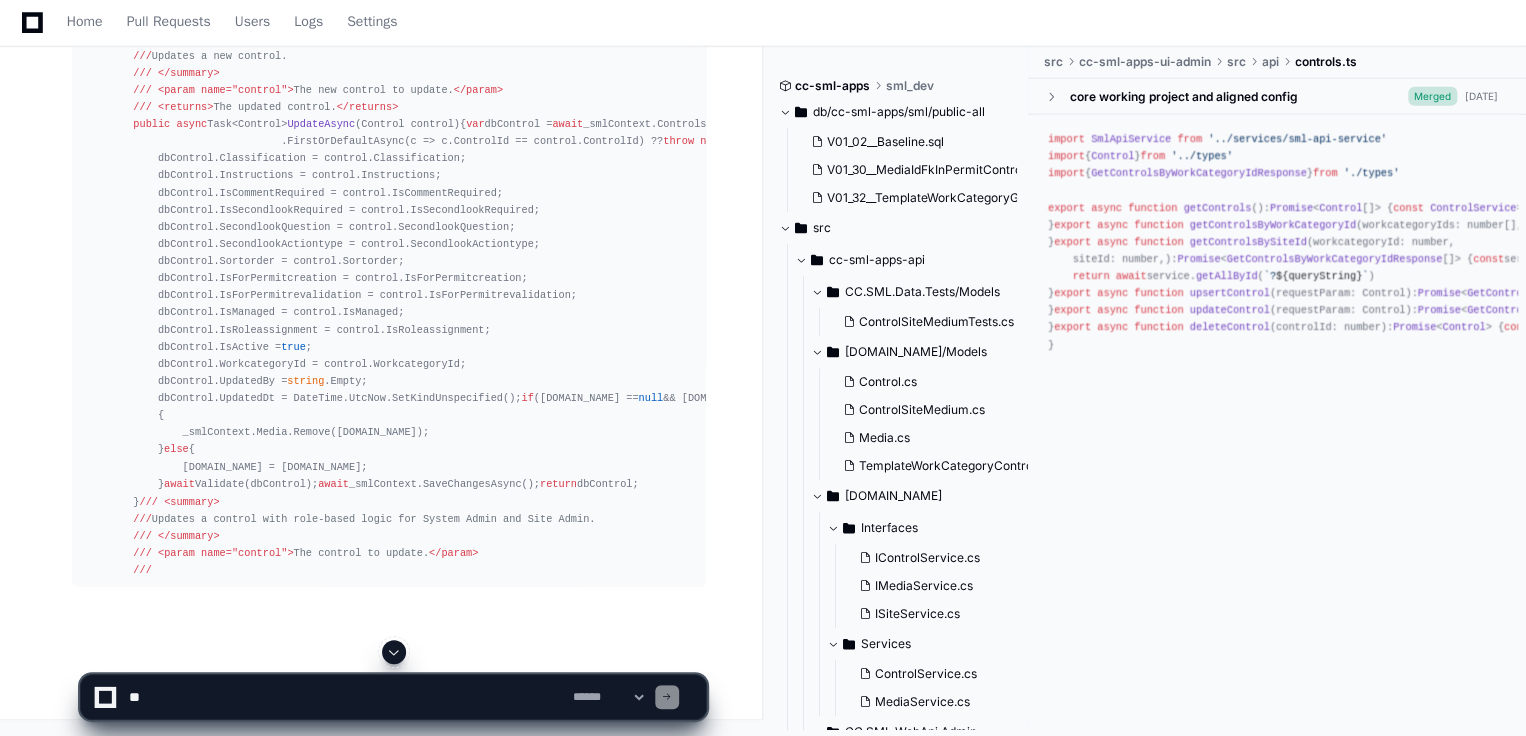 scroll, scrollTop: 9816, scrollLeft: 0, axis: vertical 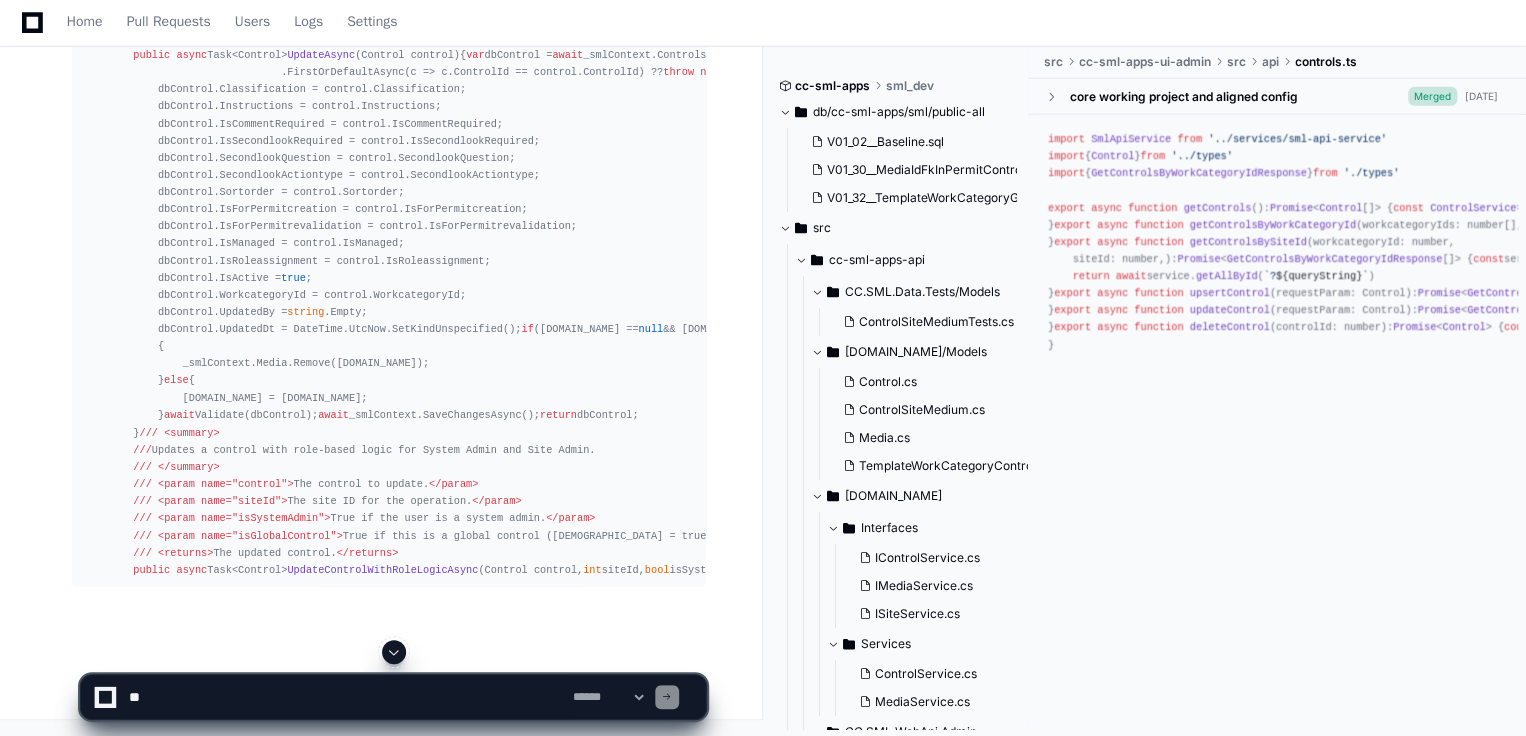 click 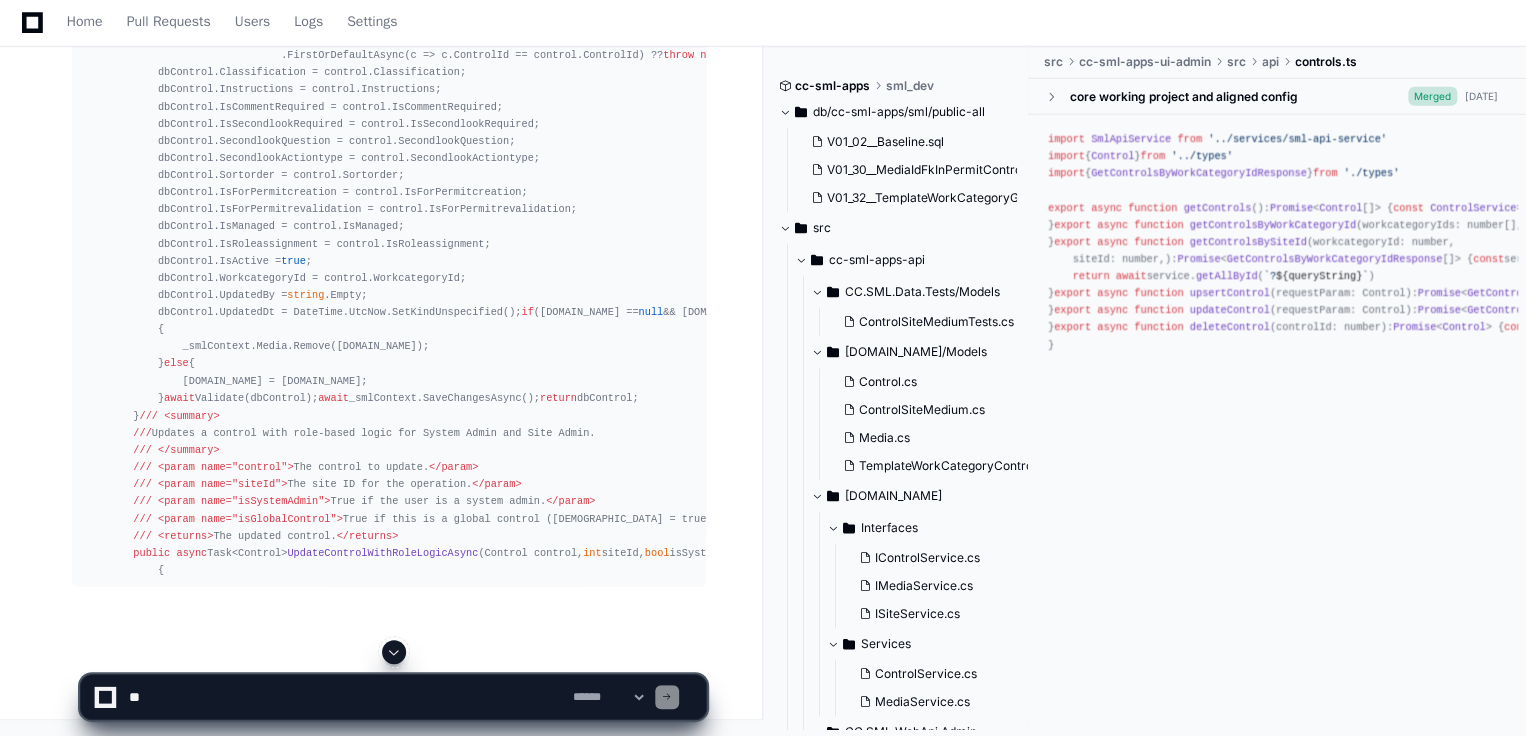 click 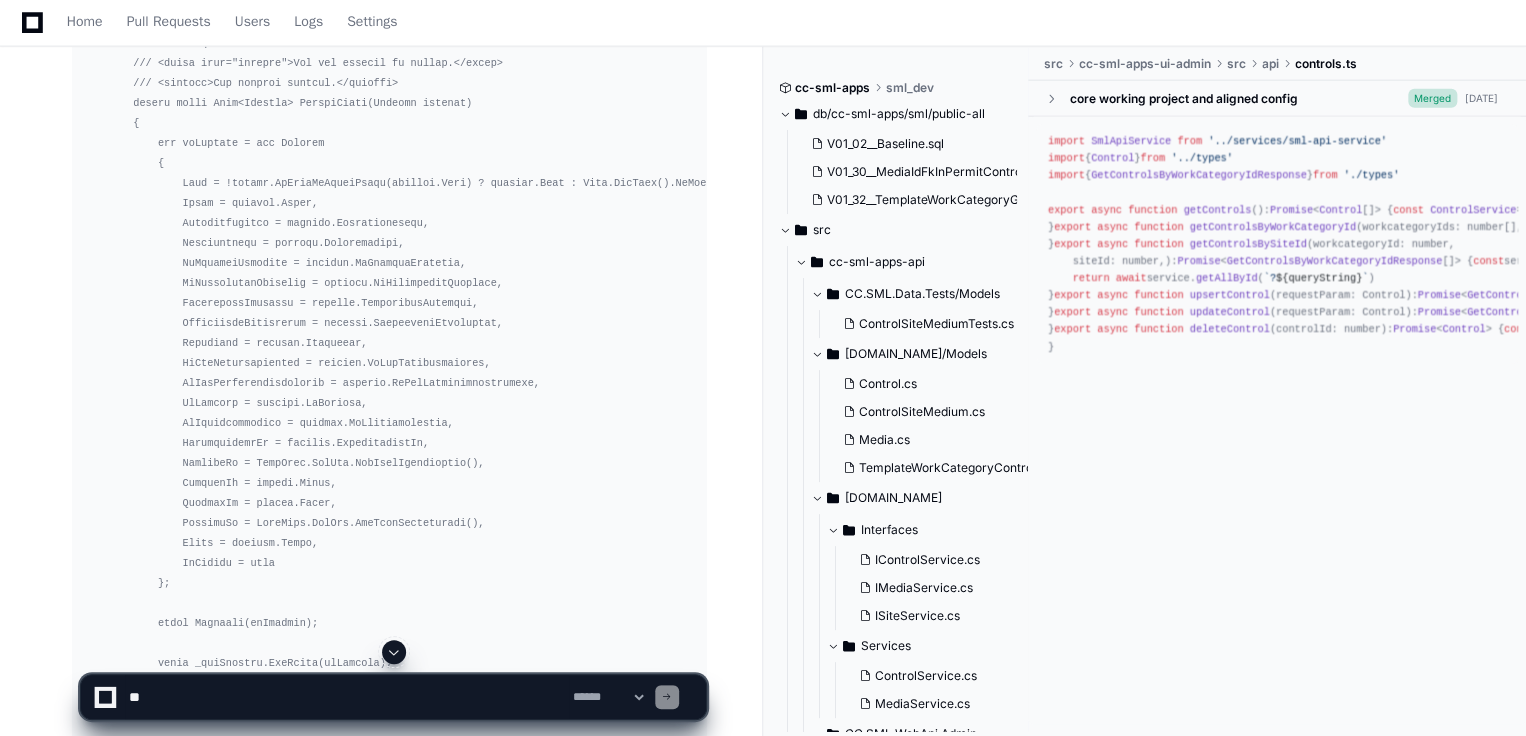 click 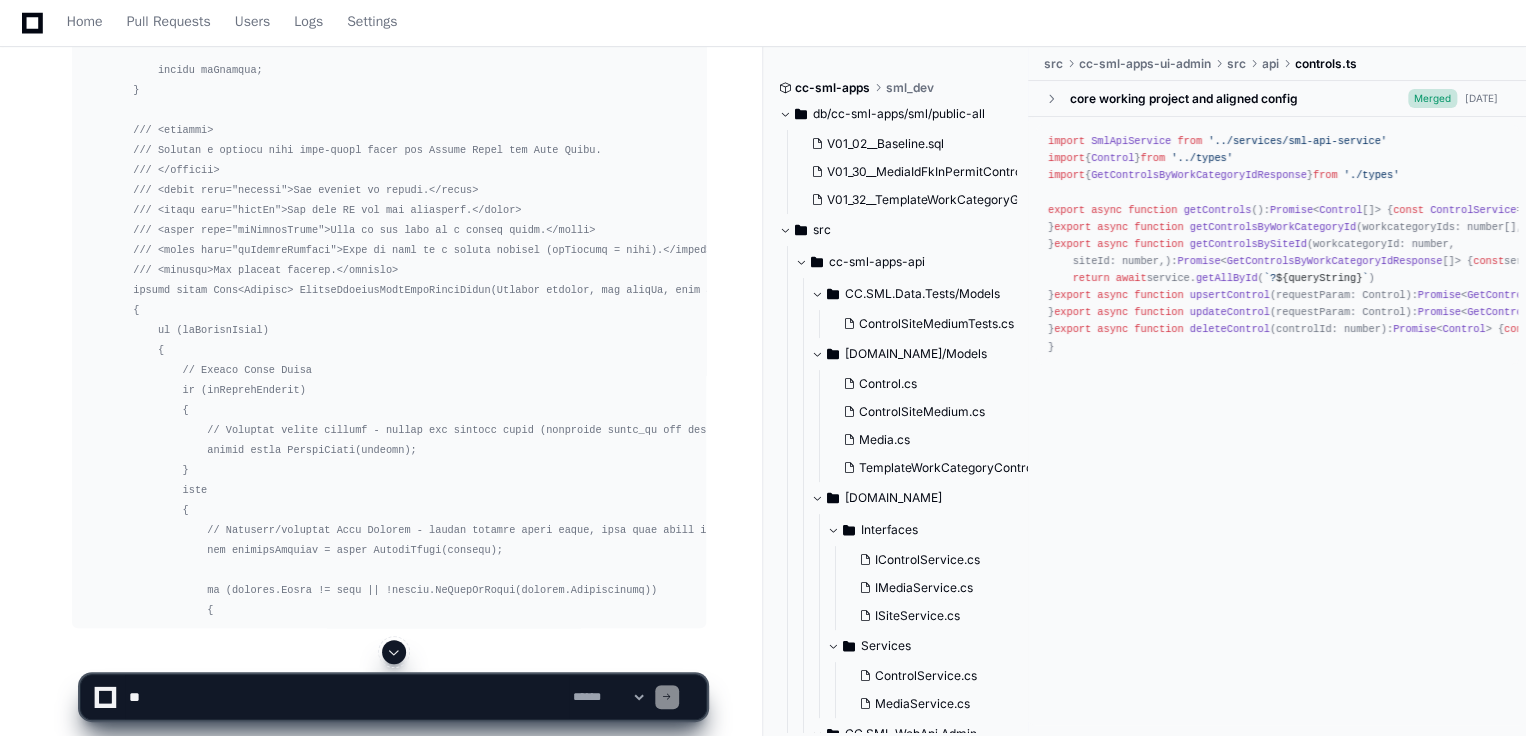 scroll, scrollTop: 11544, scrollLeft: 0, axis: vertical 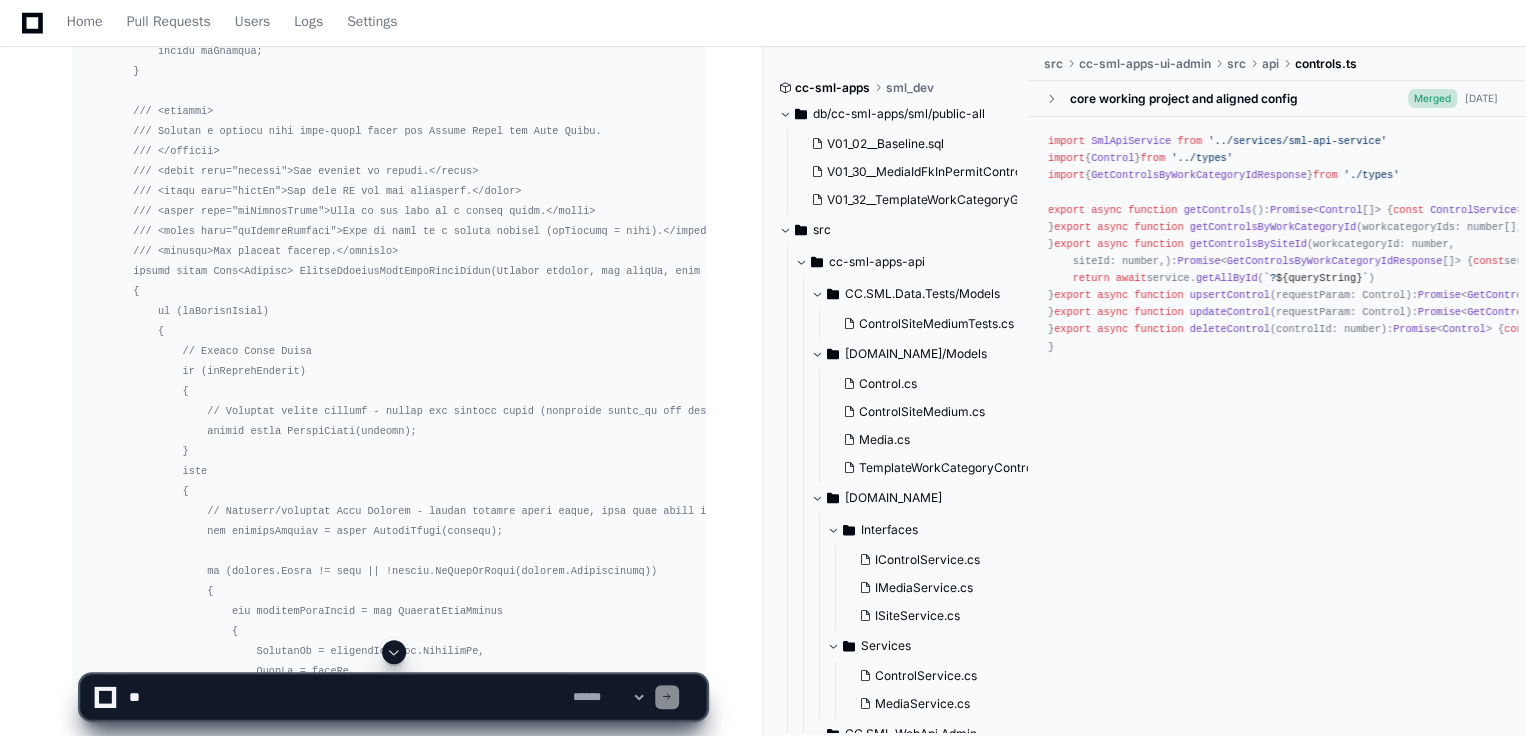 click 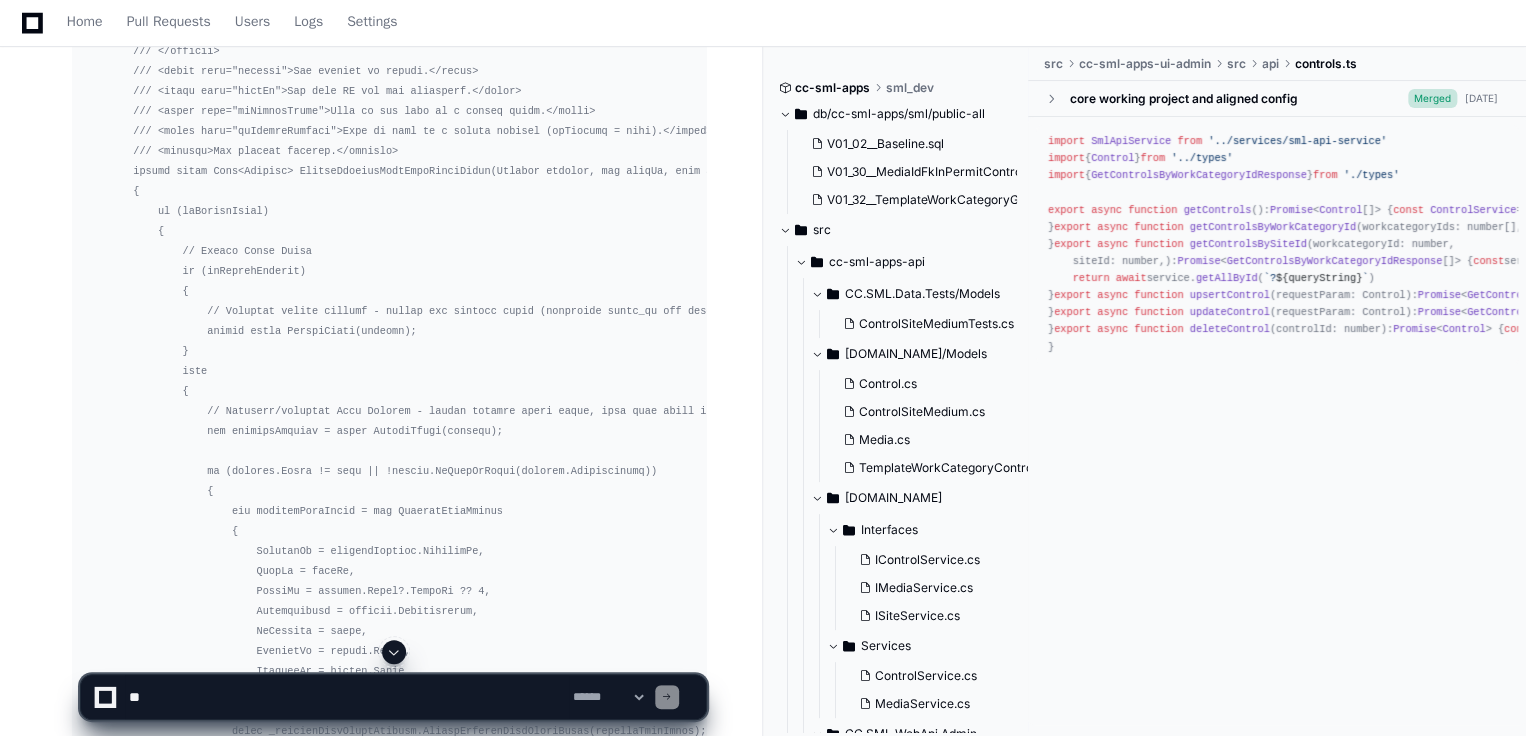 scroll, scrollTop: 11644, scrollLeft: 0, axis: vertical 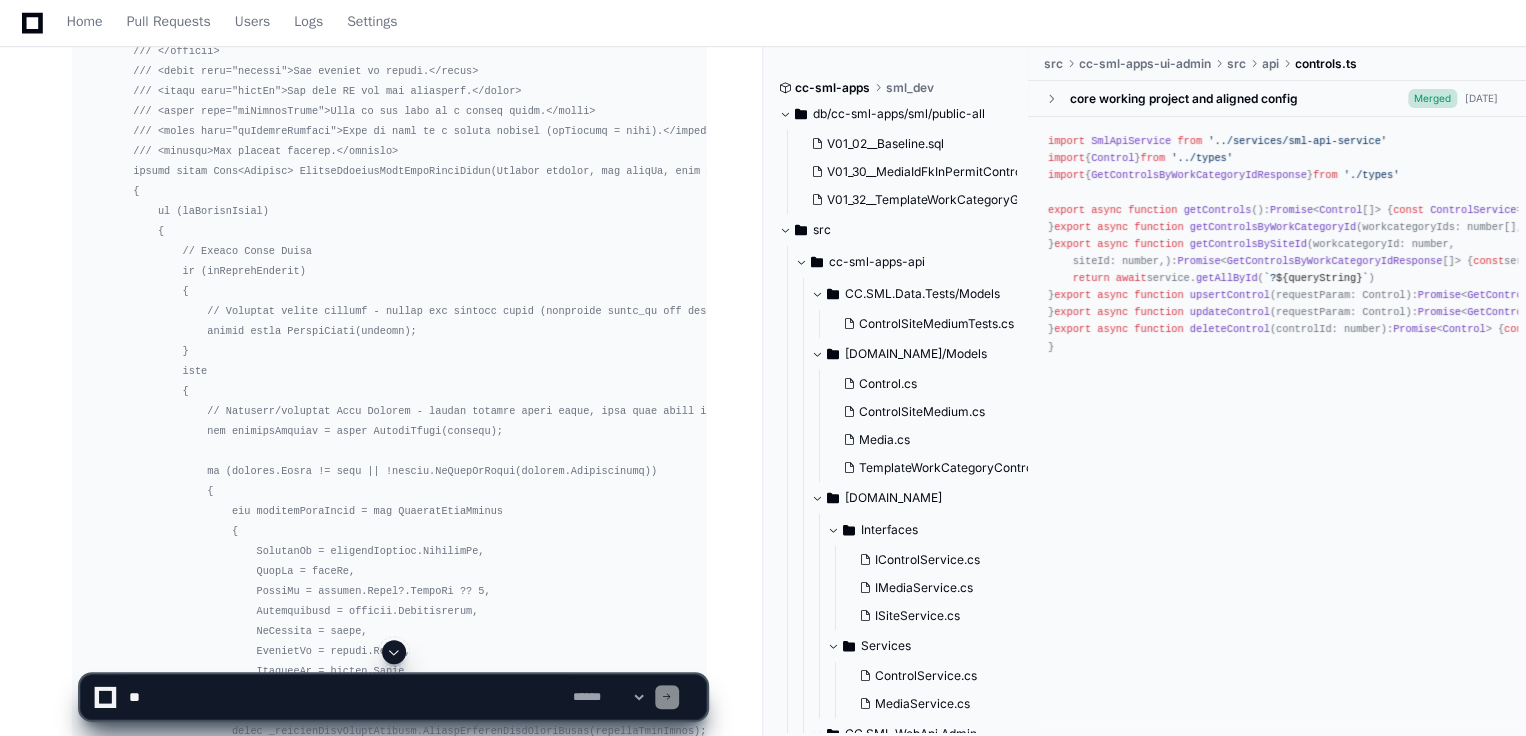 click on "**********" 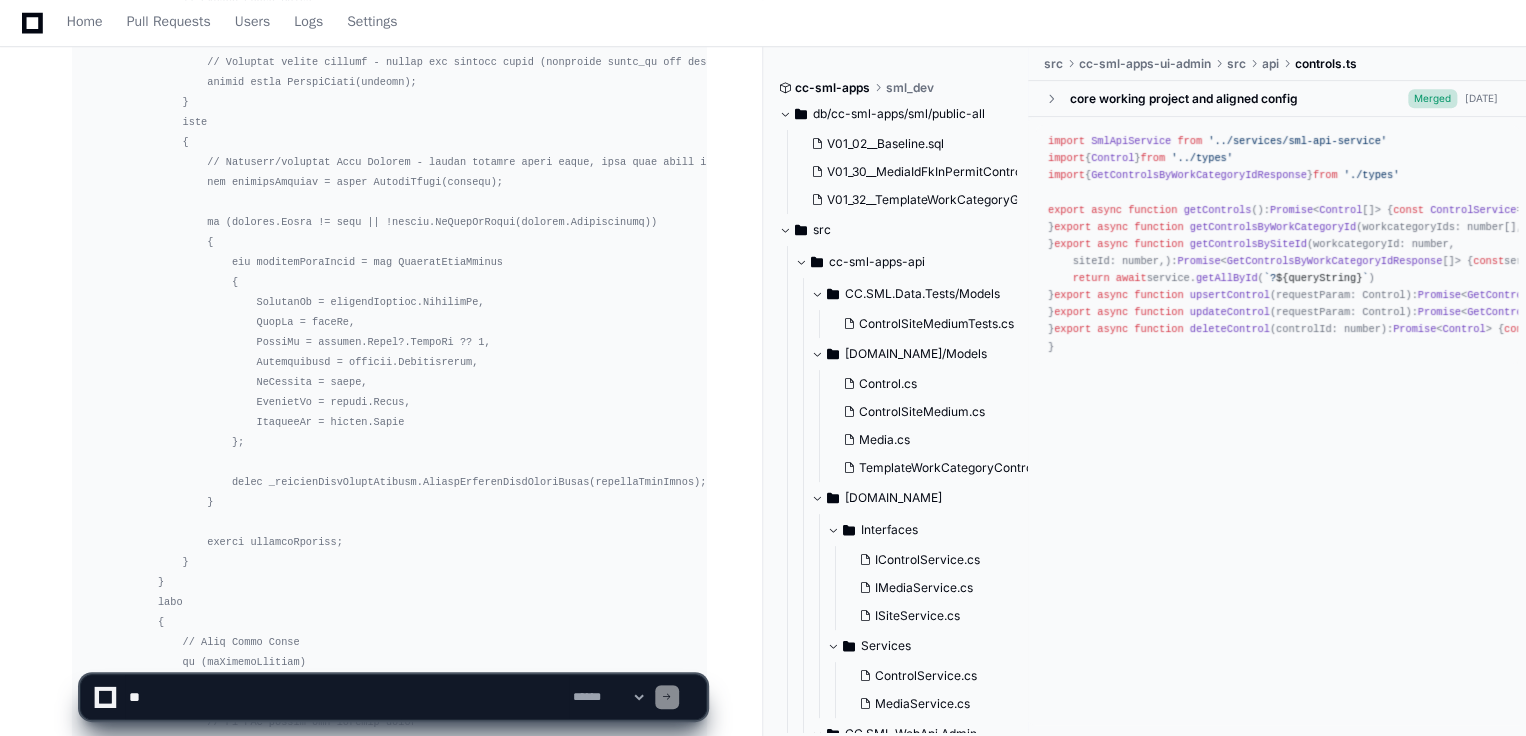 scroll, scrollTop: 12104, scrollLeft: 0, axis: vertical 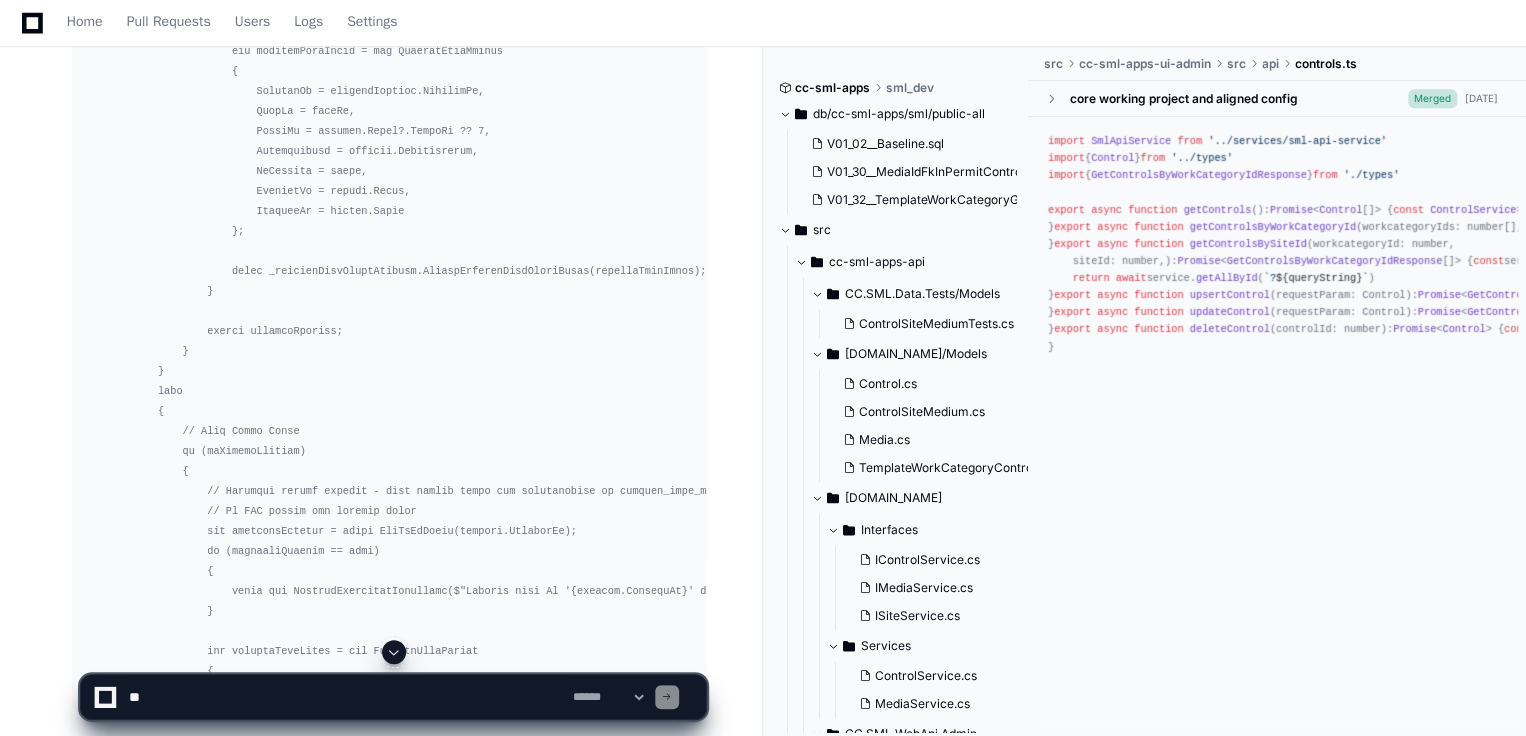 click 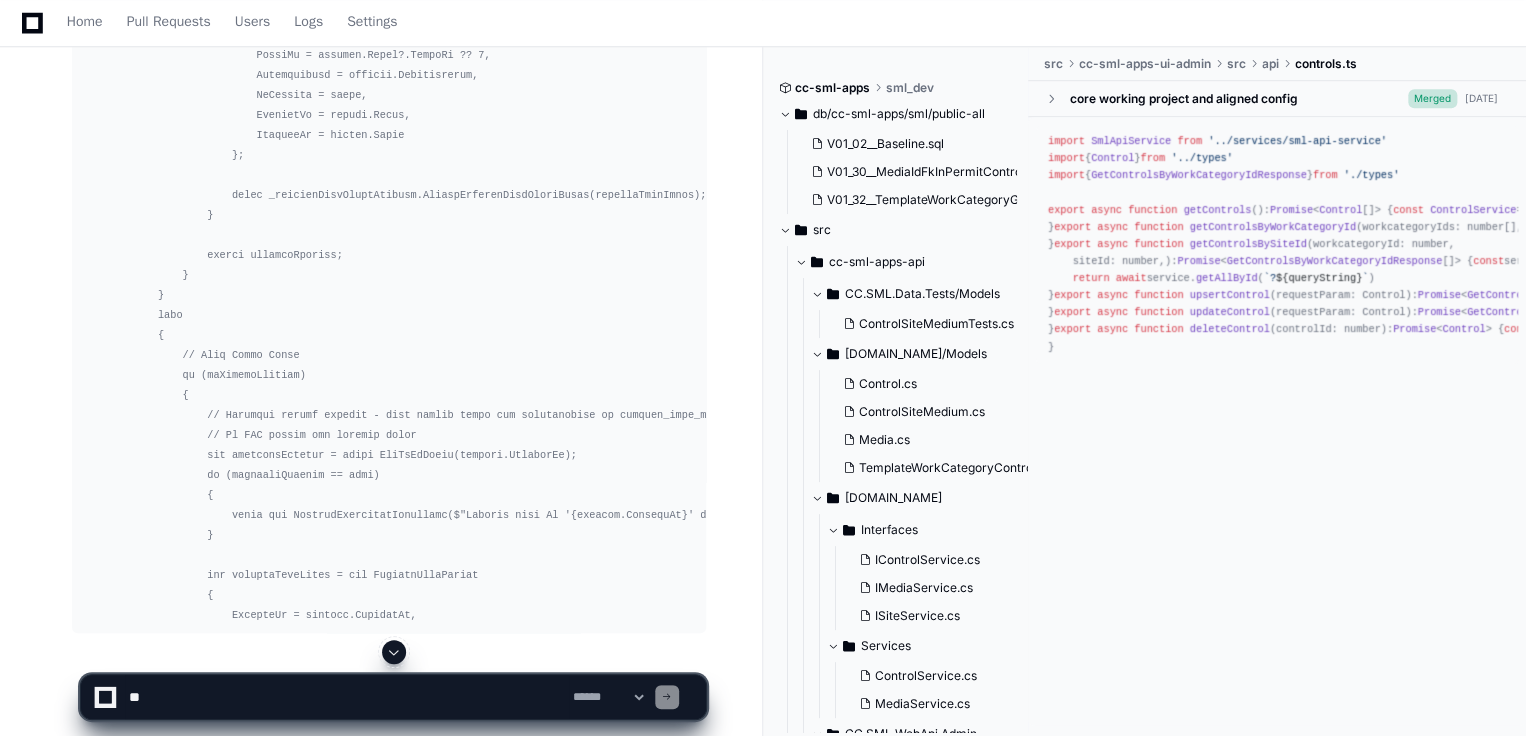 scroll, scrollTop: 12218, scrollLeft: 0, axis: vertical 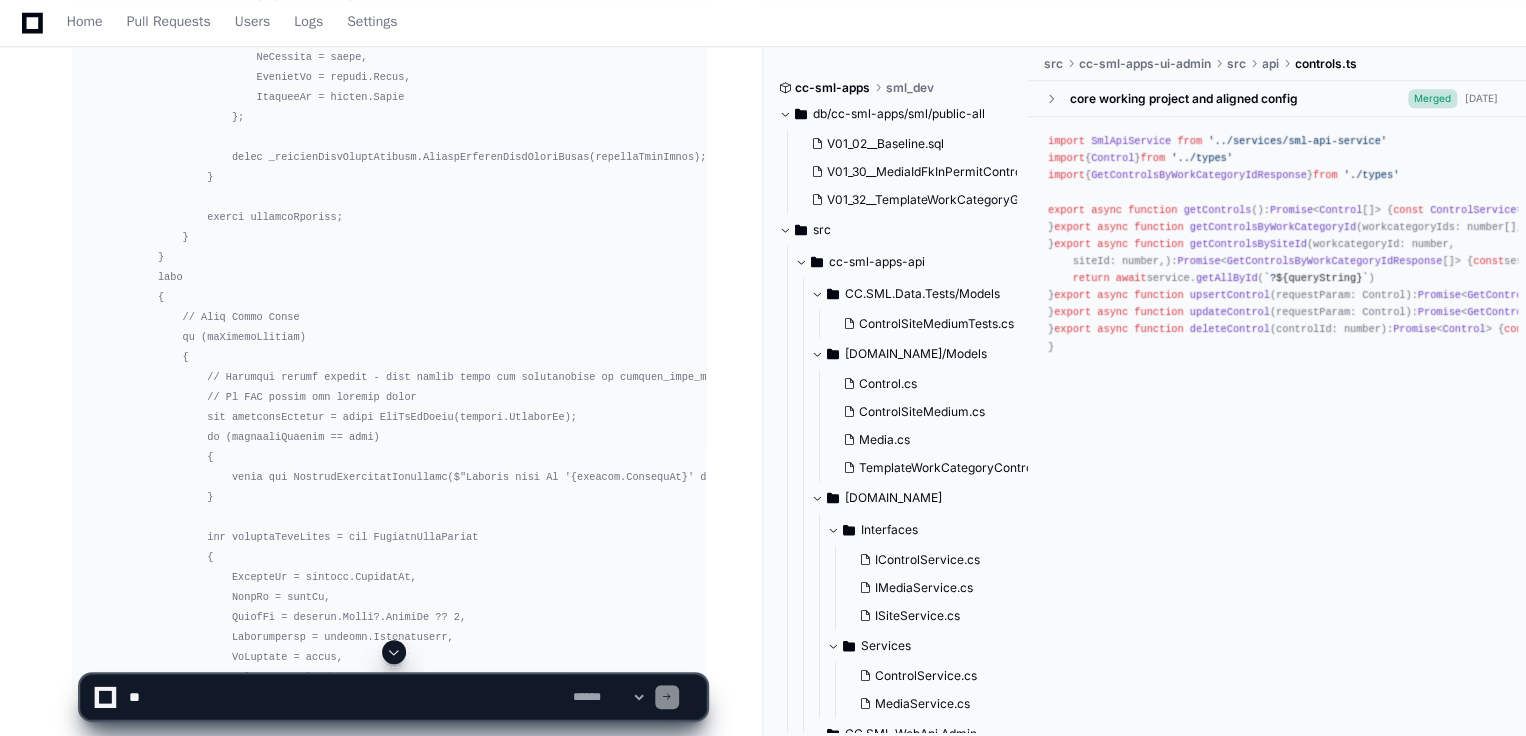 type 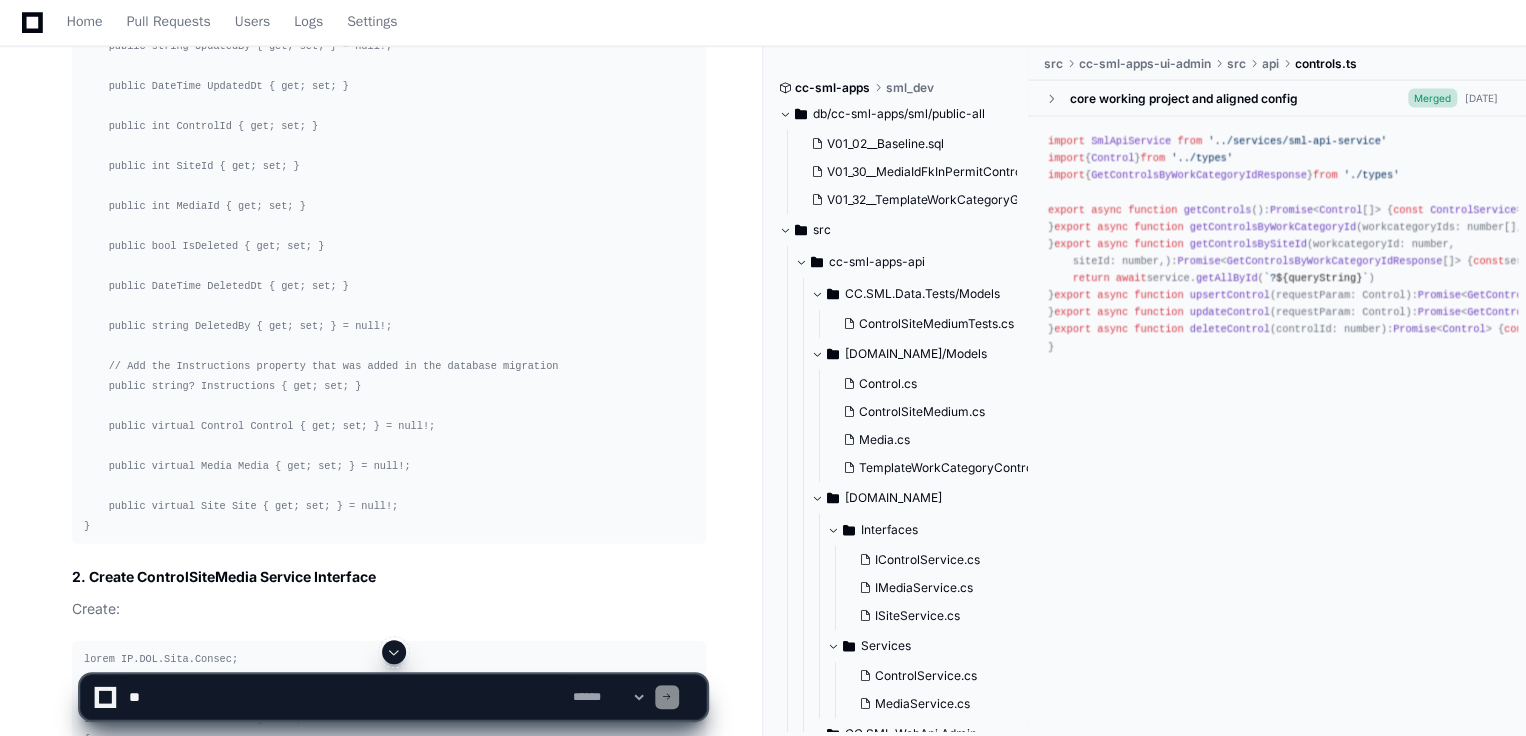 scroll, scrollTop: 2133, scrollLeft: 0, axis: vertical 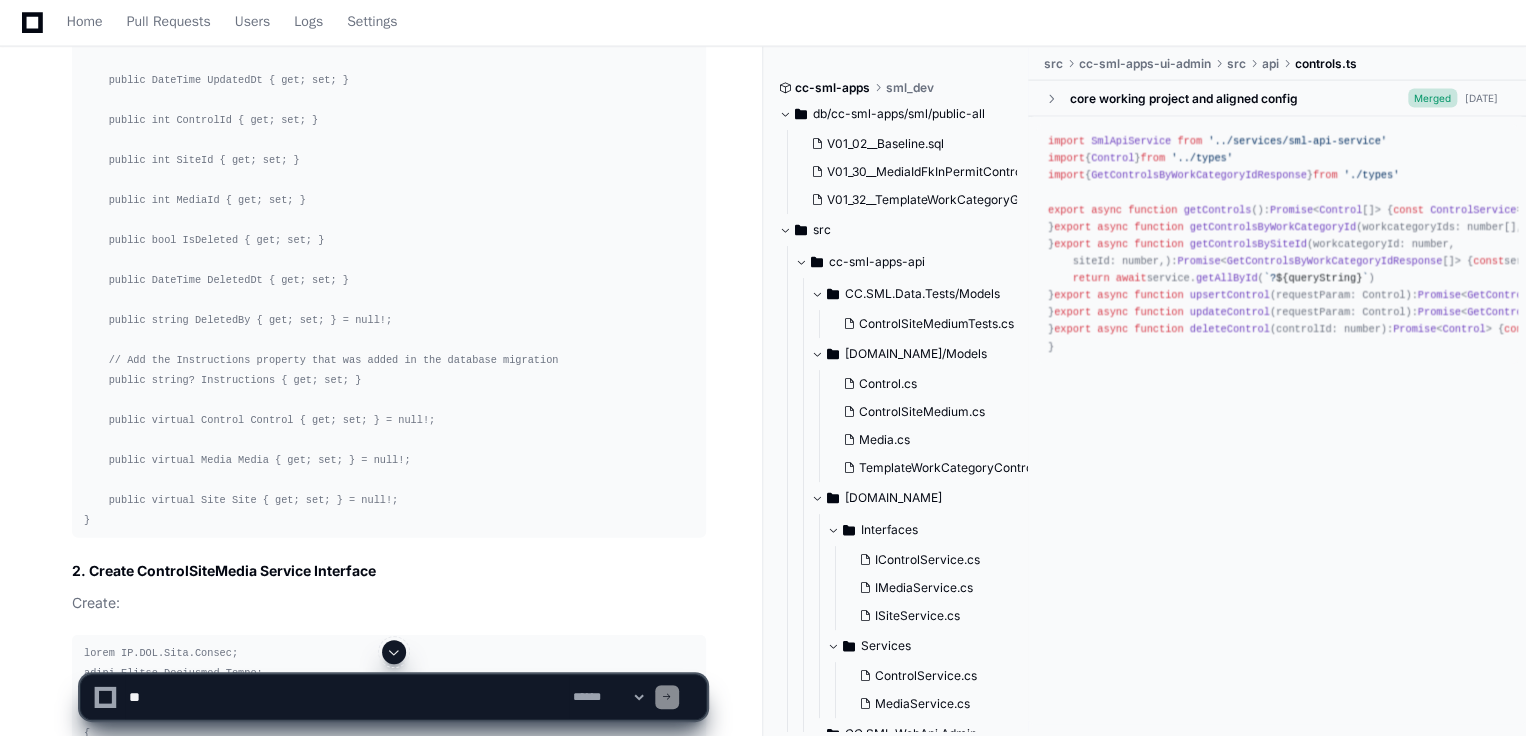 click 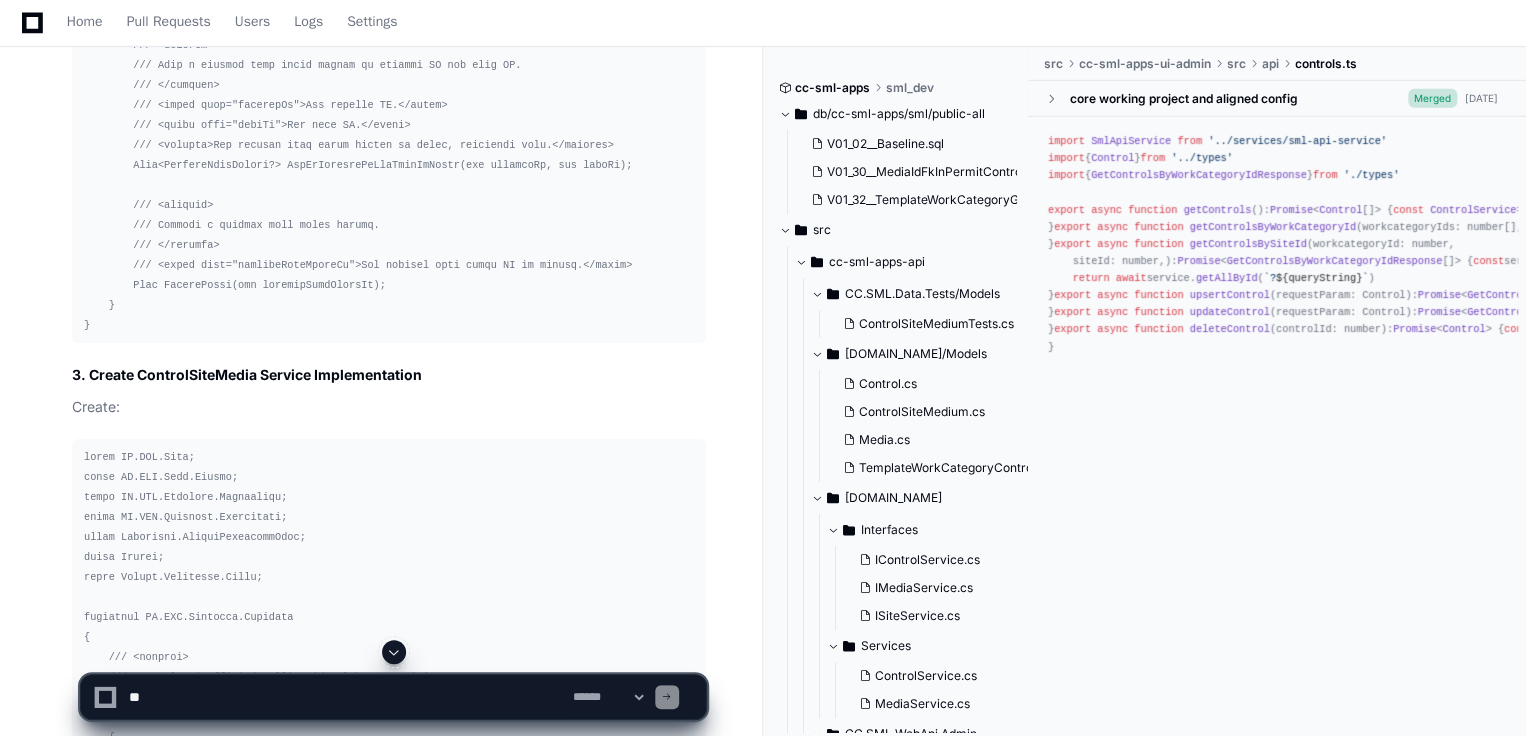 scroll, scrollTop: 12824, scrollLeft: 0, axis: vertical 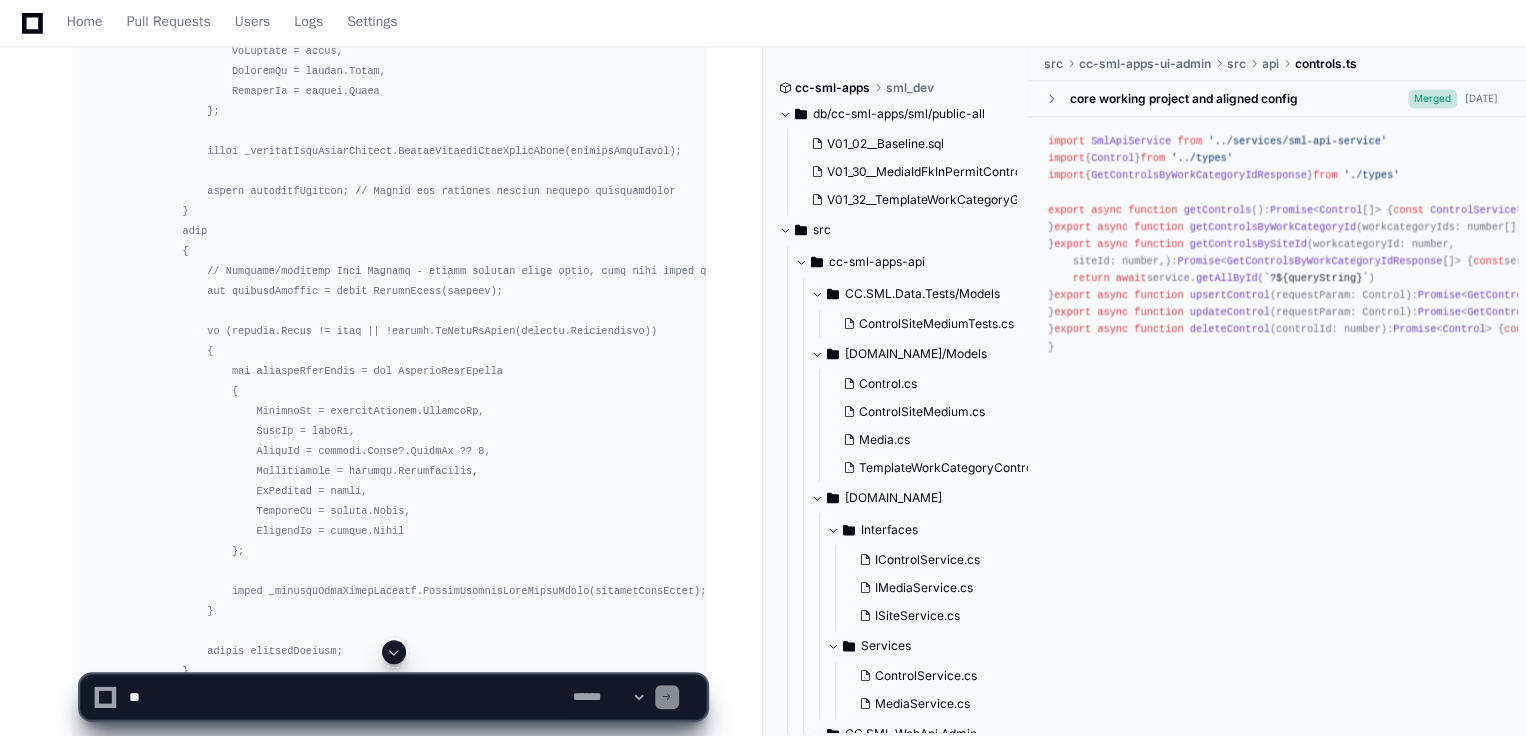 click 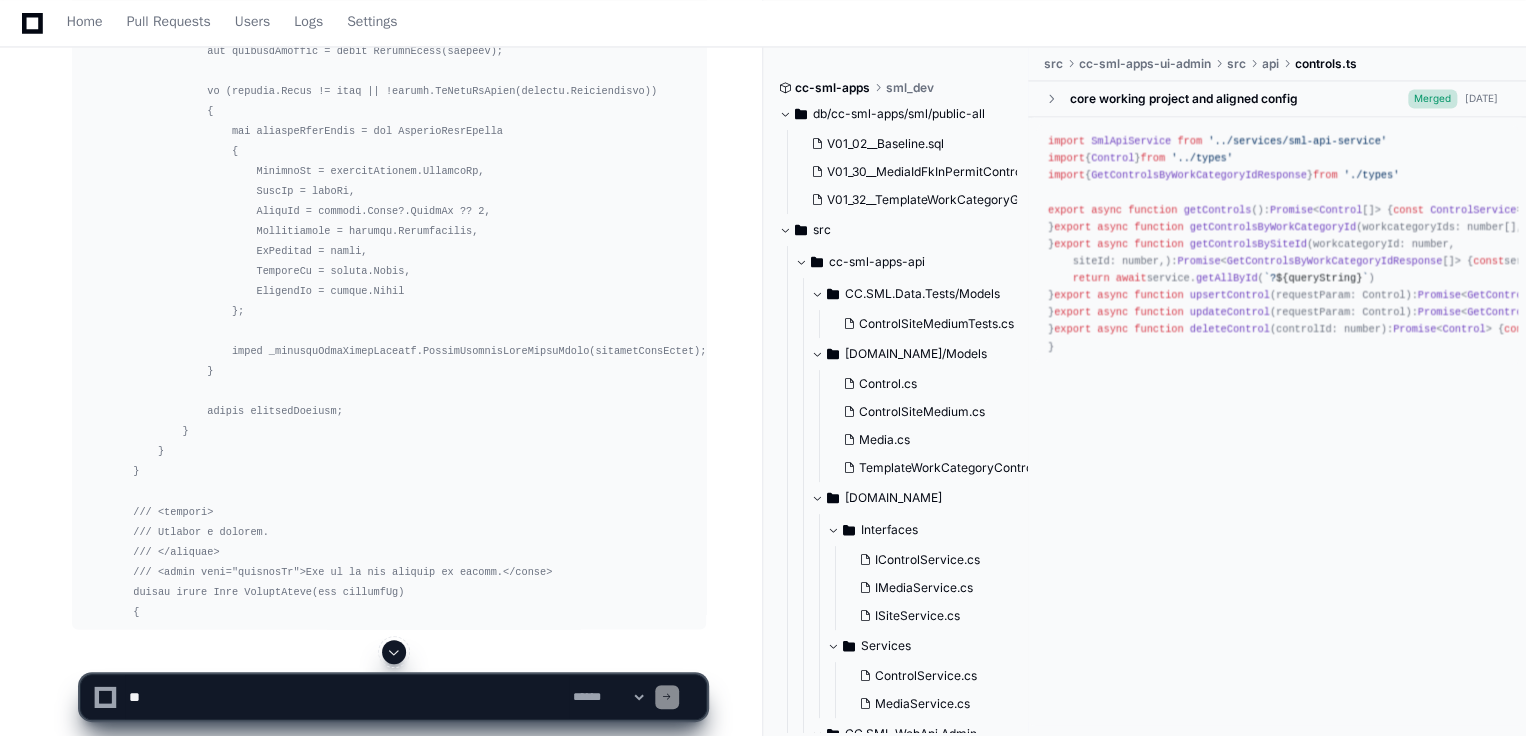 click 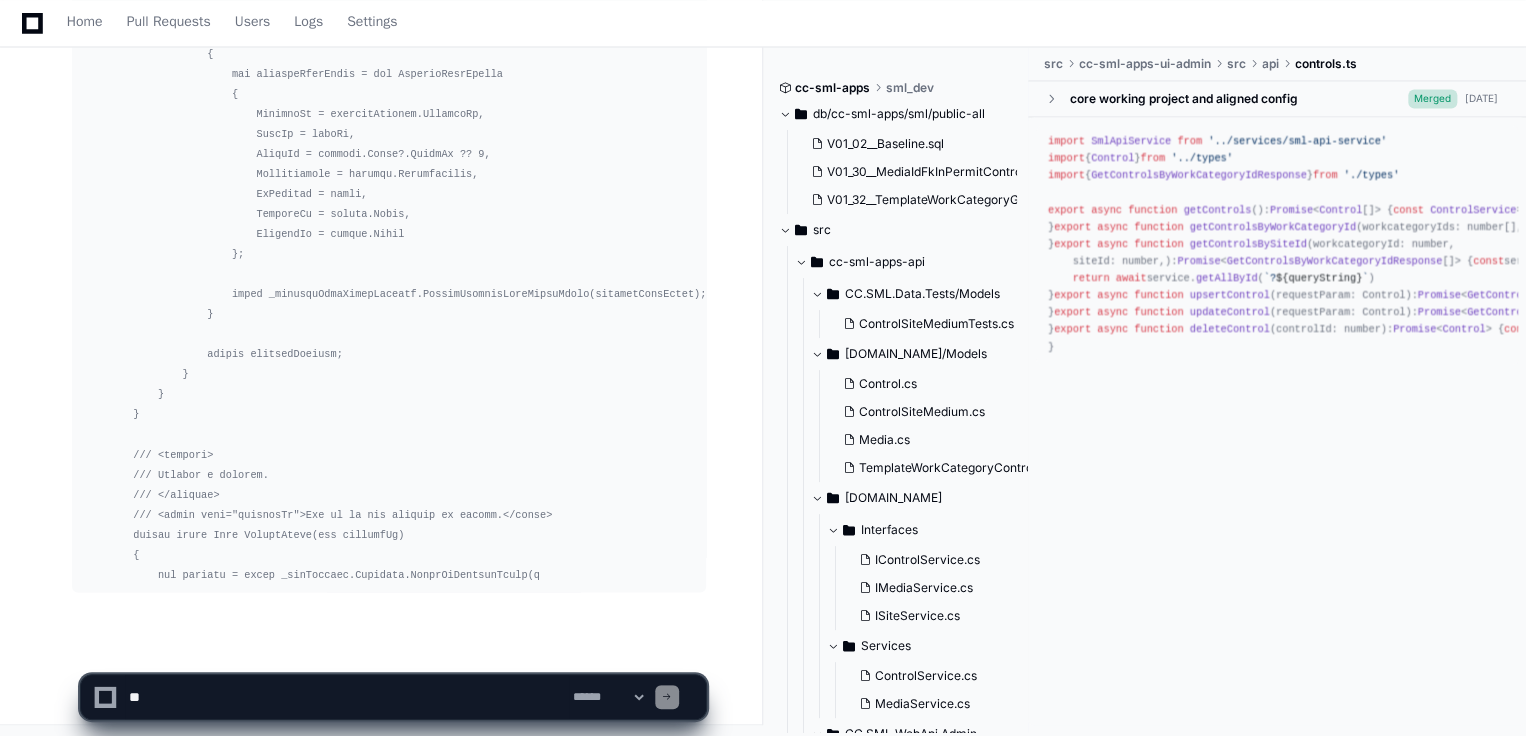 scroll, scrollTop: 13124, scrollLeft: 0, axis: vertical 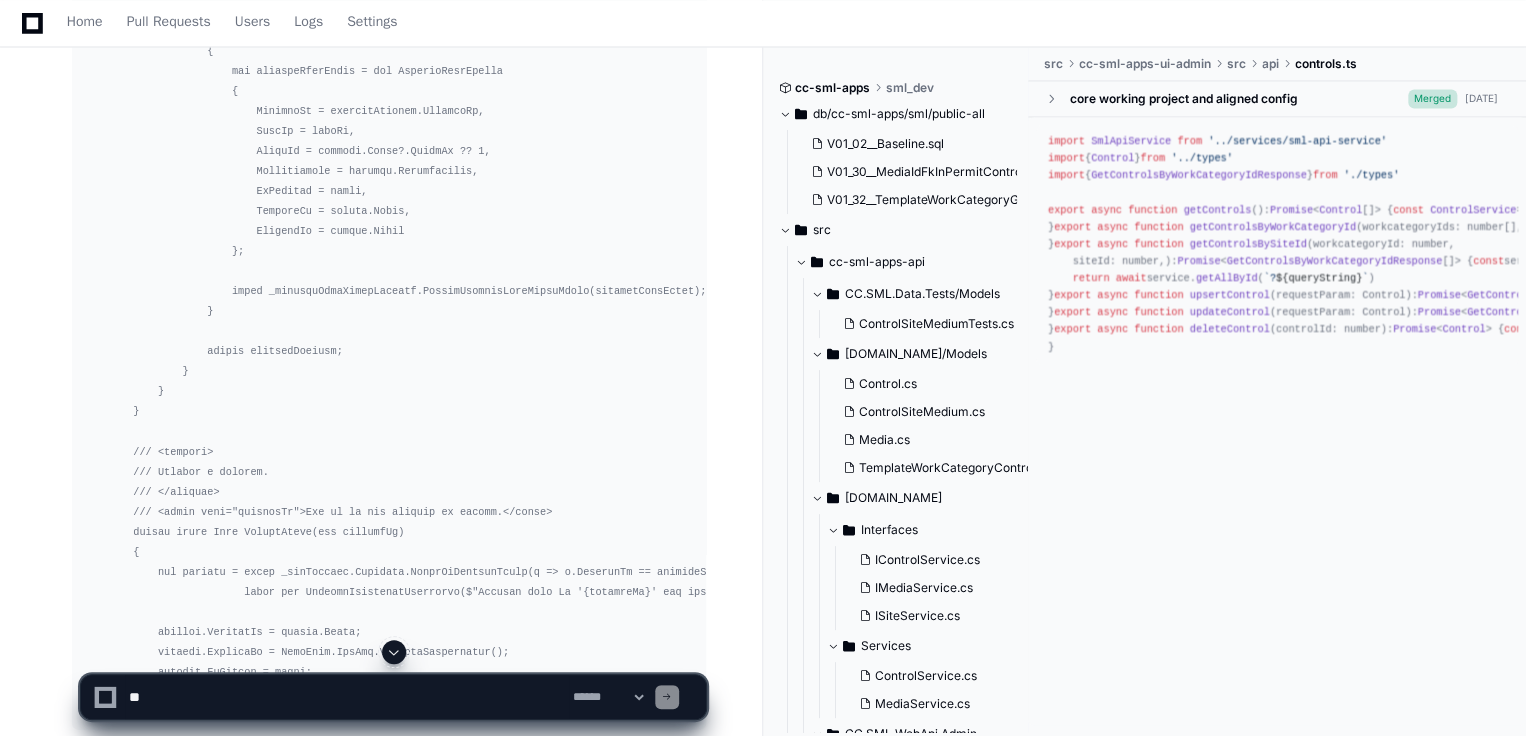 click 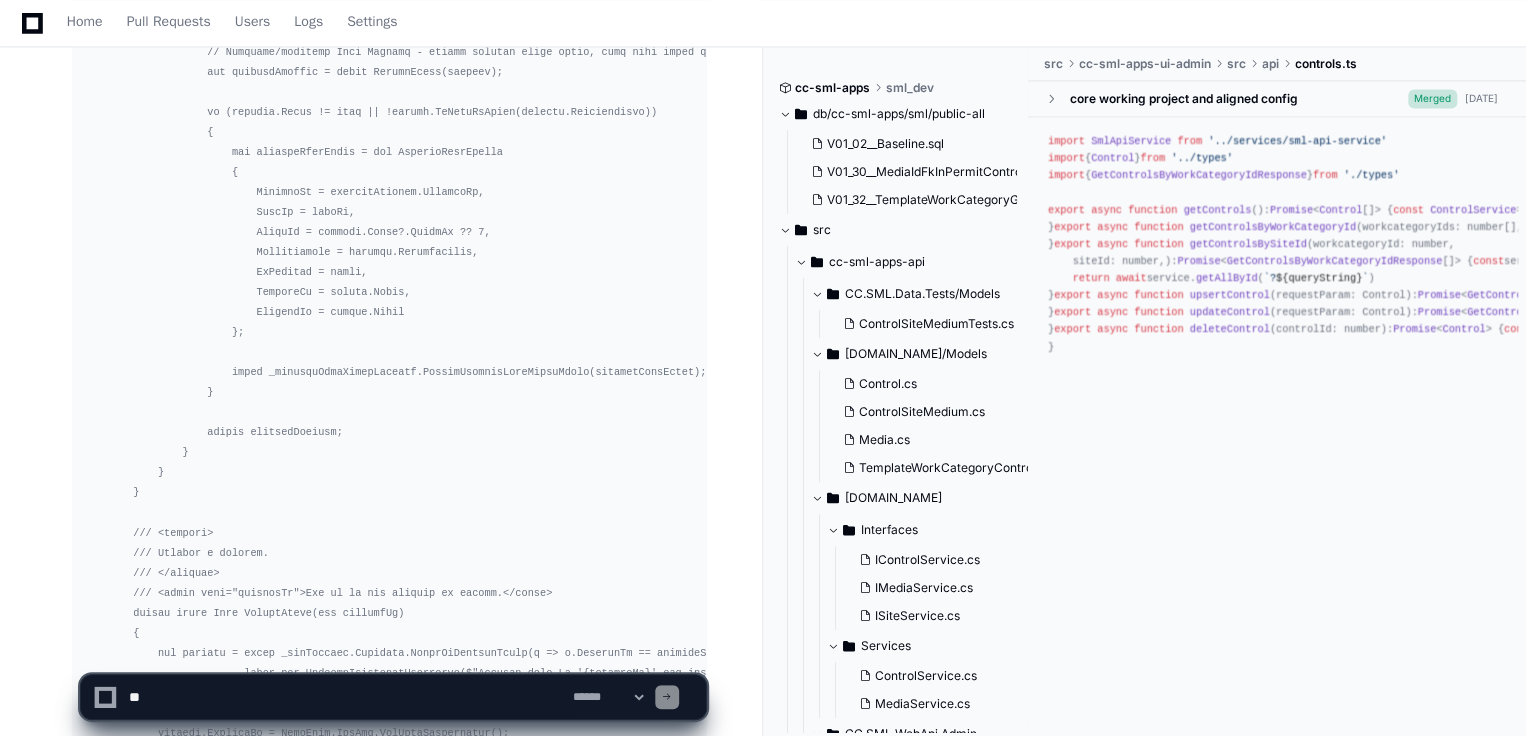 scroll, scrollTop: 13304, scrollLeft: 0, axis: vertical 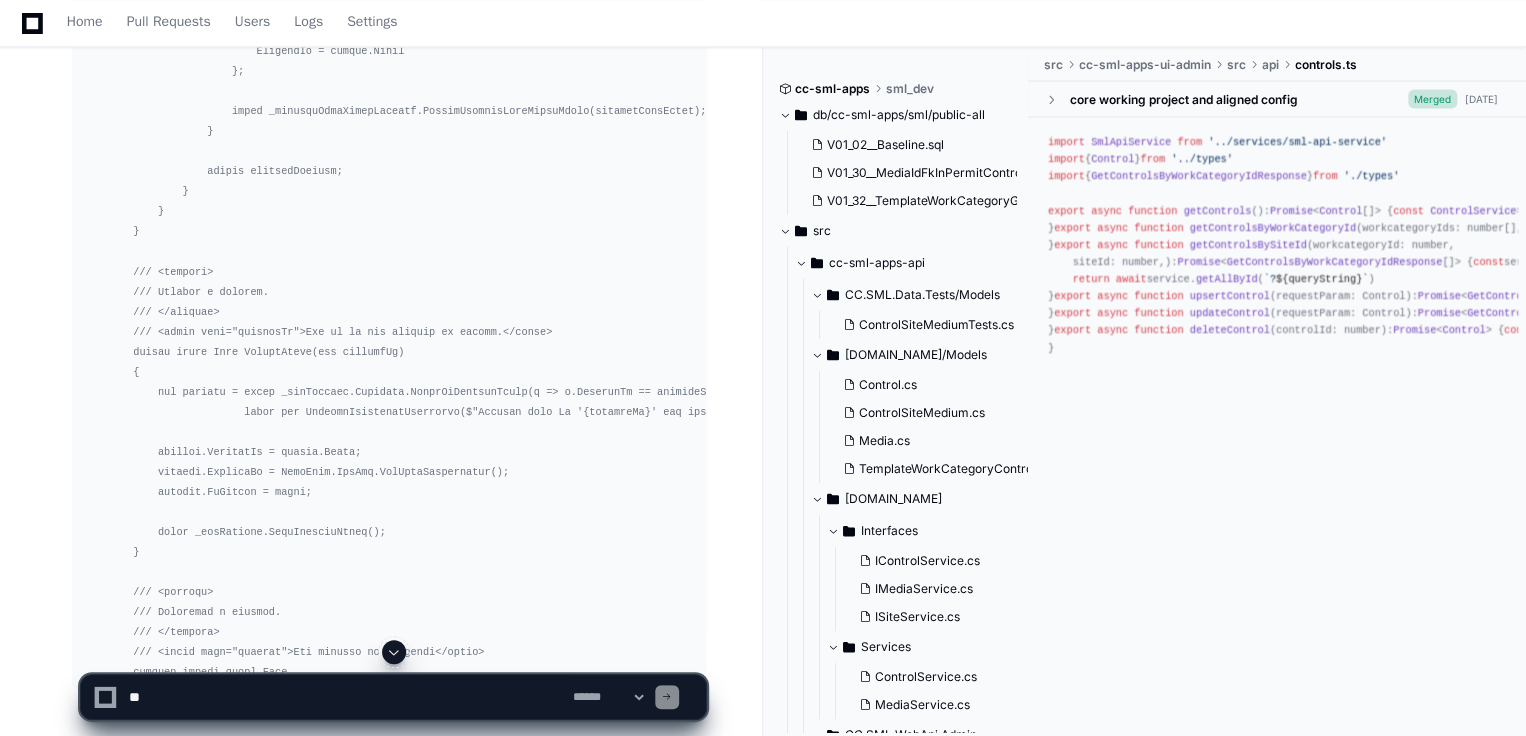 click 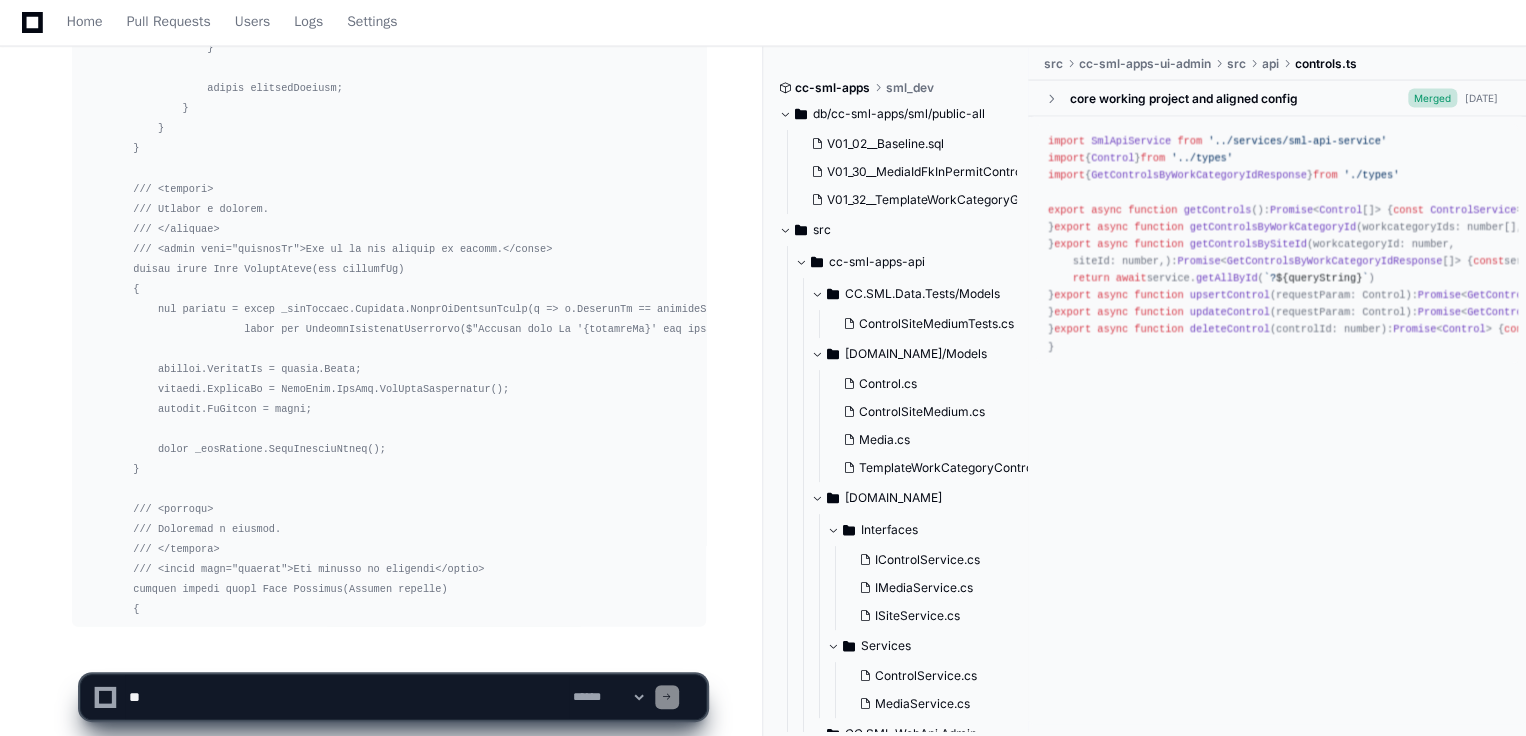 scroll, scrollTop: 13404, scrollLeft: 0, axis: vertical 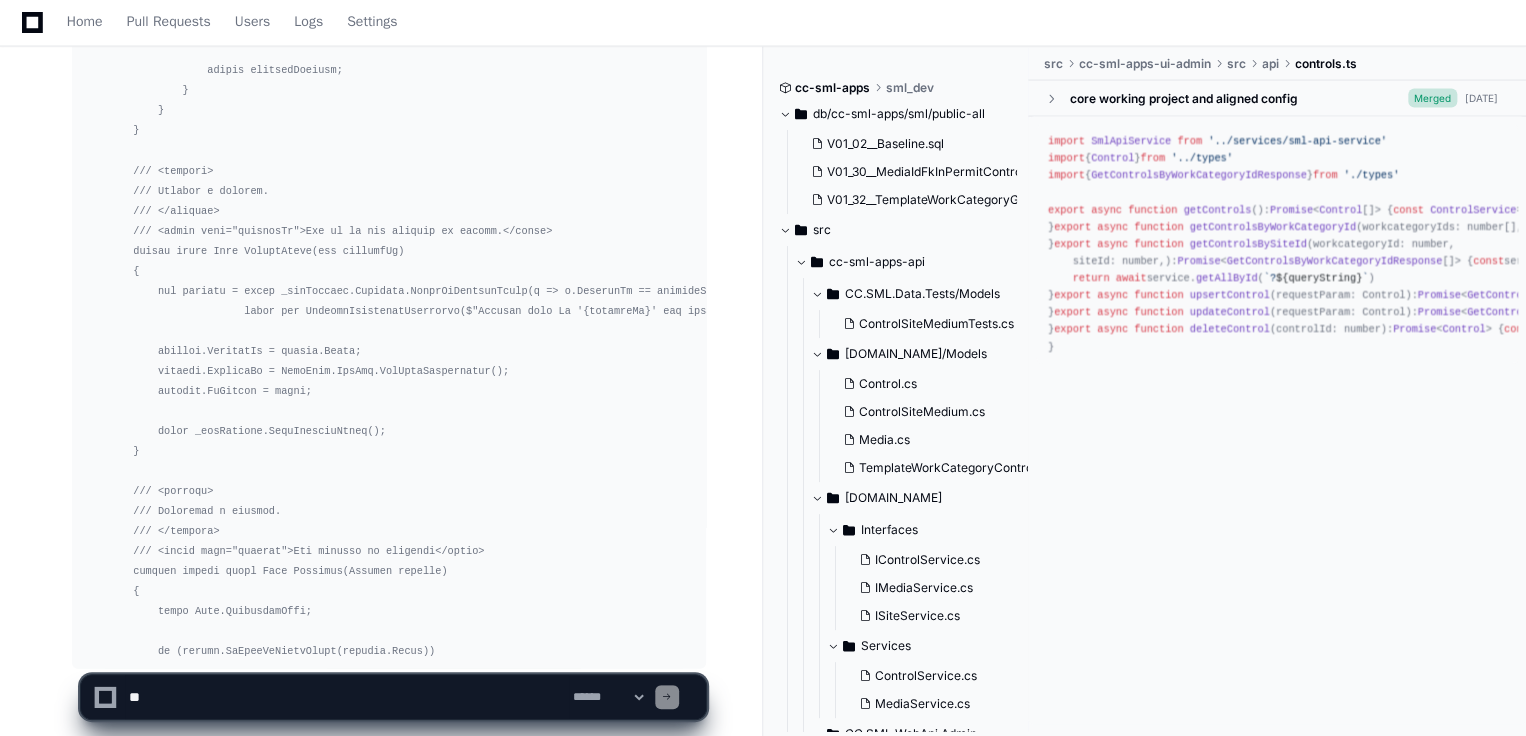 click 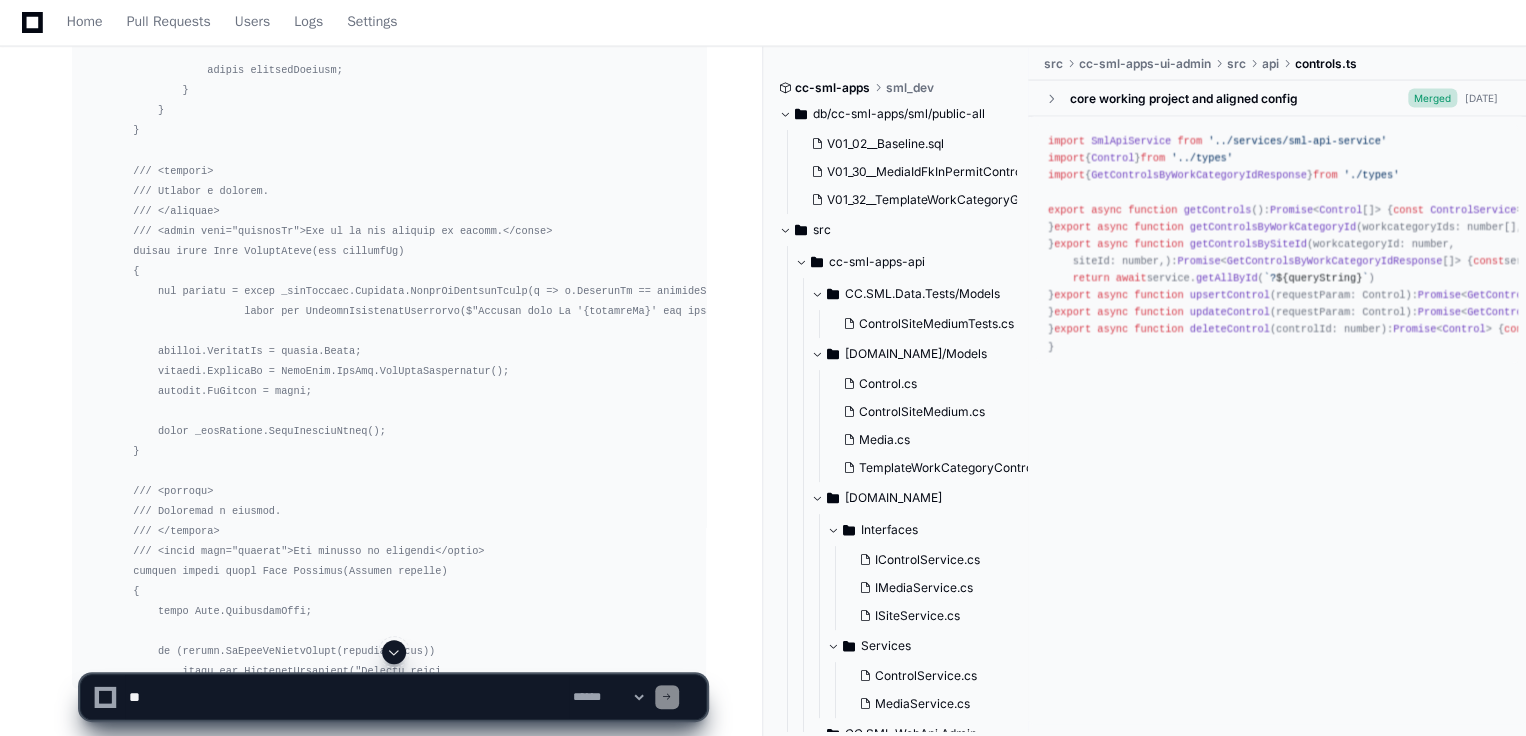 scroll, scrollTop: 13504, scrollLeft: 0, axis: vertical 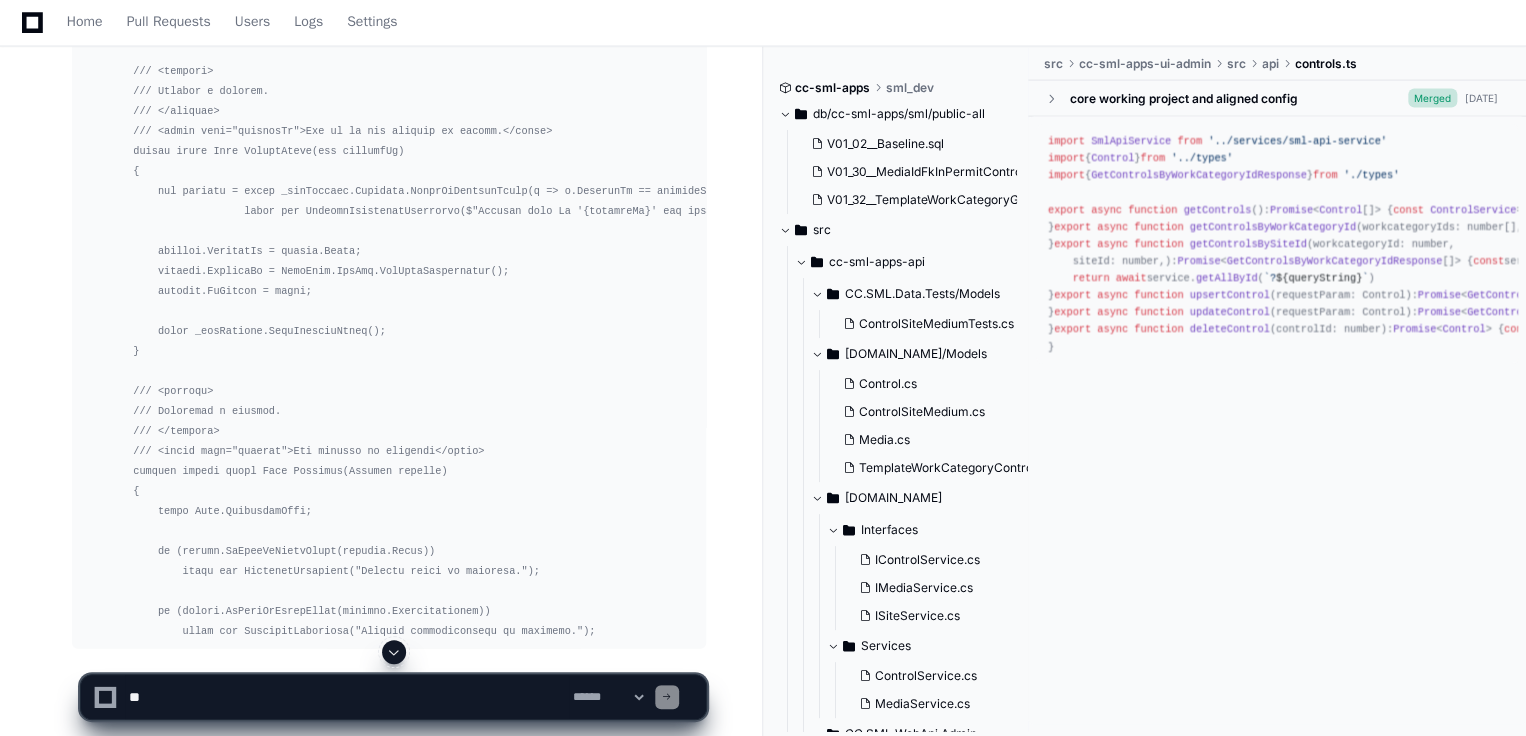 click 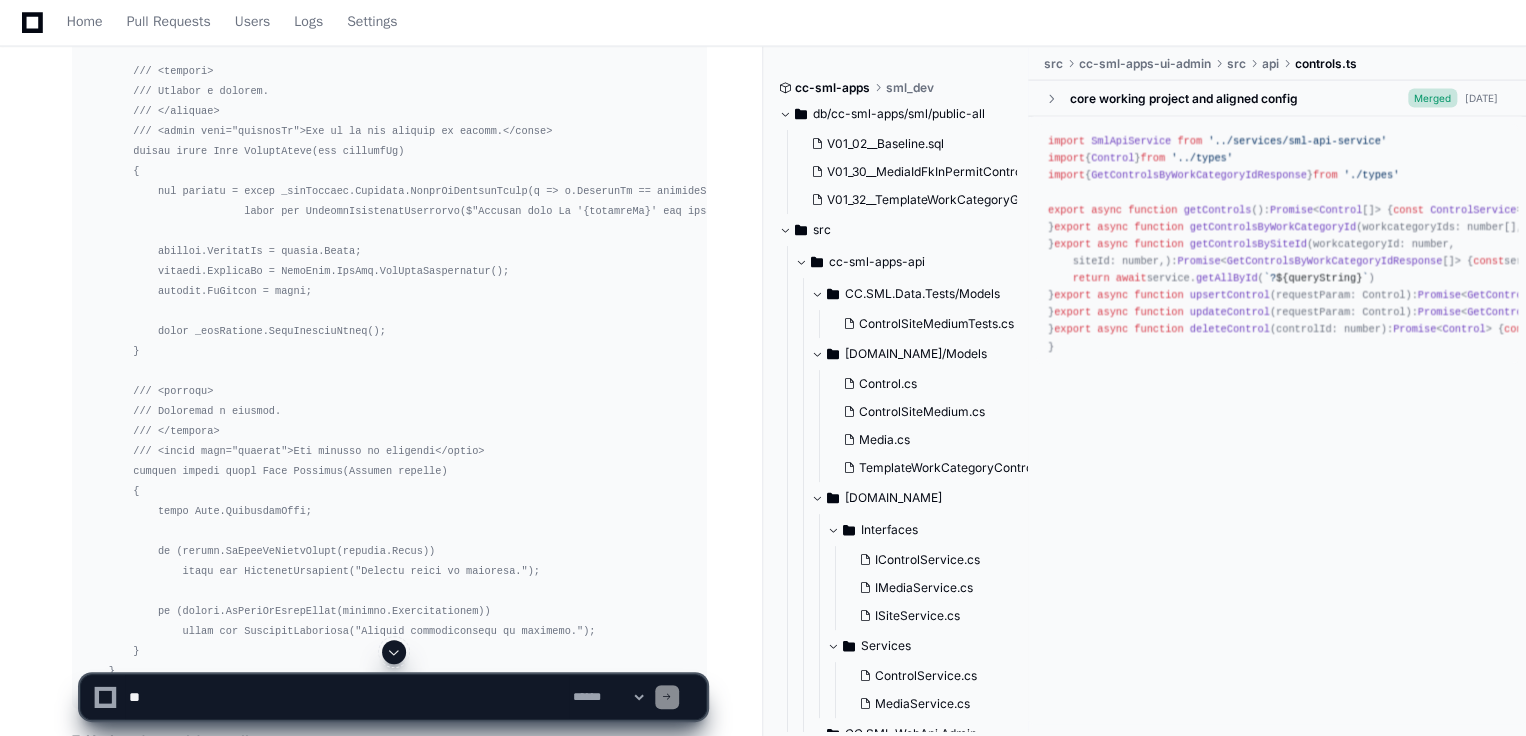 click 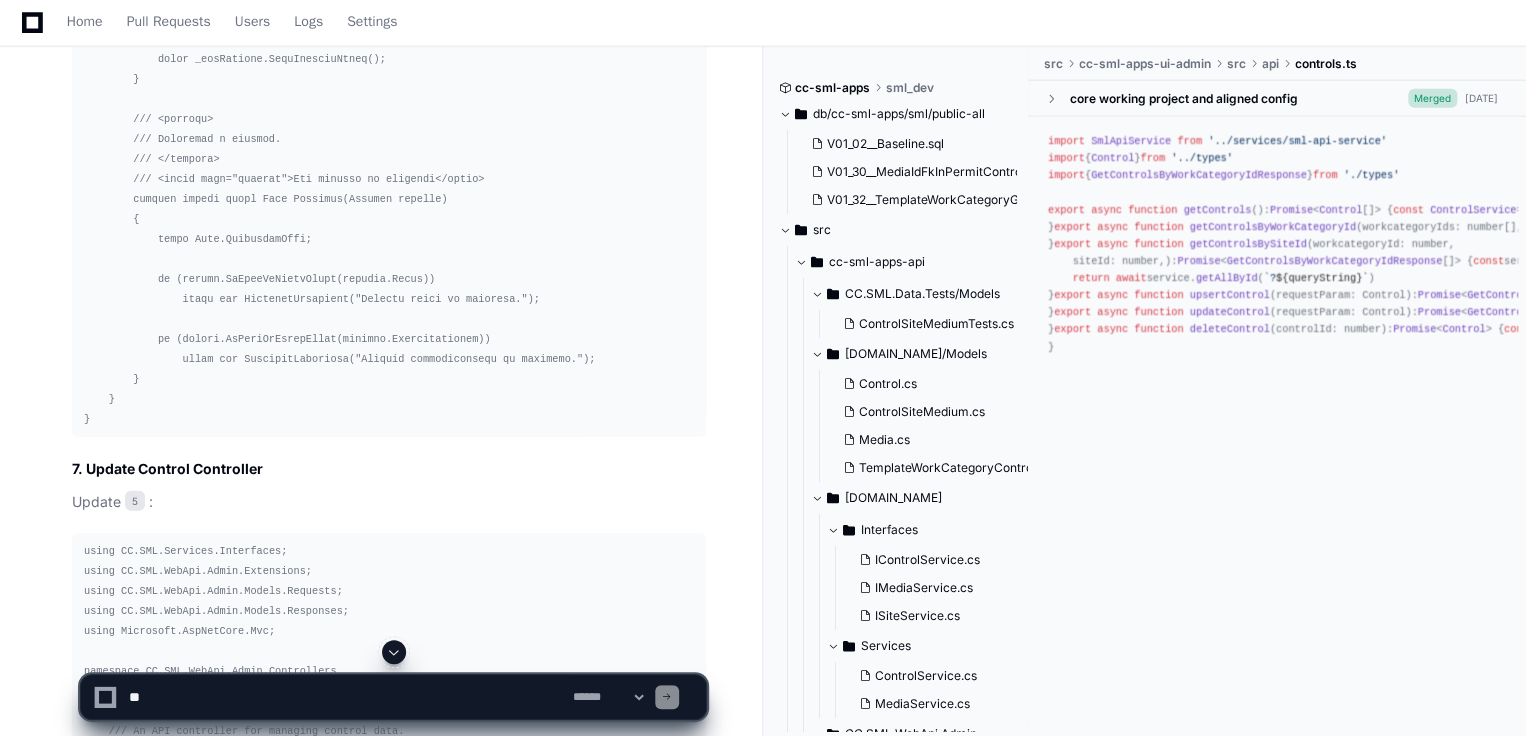 scroll, scrollTop: 13956, scrollLeft: 0, axis: vertical 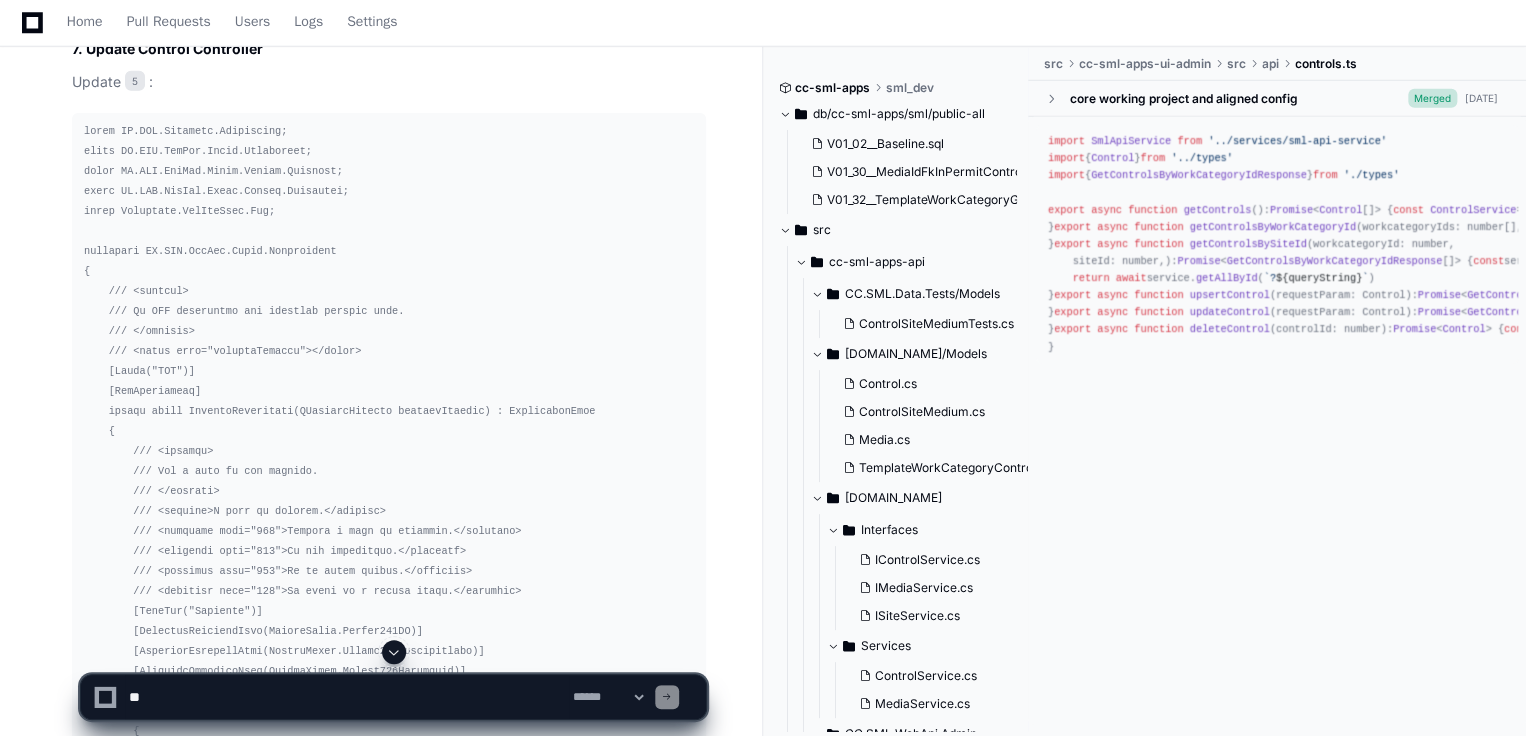 click 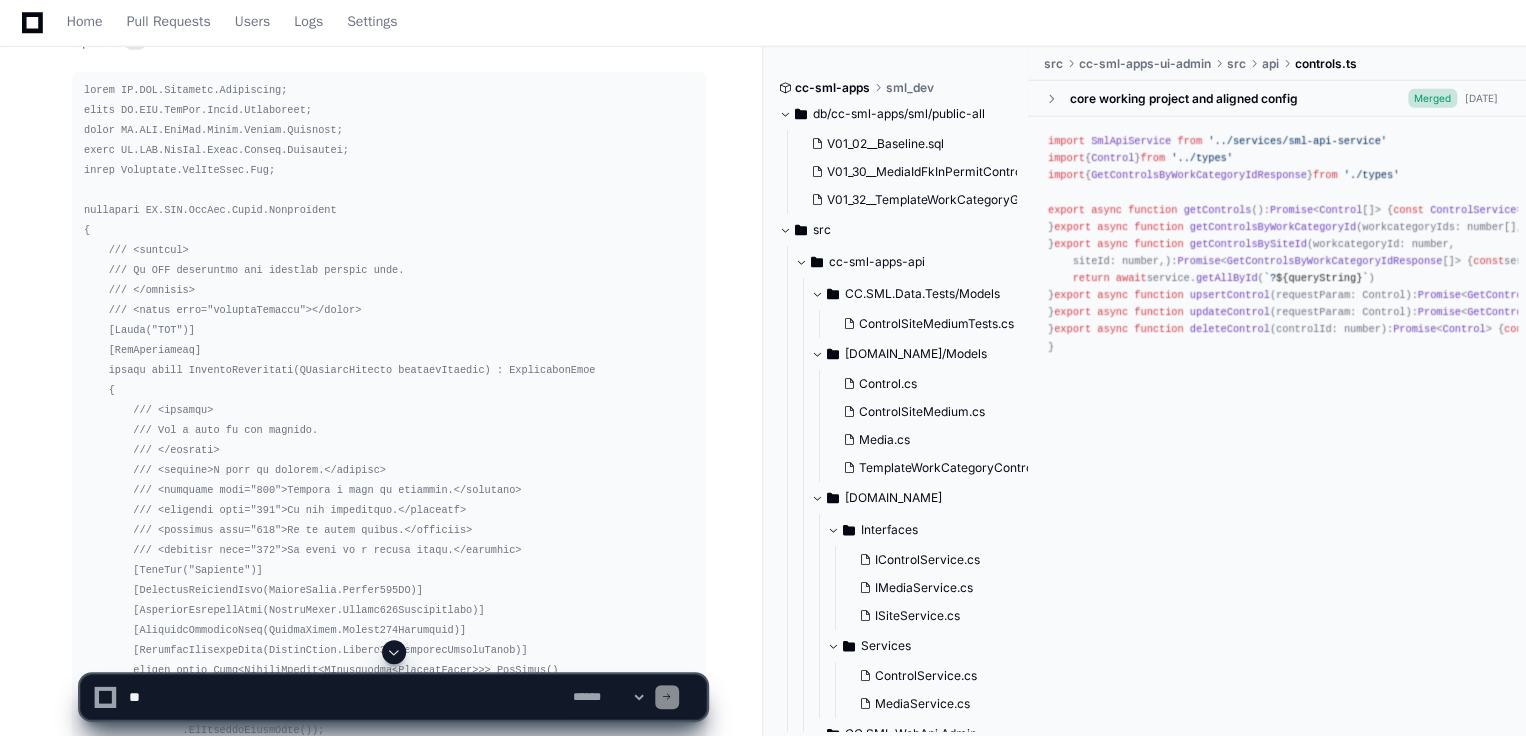 scroll, scrollTop: 14656, scrollLeft: 0, axis: vertical 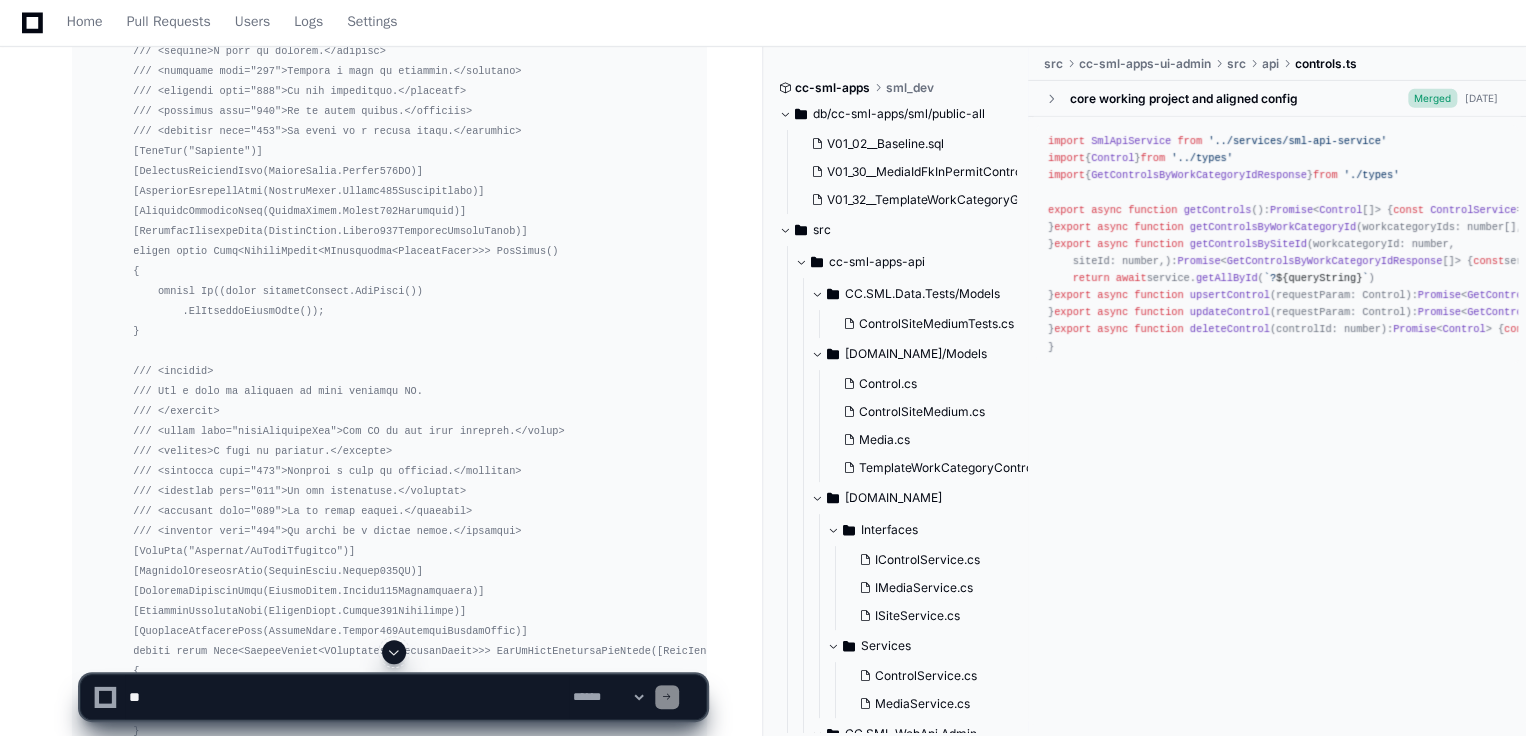click 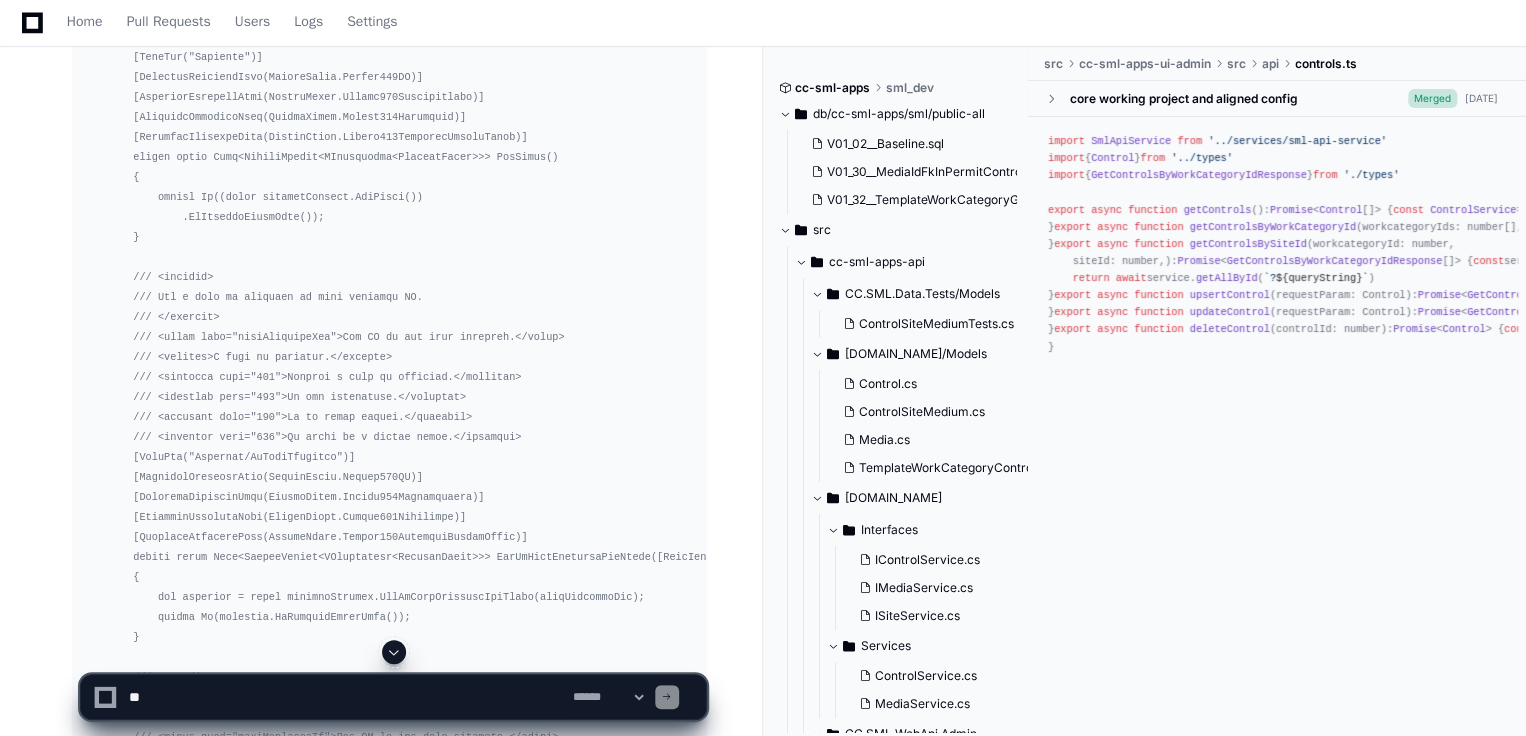scroll, scrollTop: 14996, scrollLeft: 0, axis: vertical 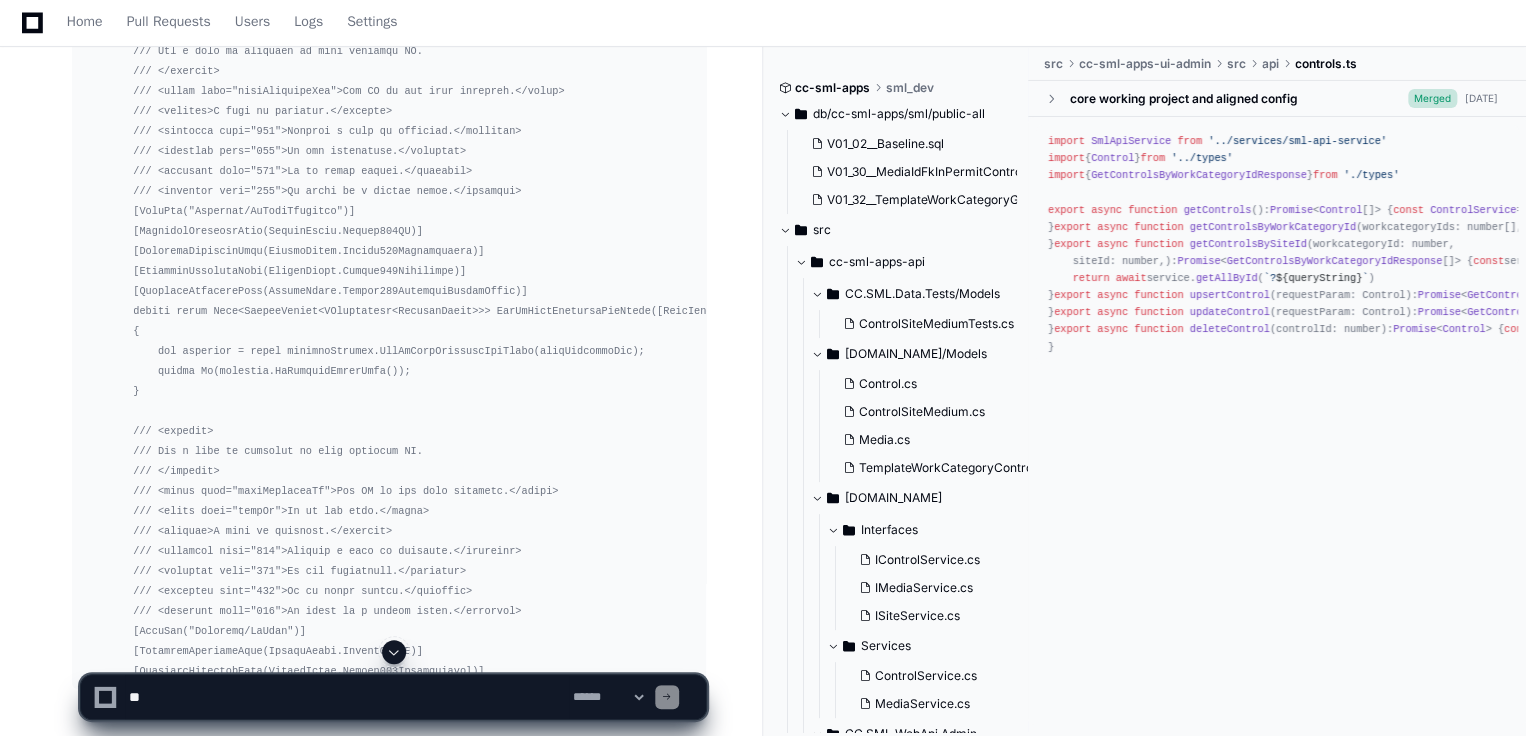 click 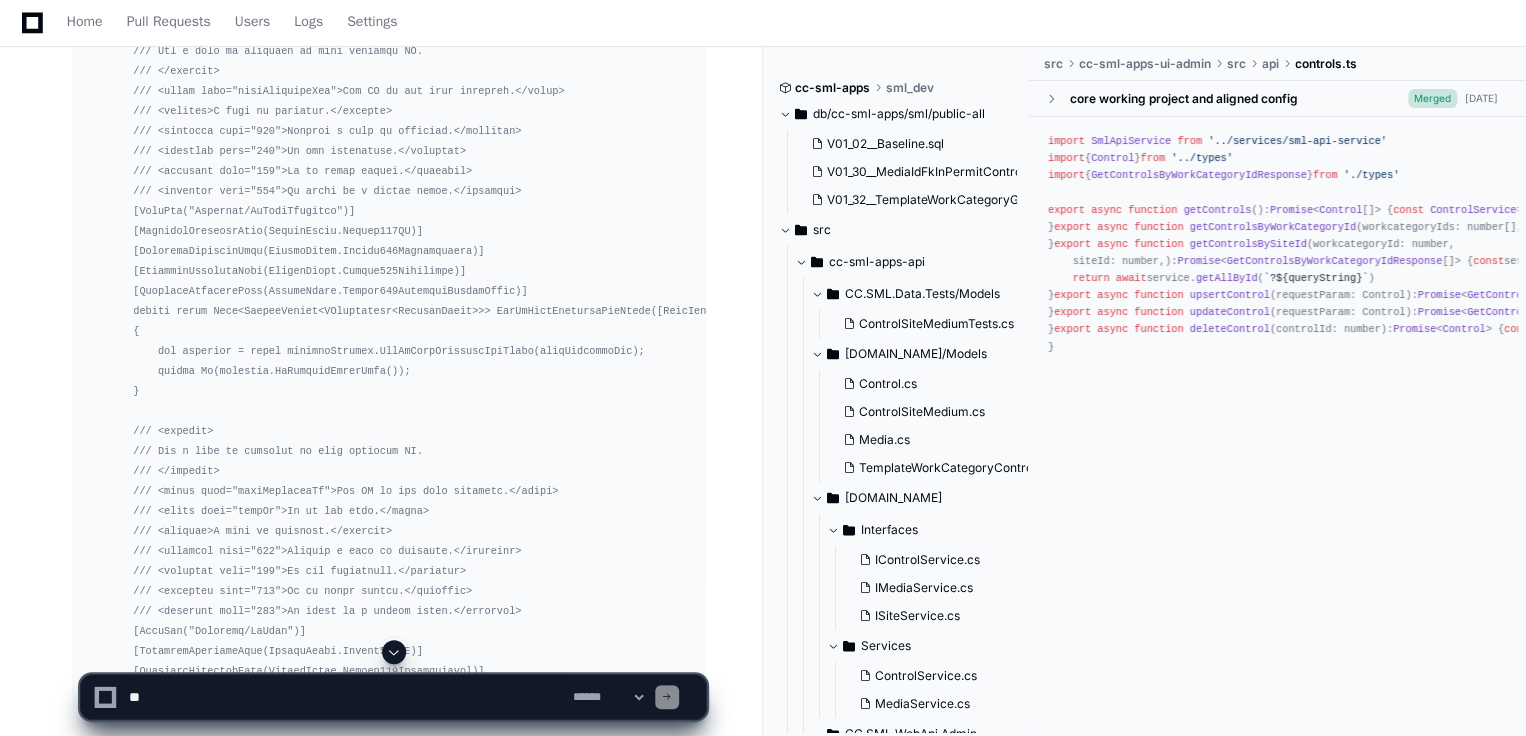 scroll, scrollTop: 15116, scrollLeft: 0, axis: vertical 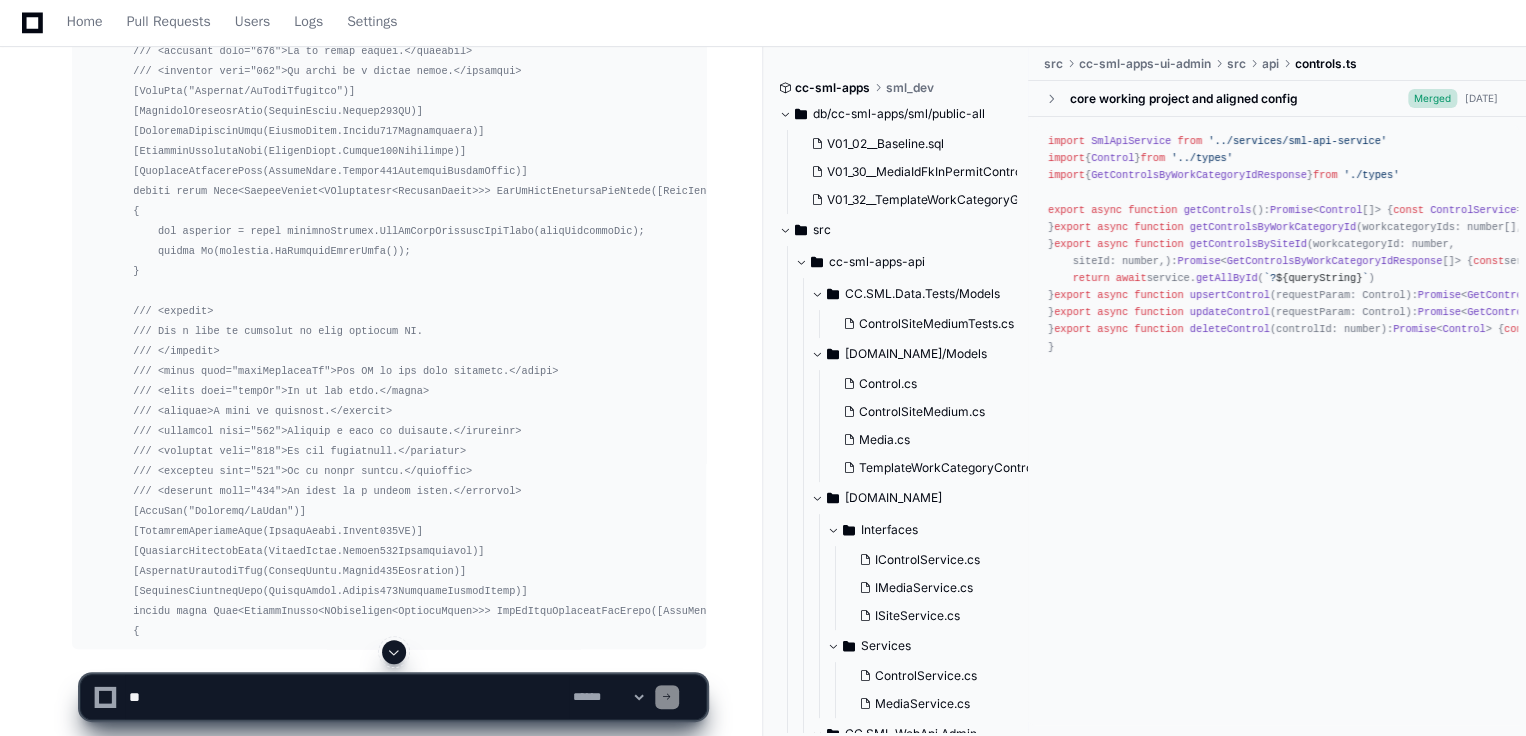 click 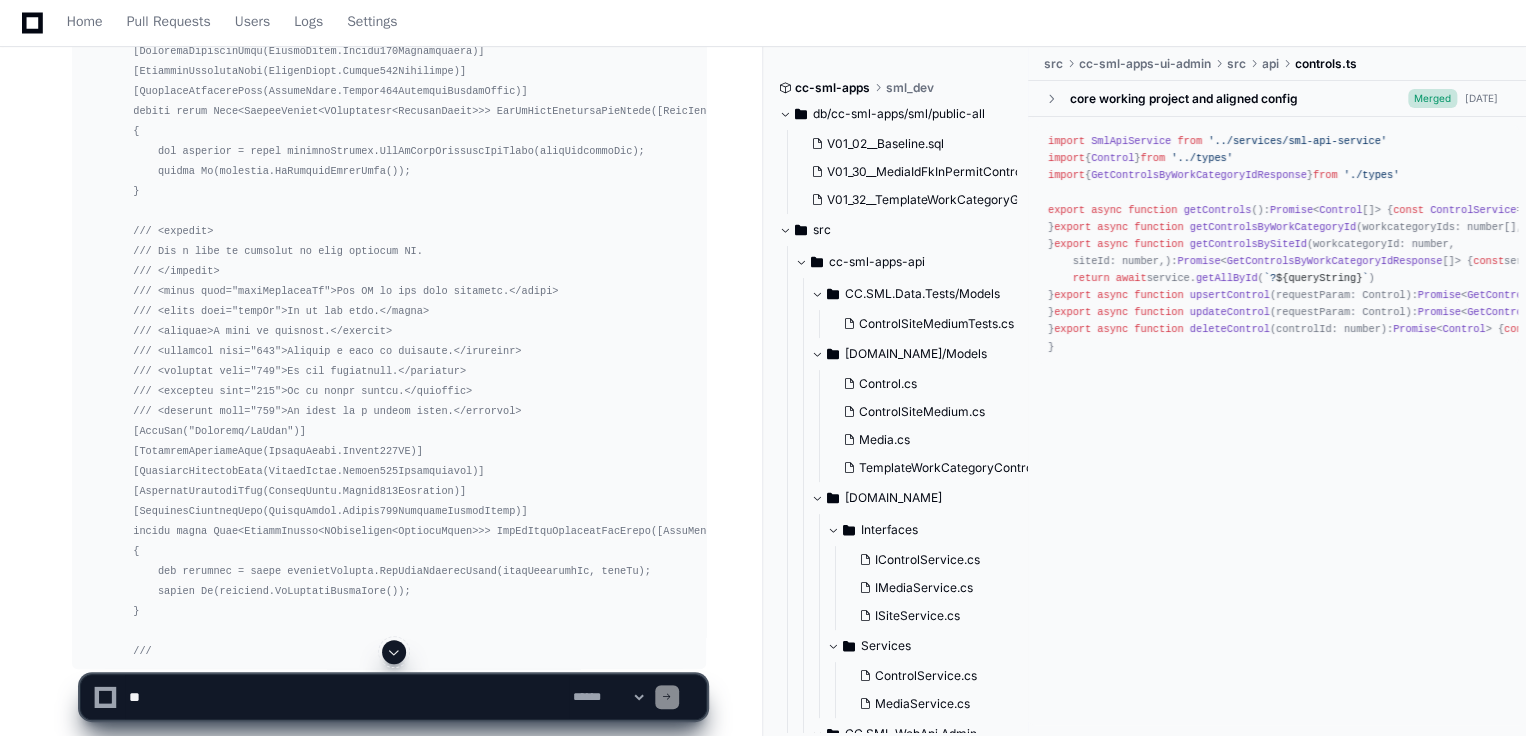 click 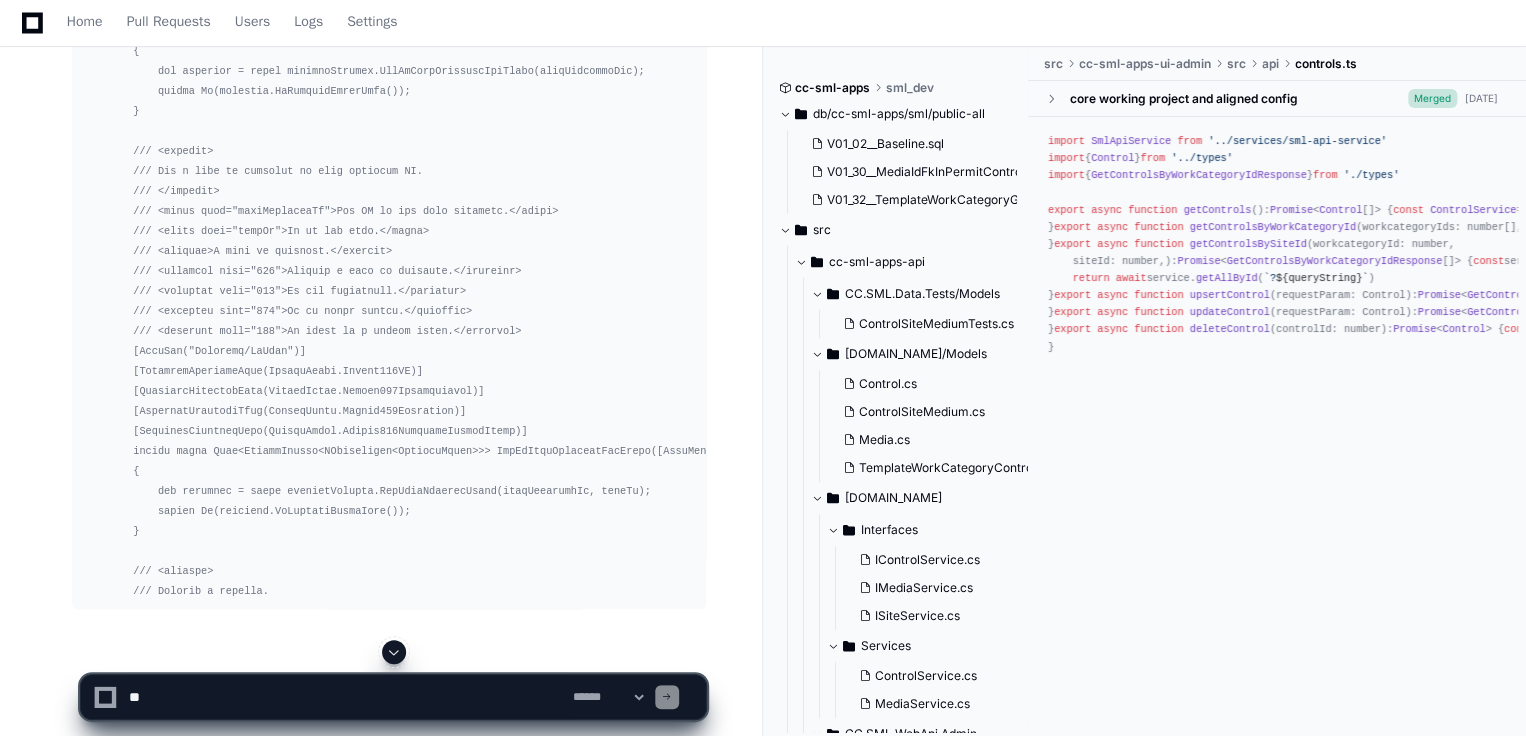 scroll, scrollTop: 15276, scrollLeft: 0, axis: vertical 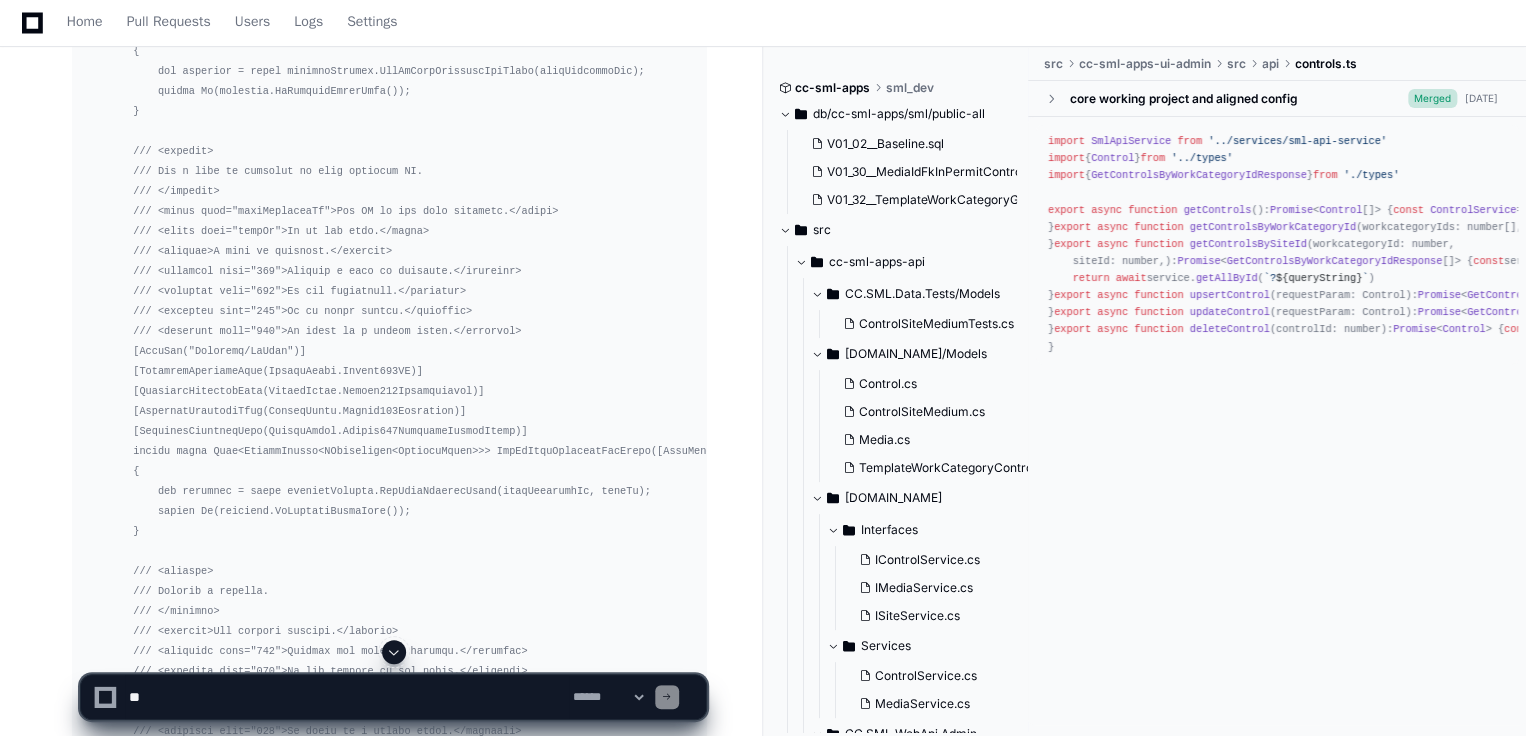 click 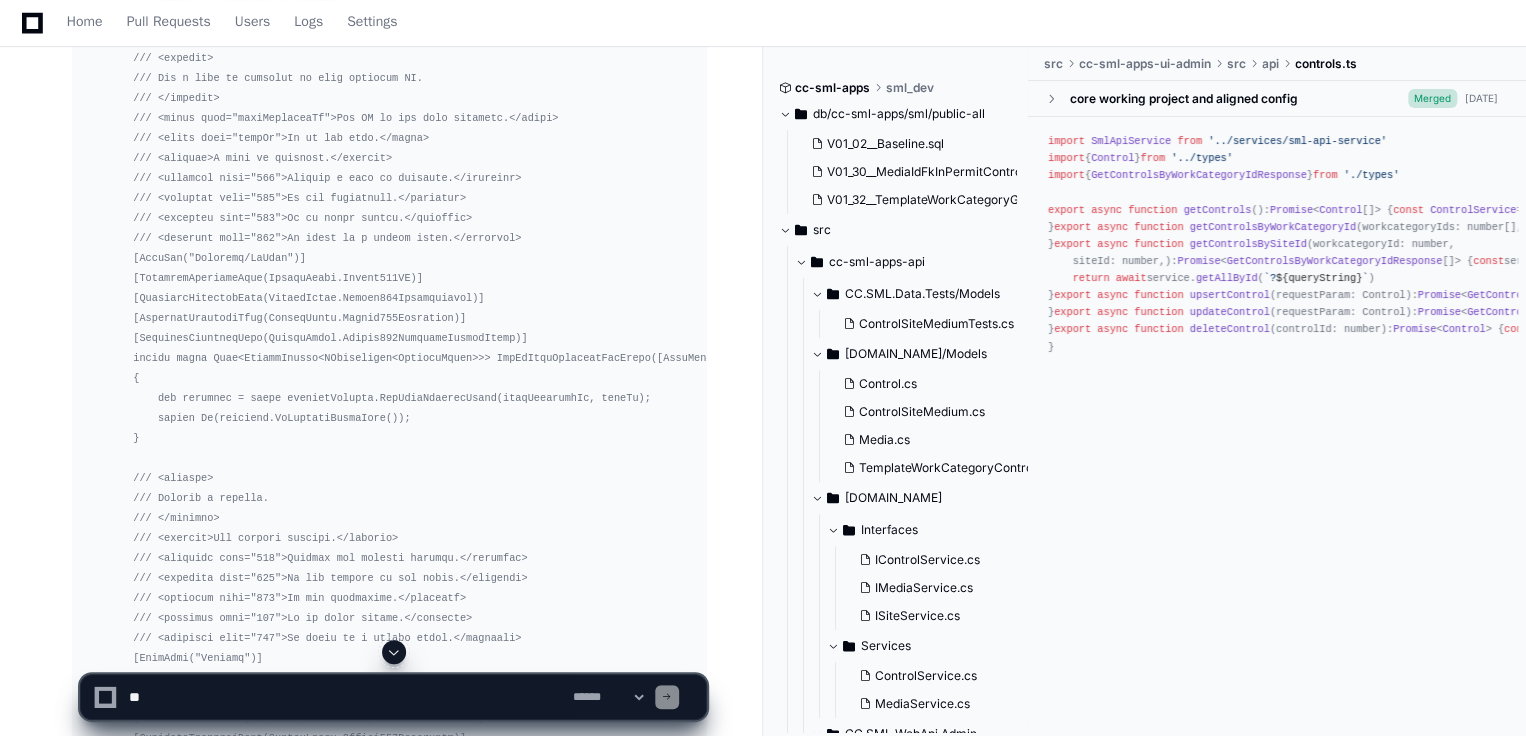 scroll, scrollTop: 15516, scrollLeft: 0, axis: vertical 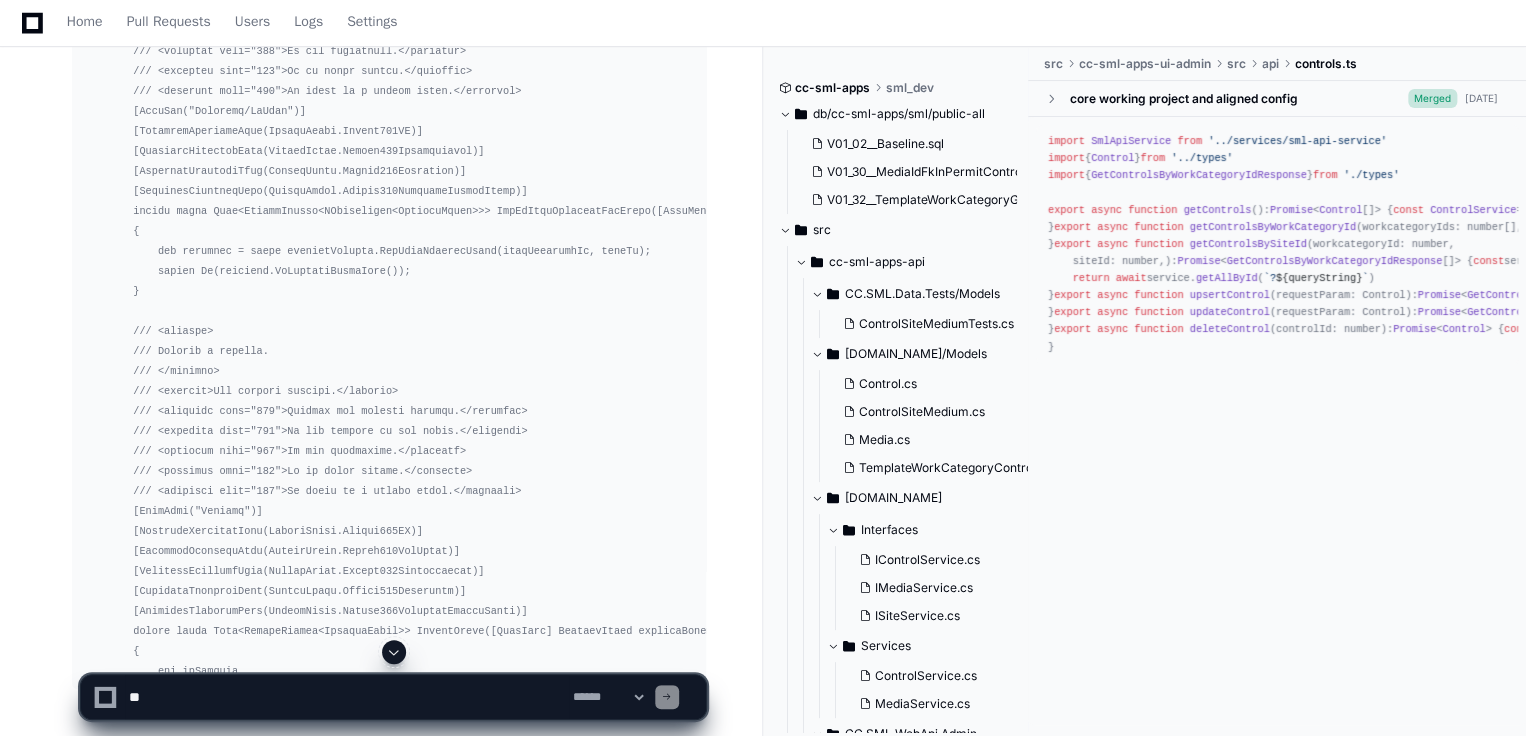 click 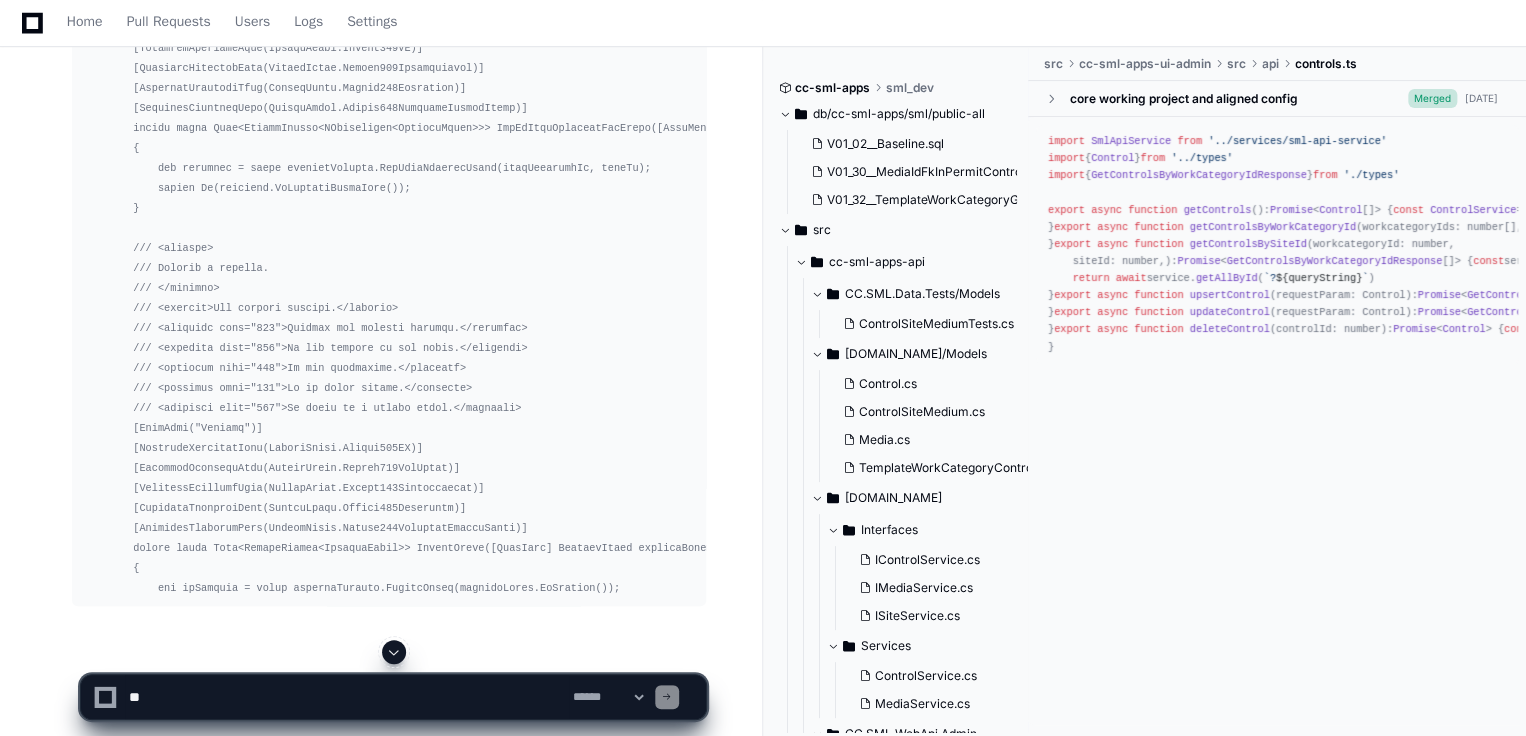 scroll, scrollTop: 15616, scrollLeft: 0, axis: vertical 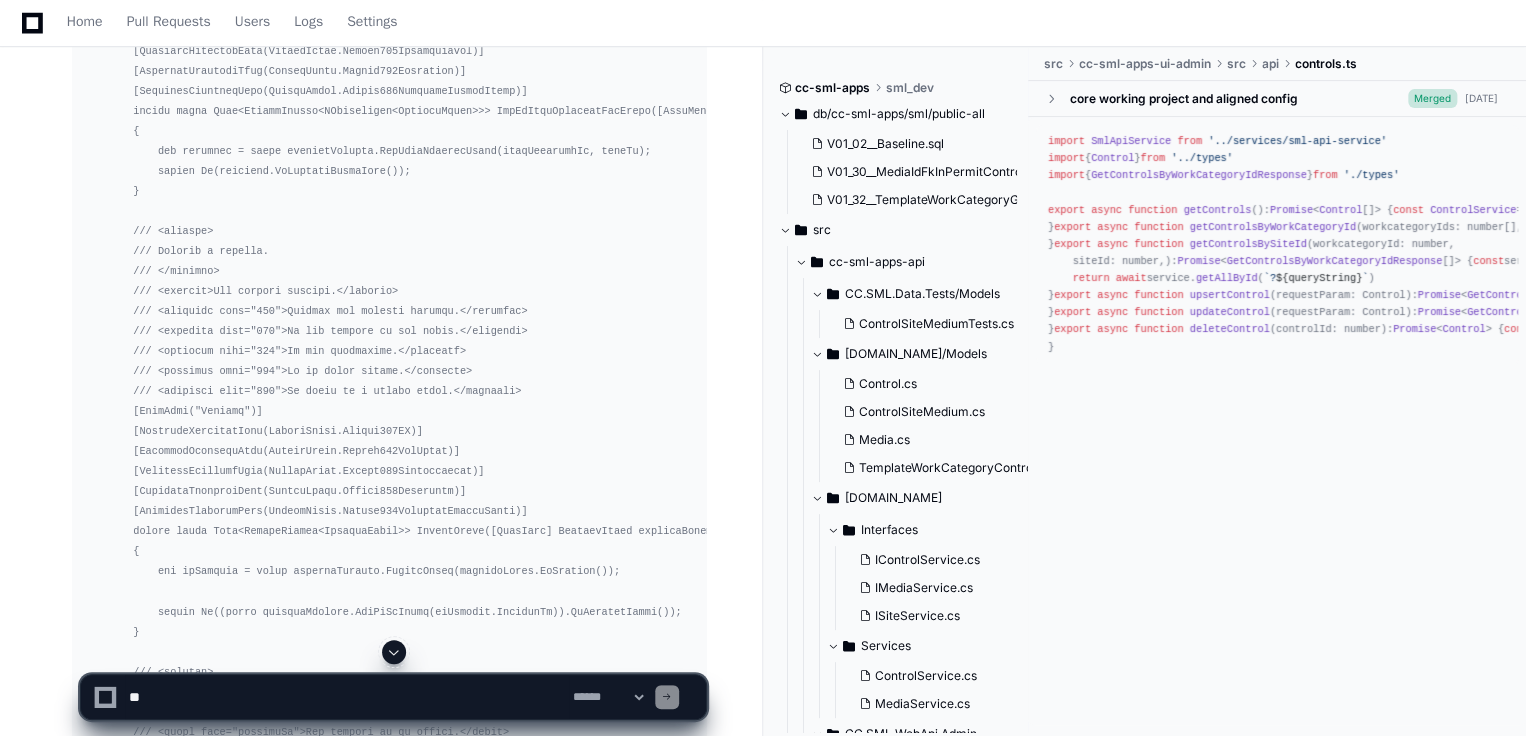 click 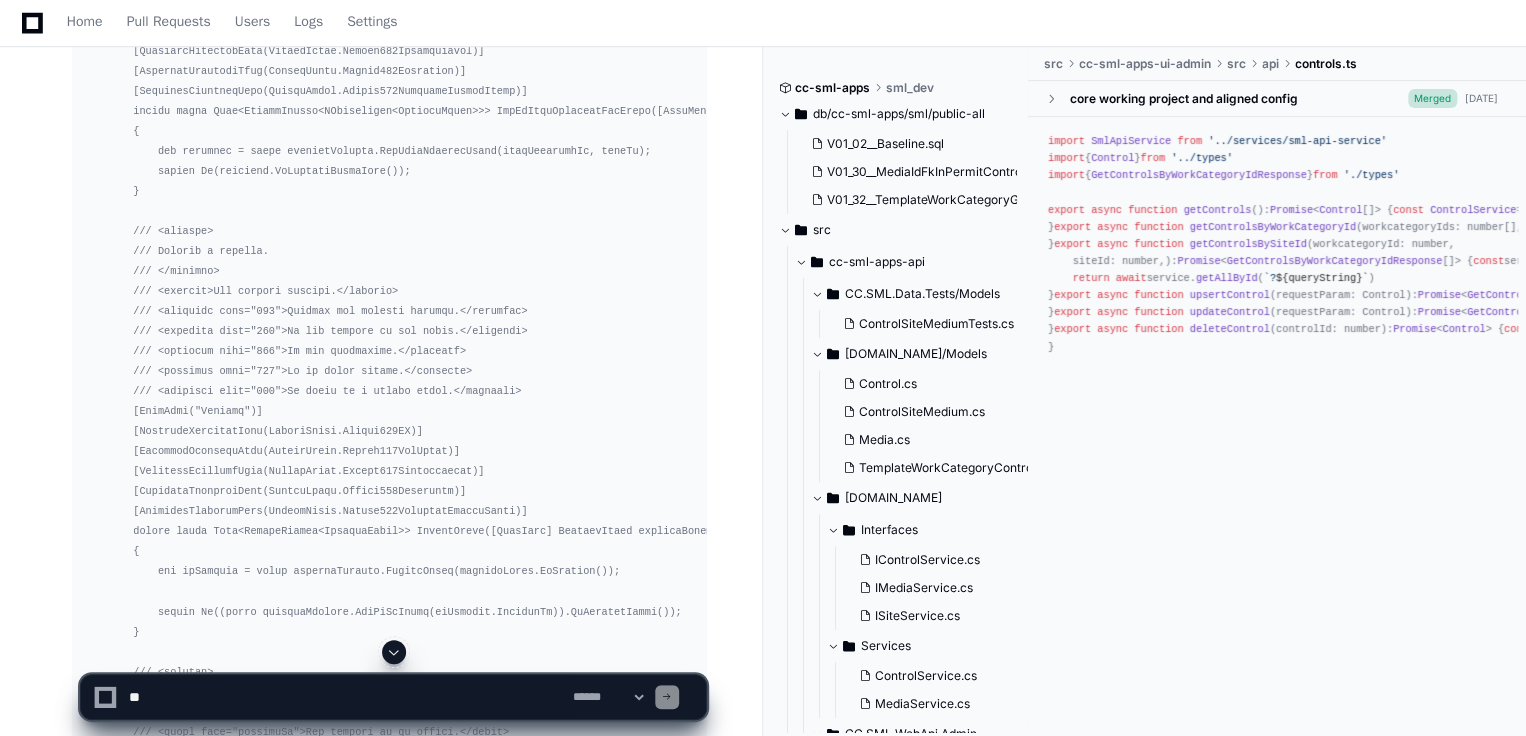 scroll, scrollTop: 15796, scrollLeft: 0, axis: vertical 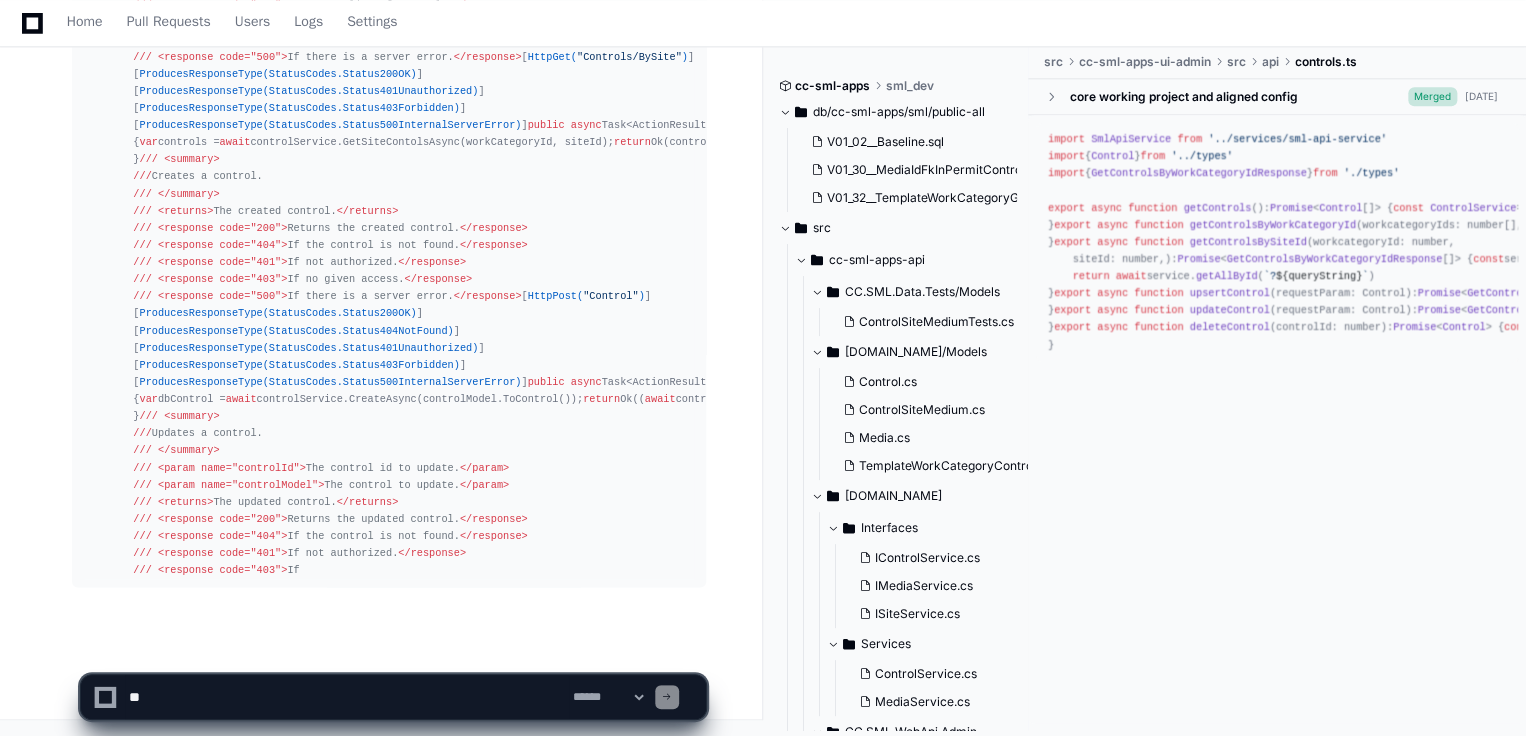 click on "**********" 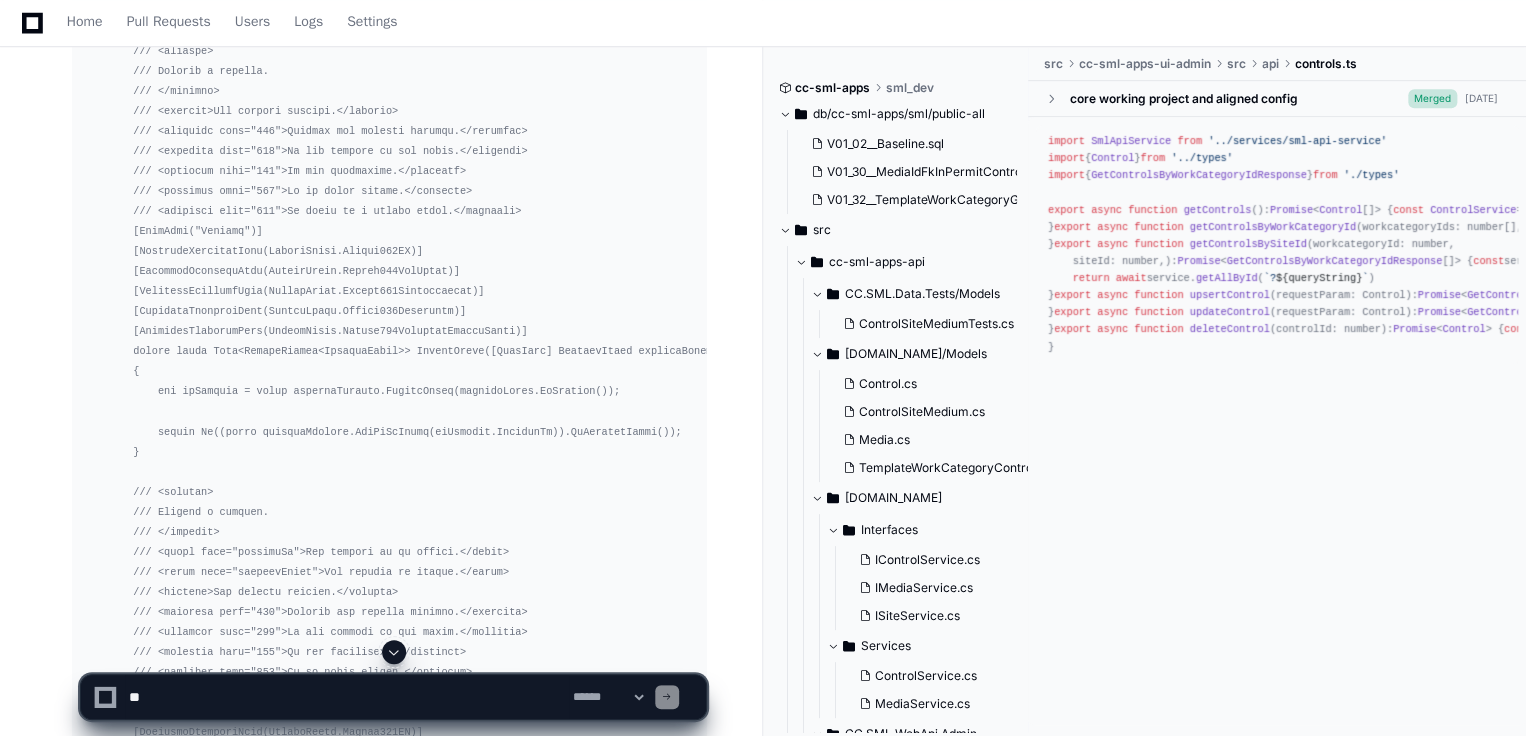 click 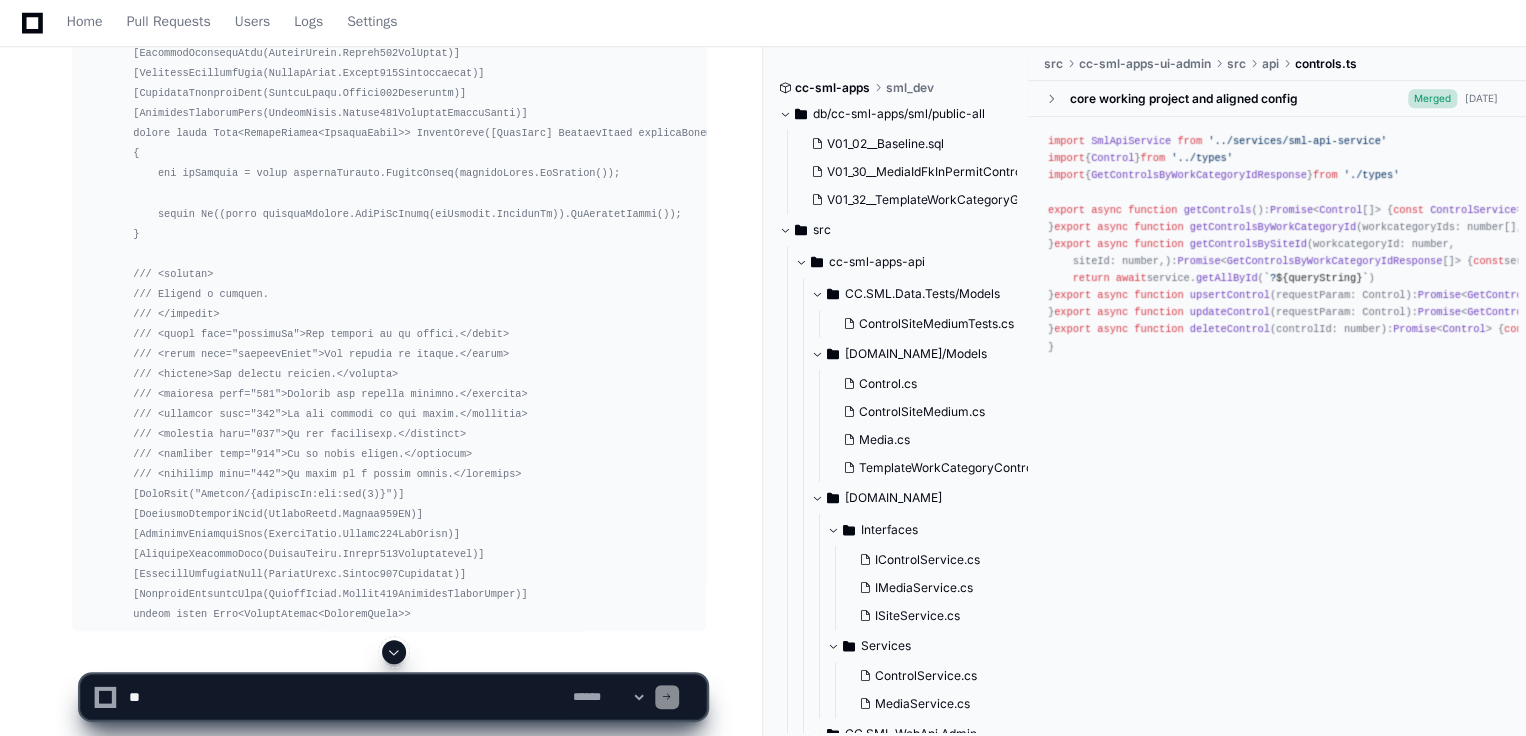 scroll, scrollTop: 16016, scrollLeft: 0, axis: vertical 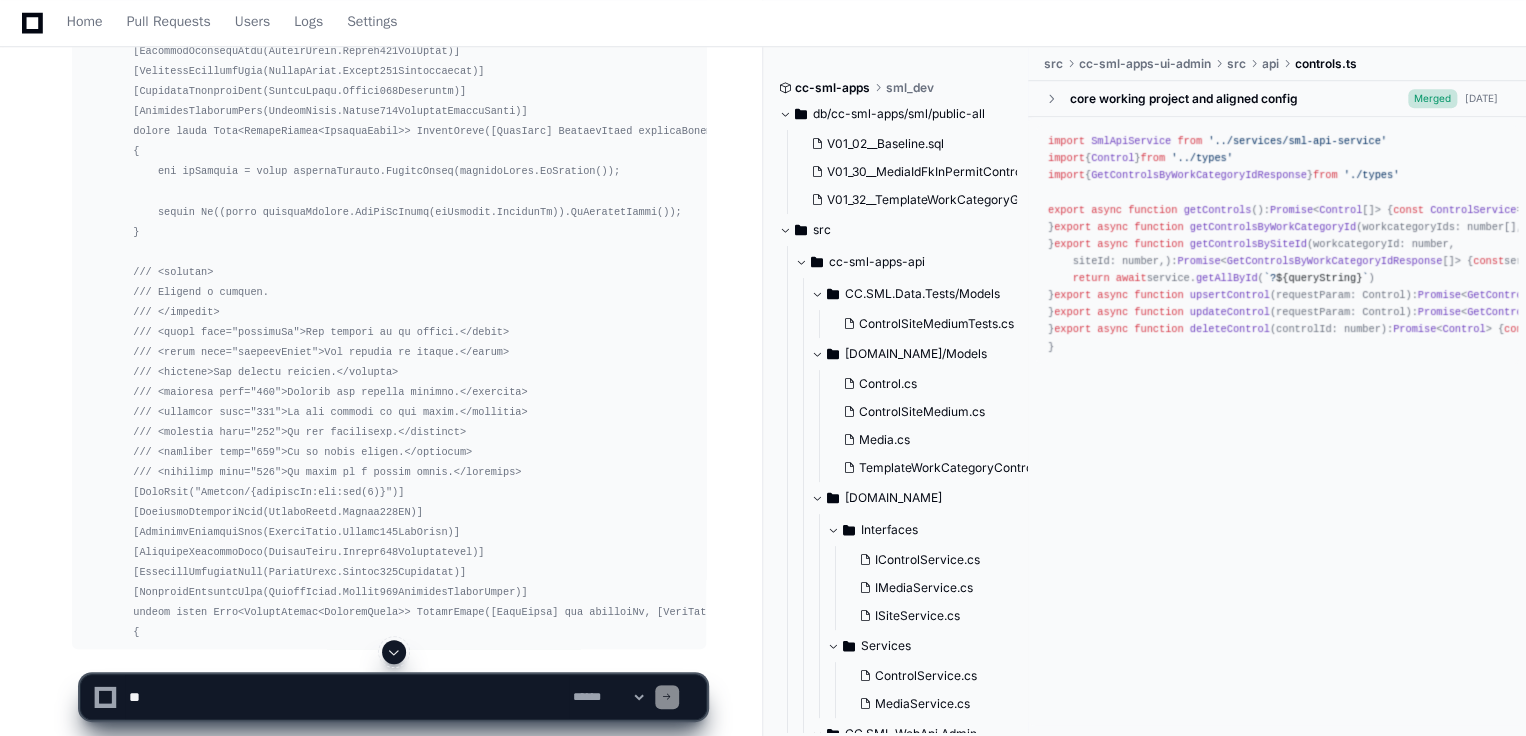 click 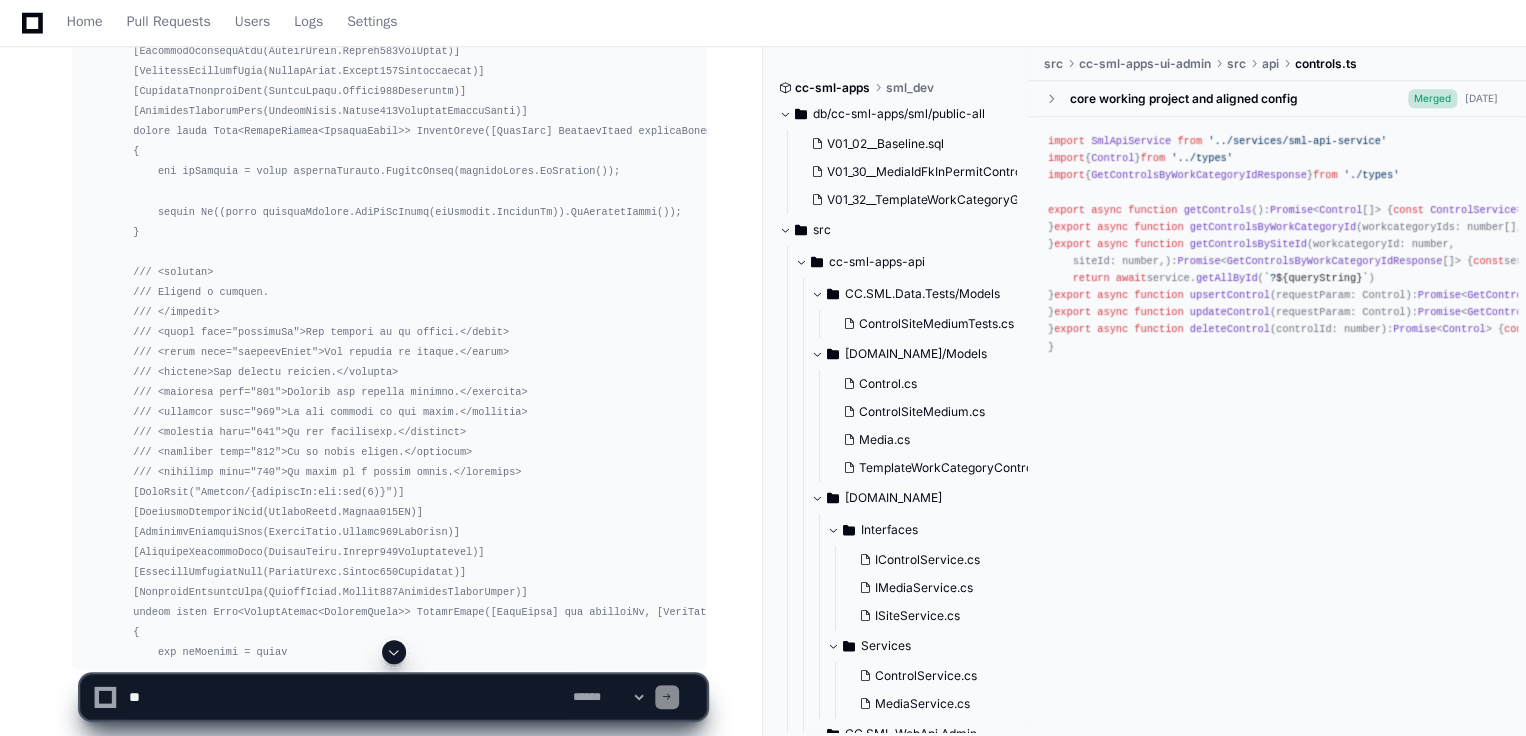 scroll, scrollTop: 16092, scrollLeft: 0, axis: vertical 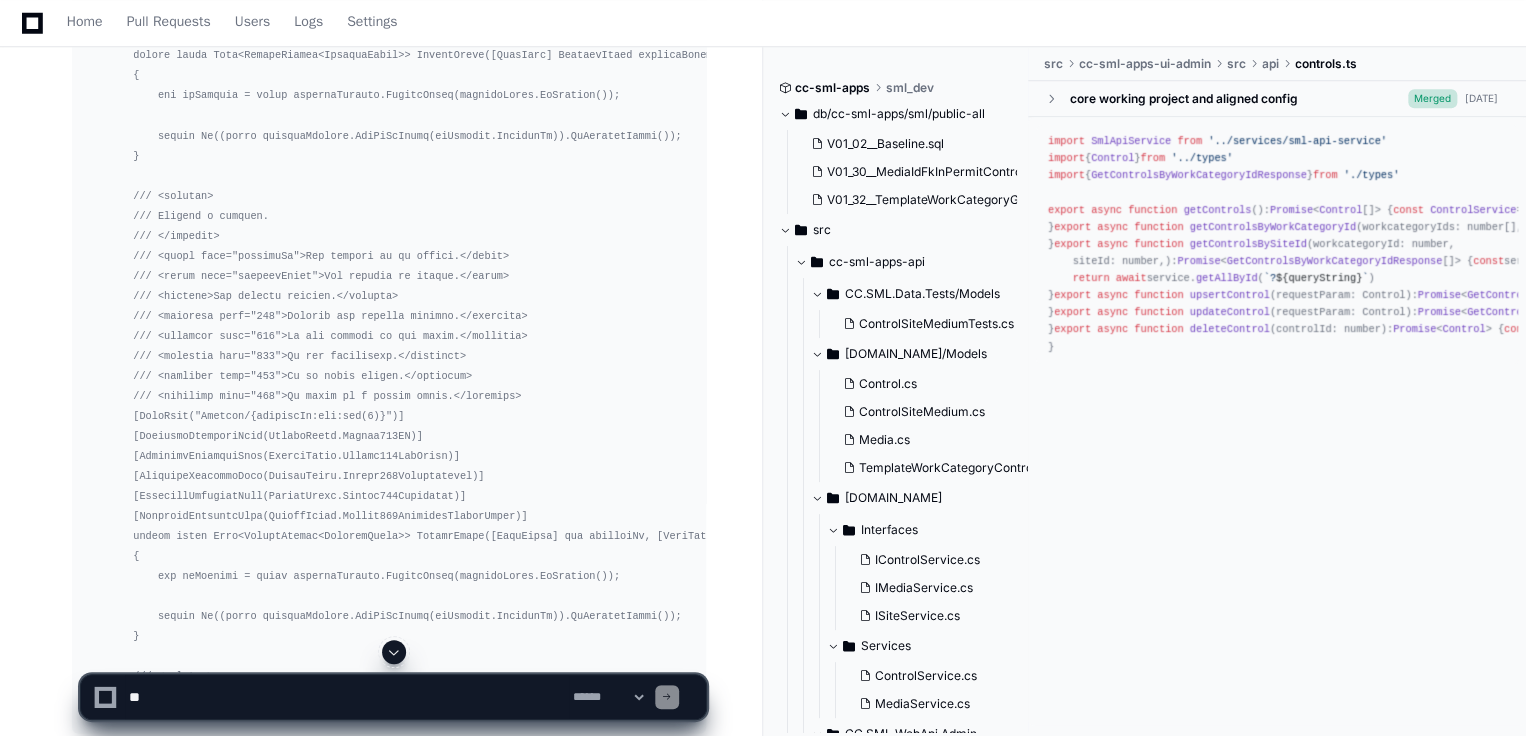 click 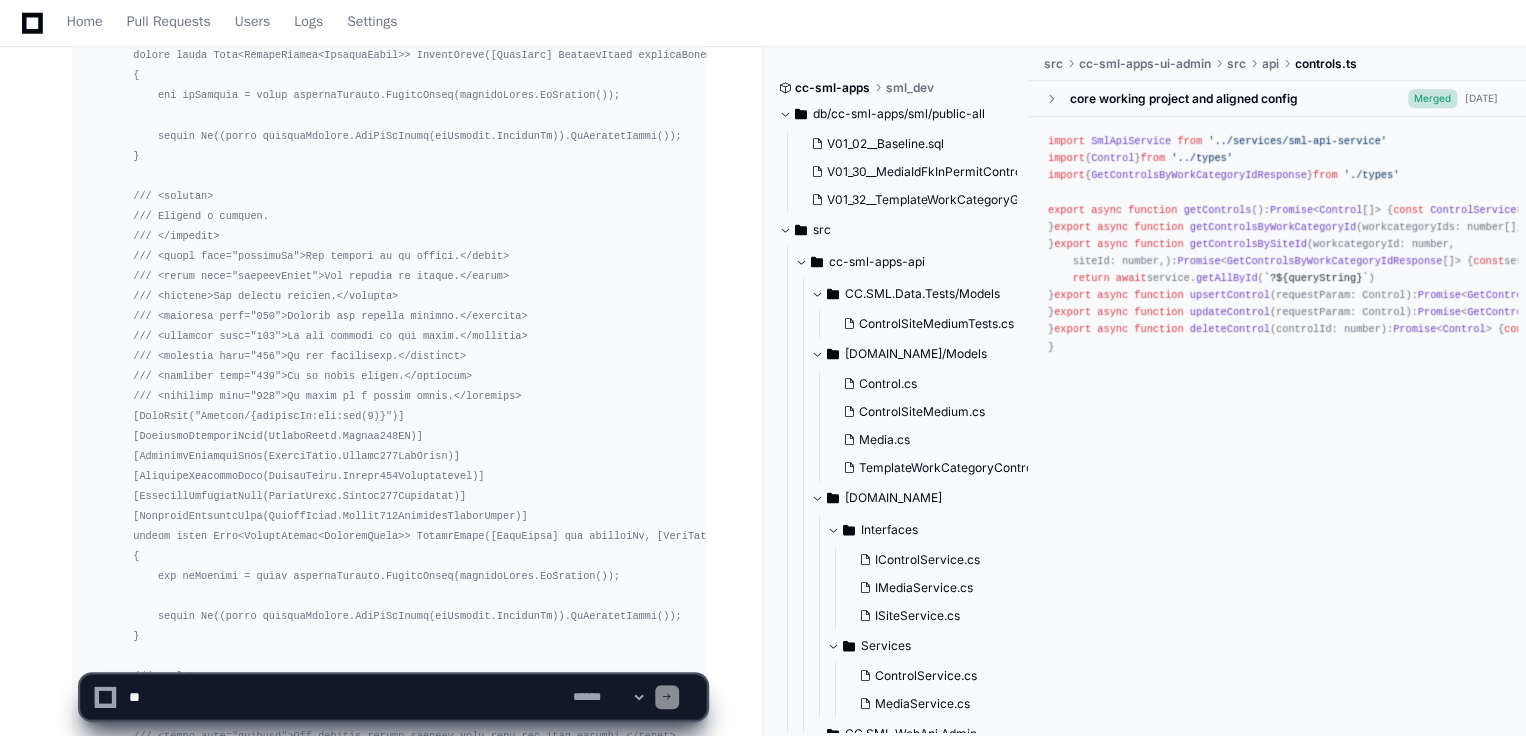 click 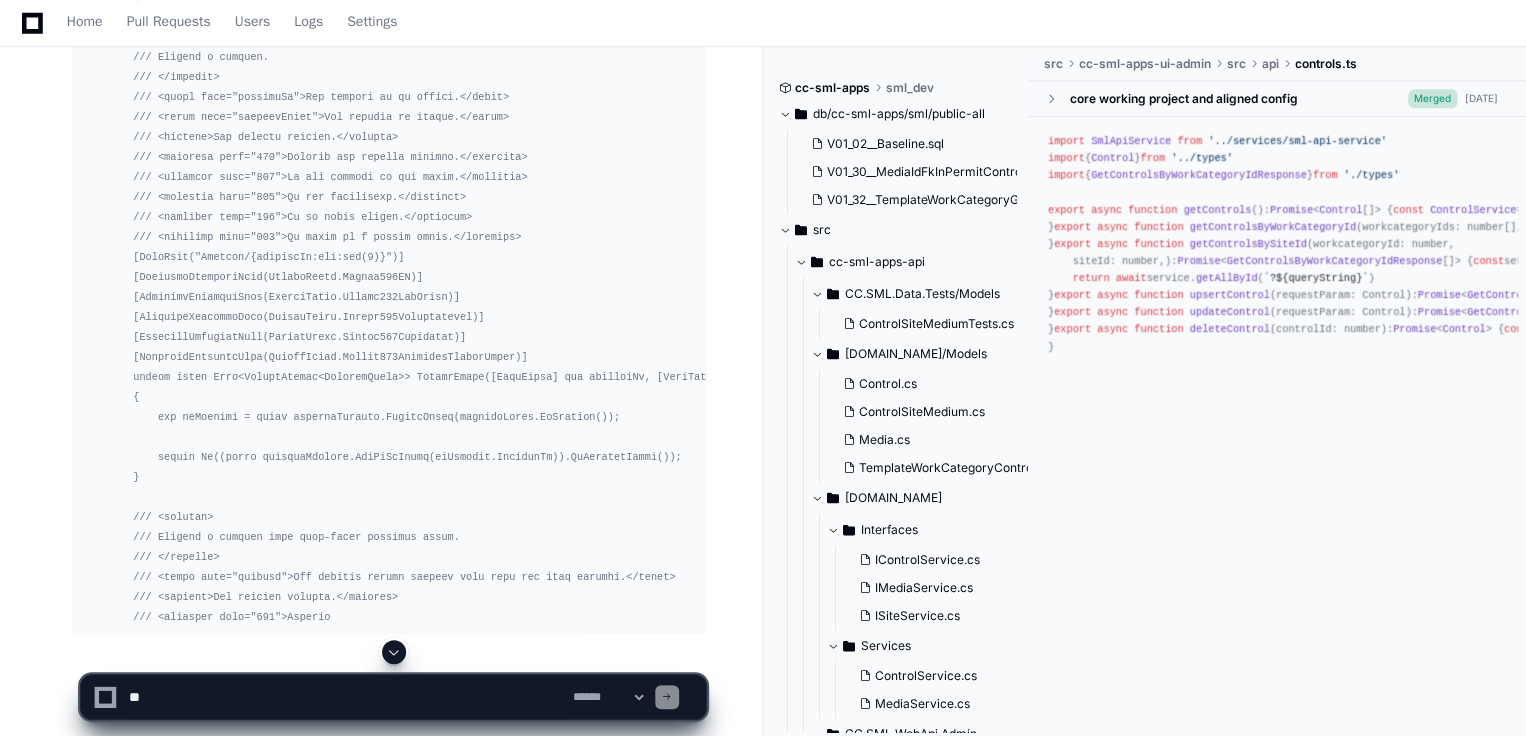 scroll, scrollTop: 16276, scrollLeft: 0, axis: vertical 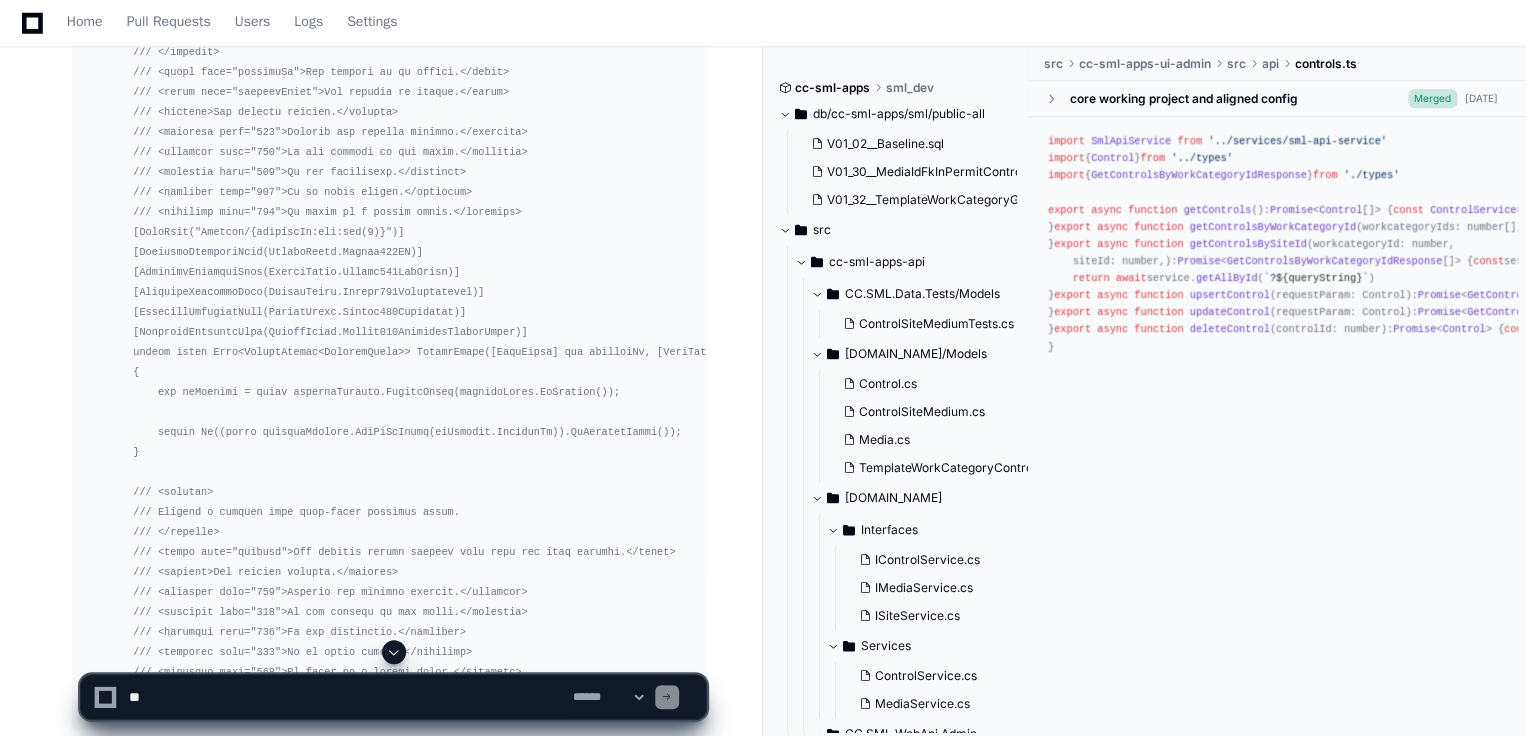 click 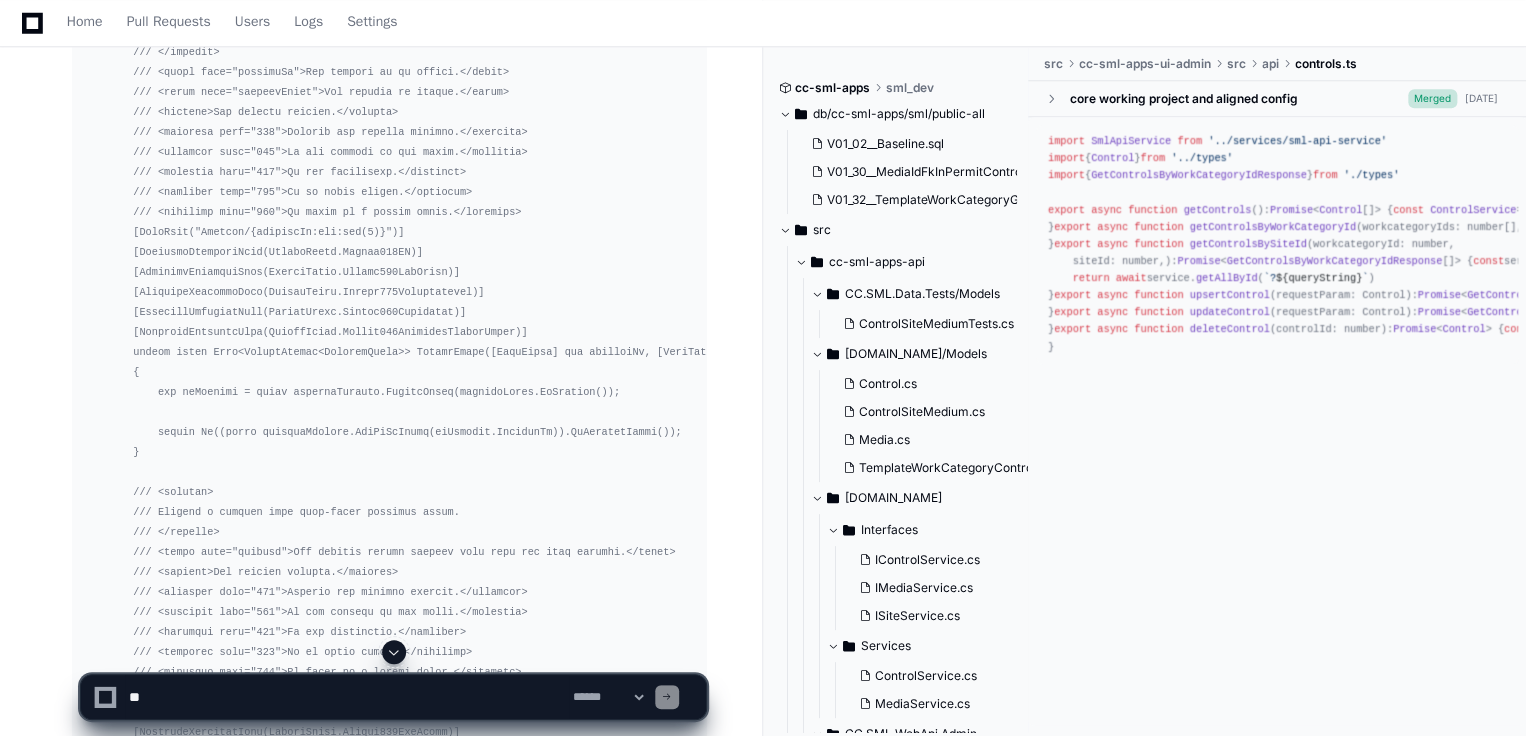 scroll, scrollTop: 16436, scrollLeft: 0, axis: vertical 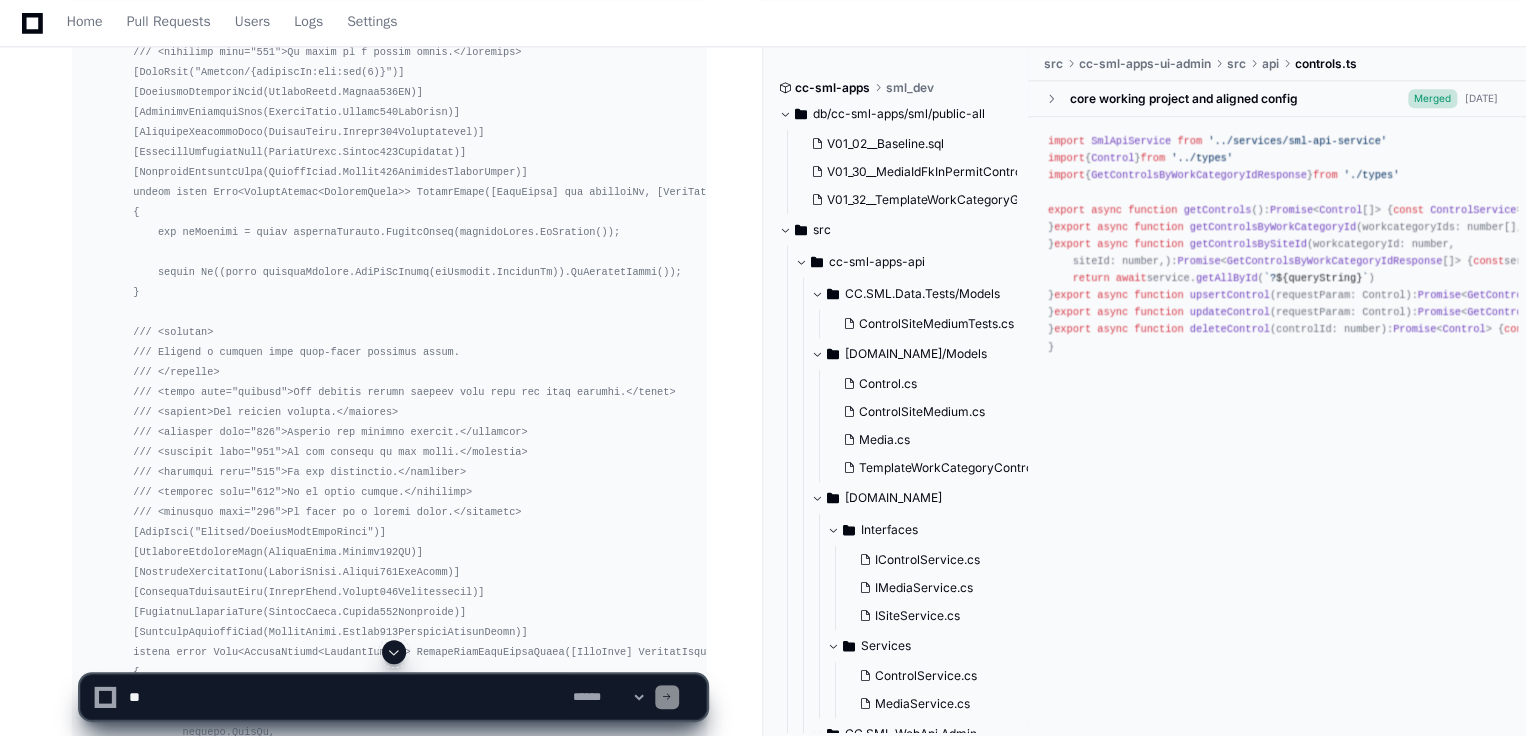 click 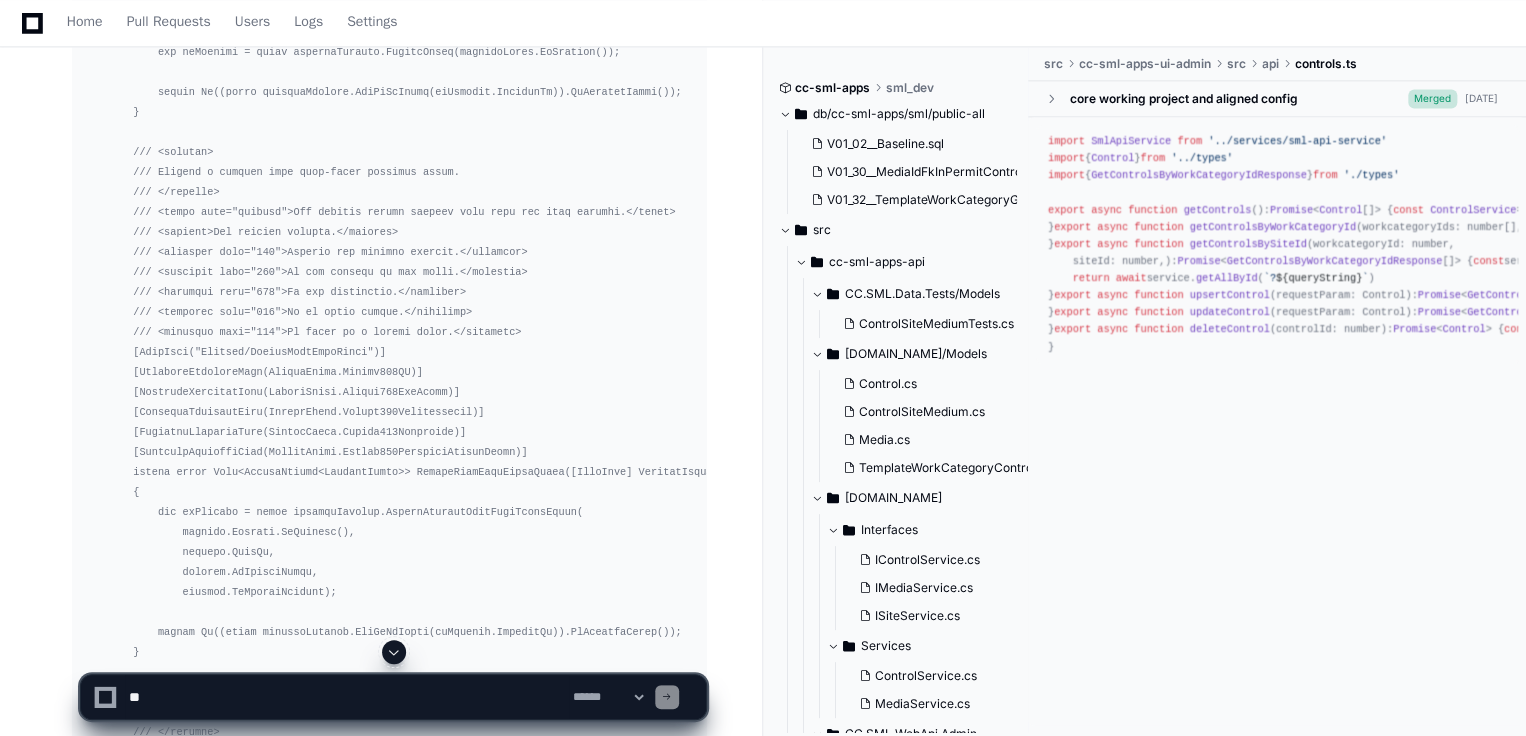 scroll, scrollTop: 16796, scrollLeft: 0, axis: vertical 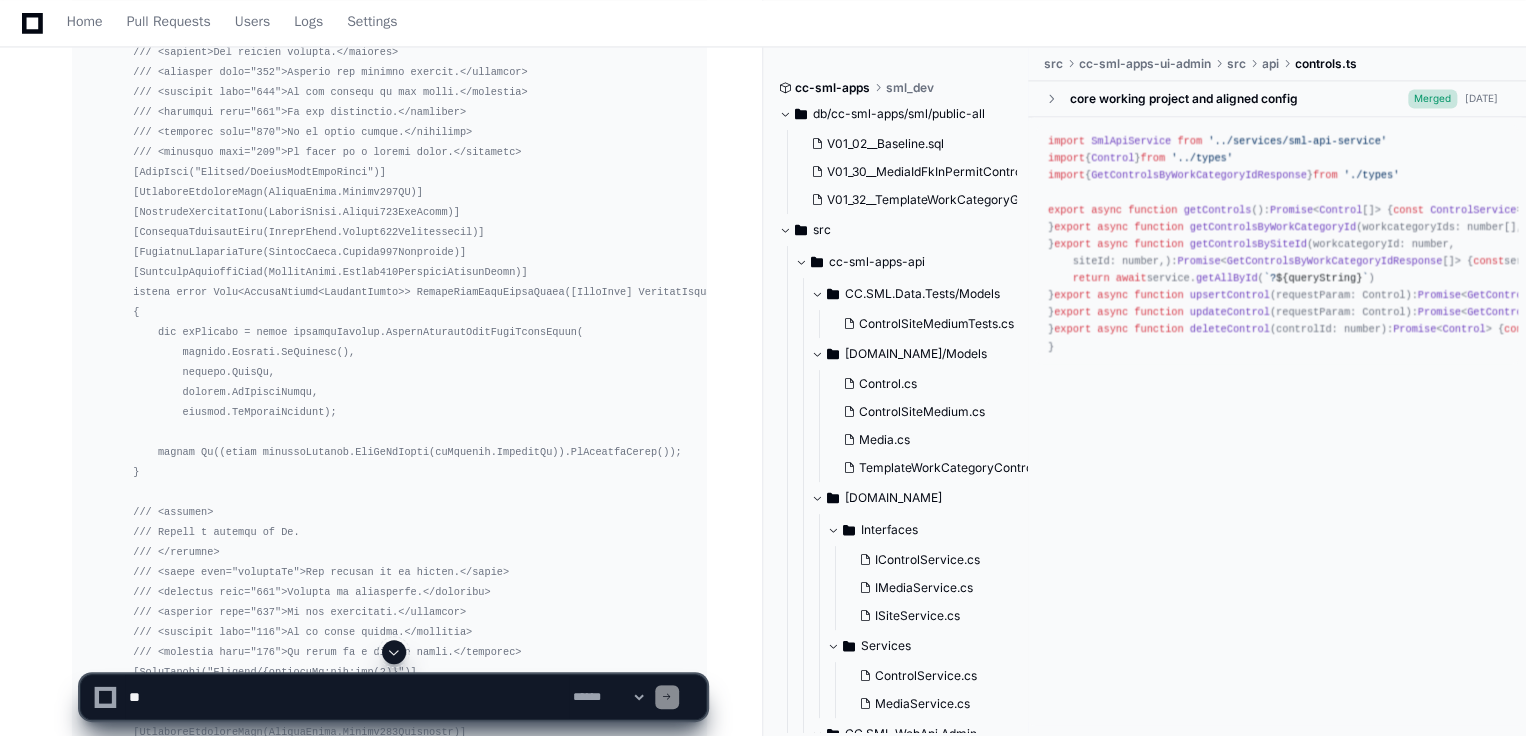 click 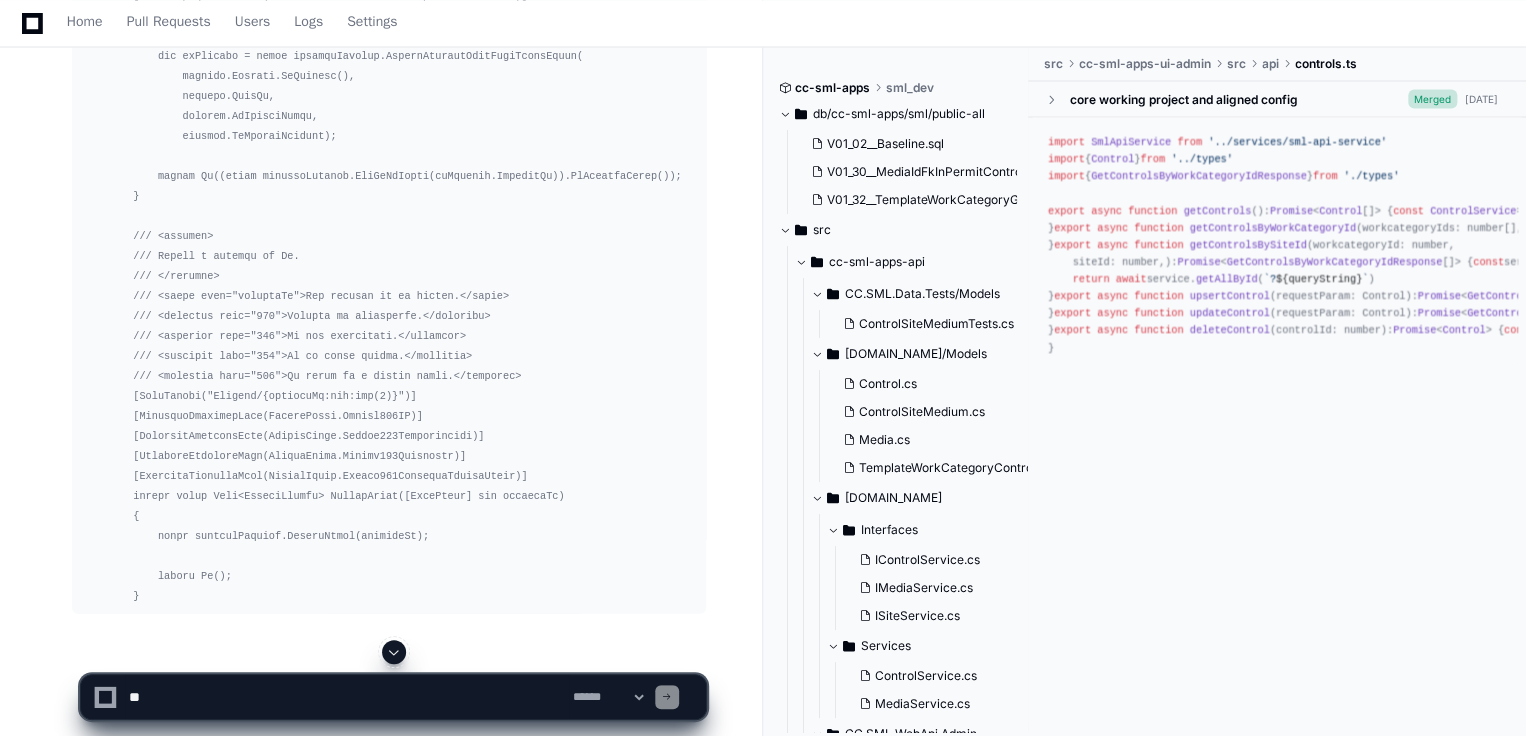 scroll, scrollTop: 17076, scrollLeft: 0, axis: vertical 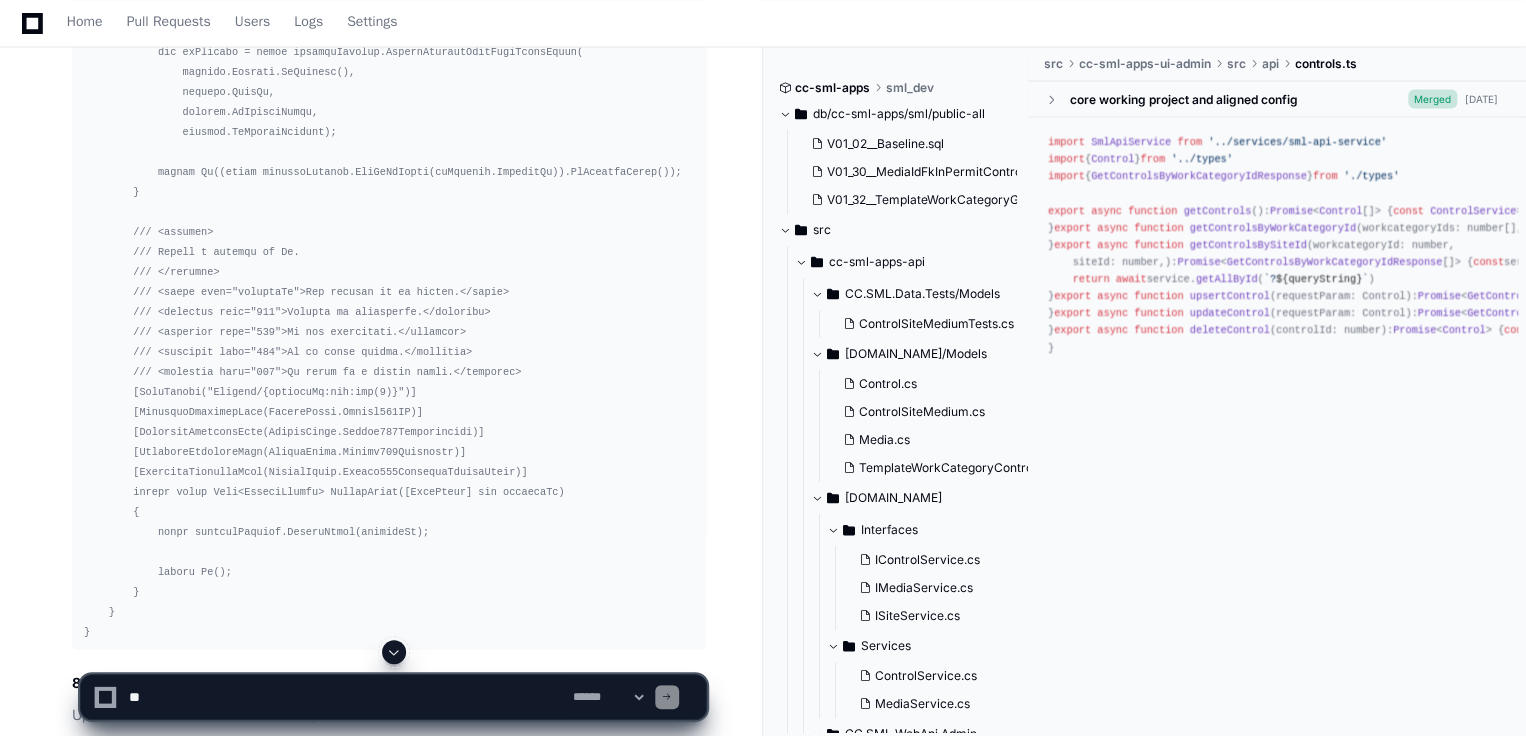 click 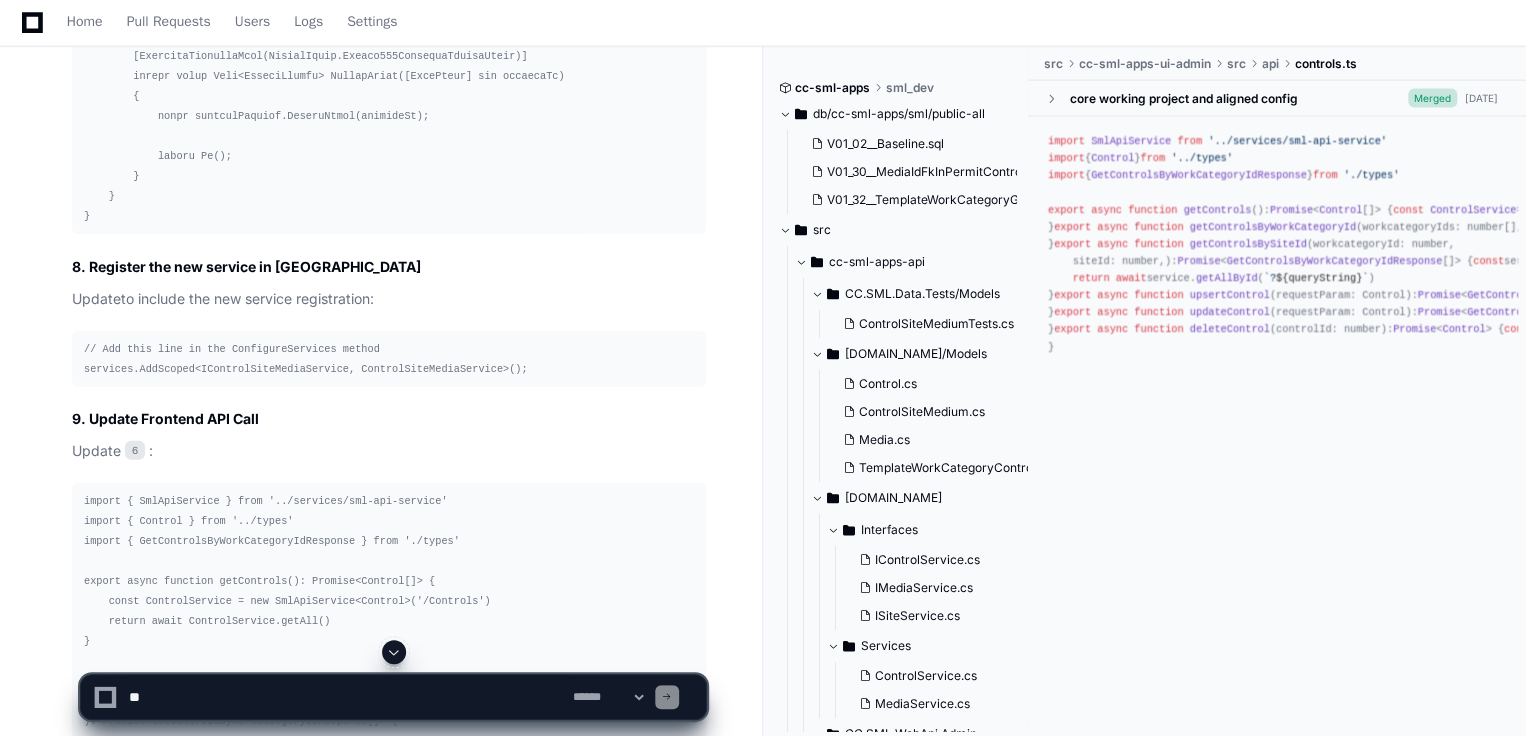 scroll, scrollTop: 17641, scrollLeft: 0, axis: vertical 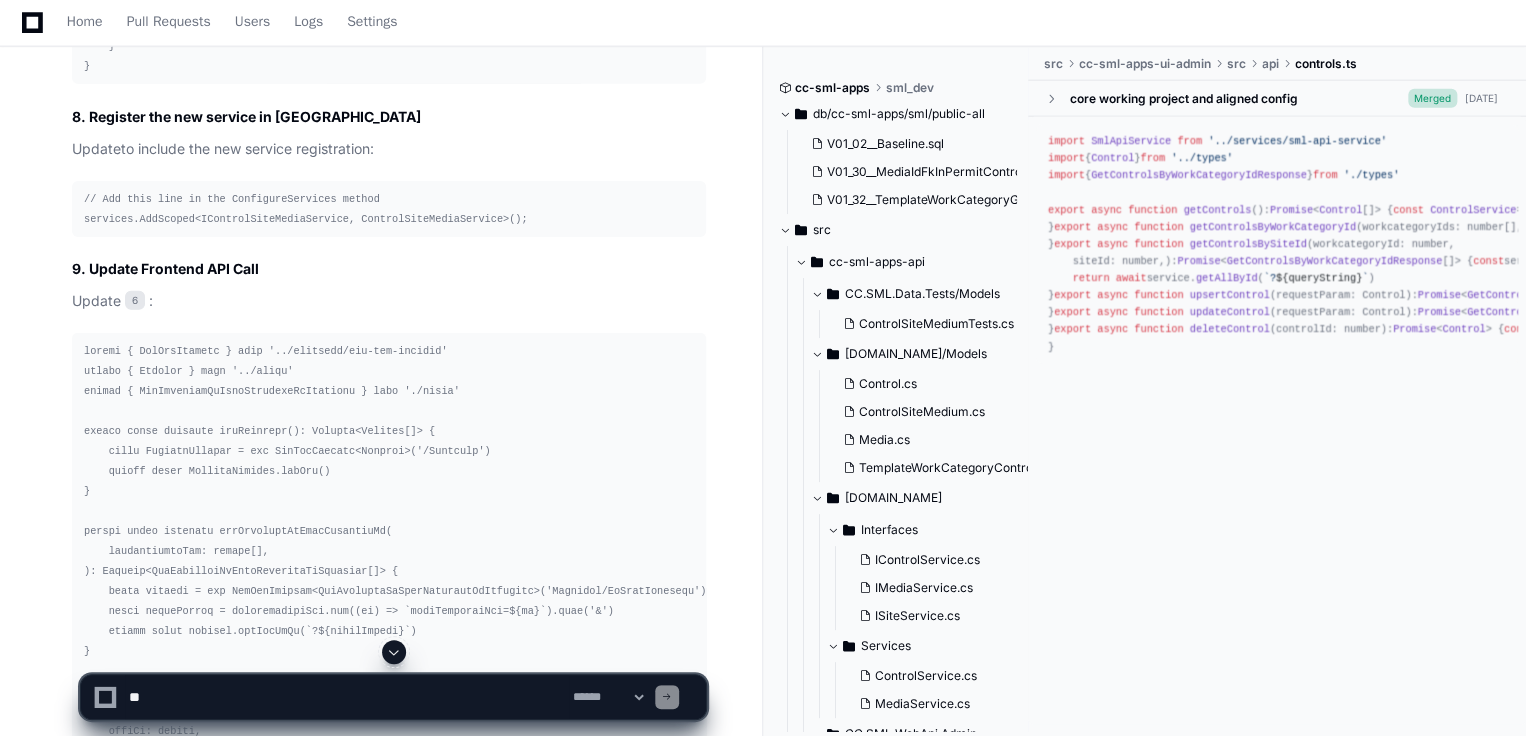 click 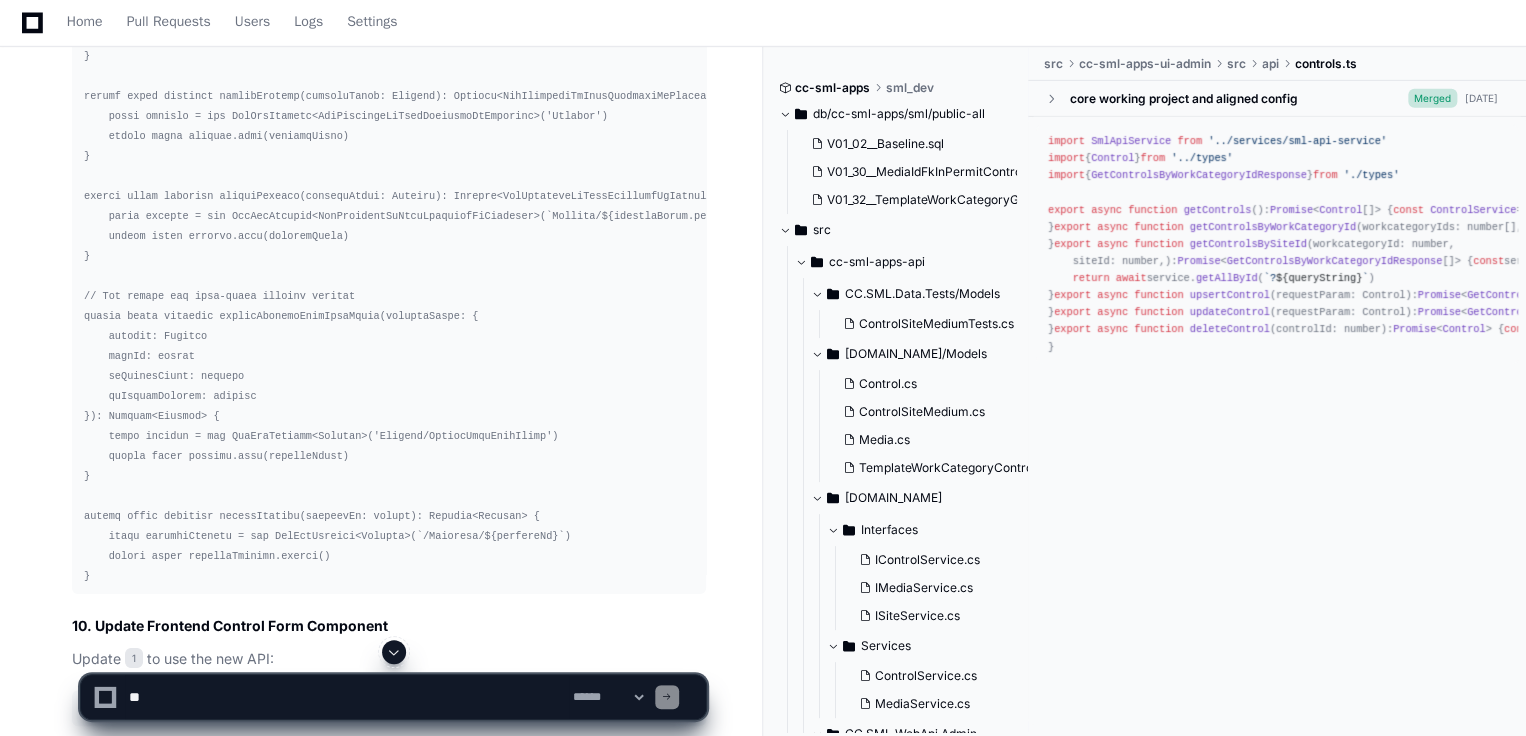 scroll, scrollTop: 18508, scrollLeft: 0, axis: vertical 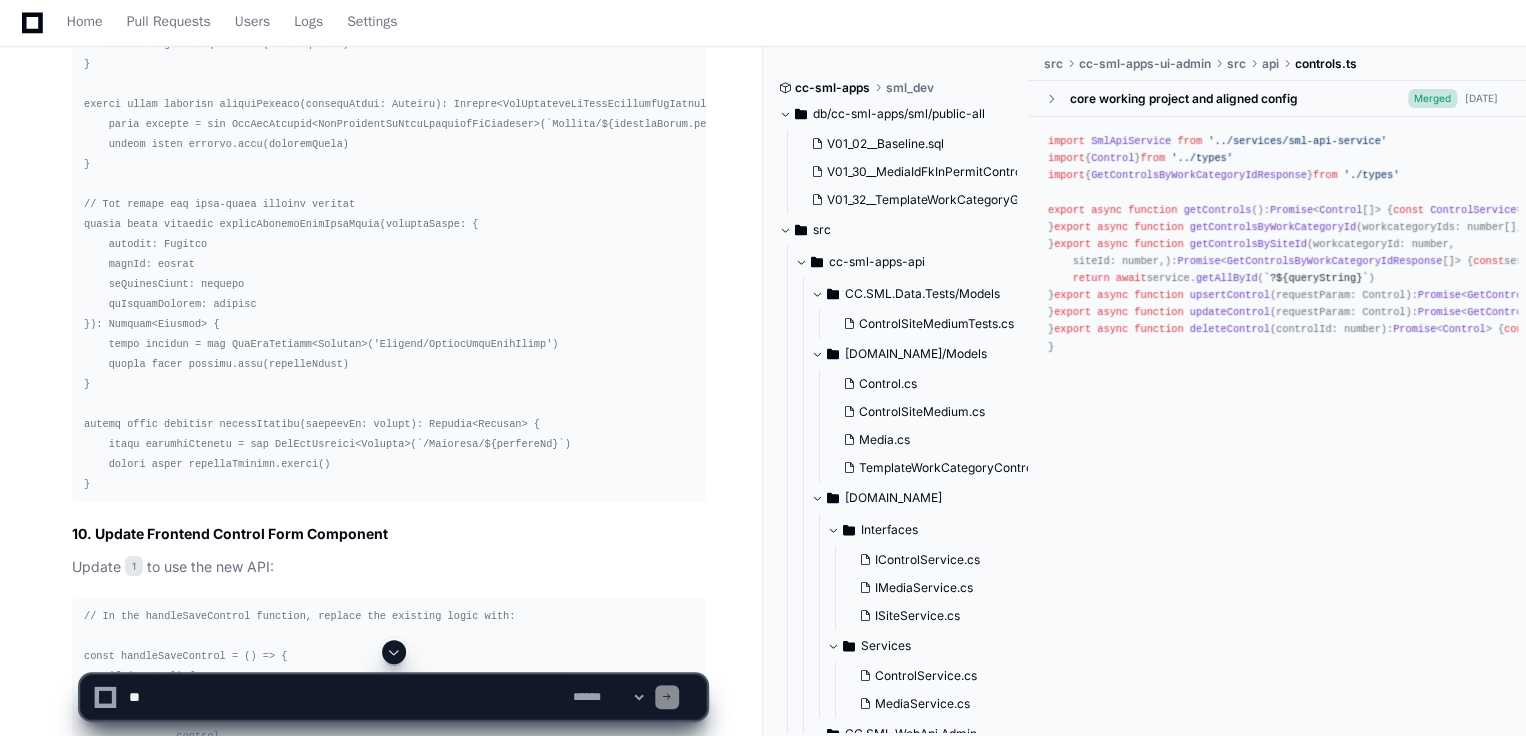 click 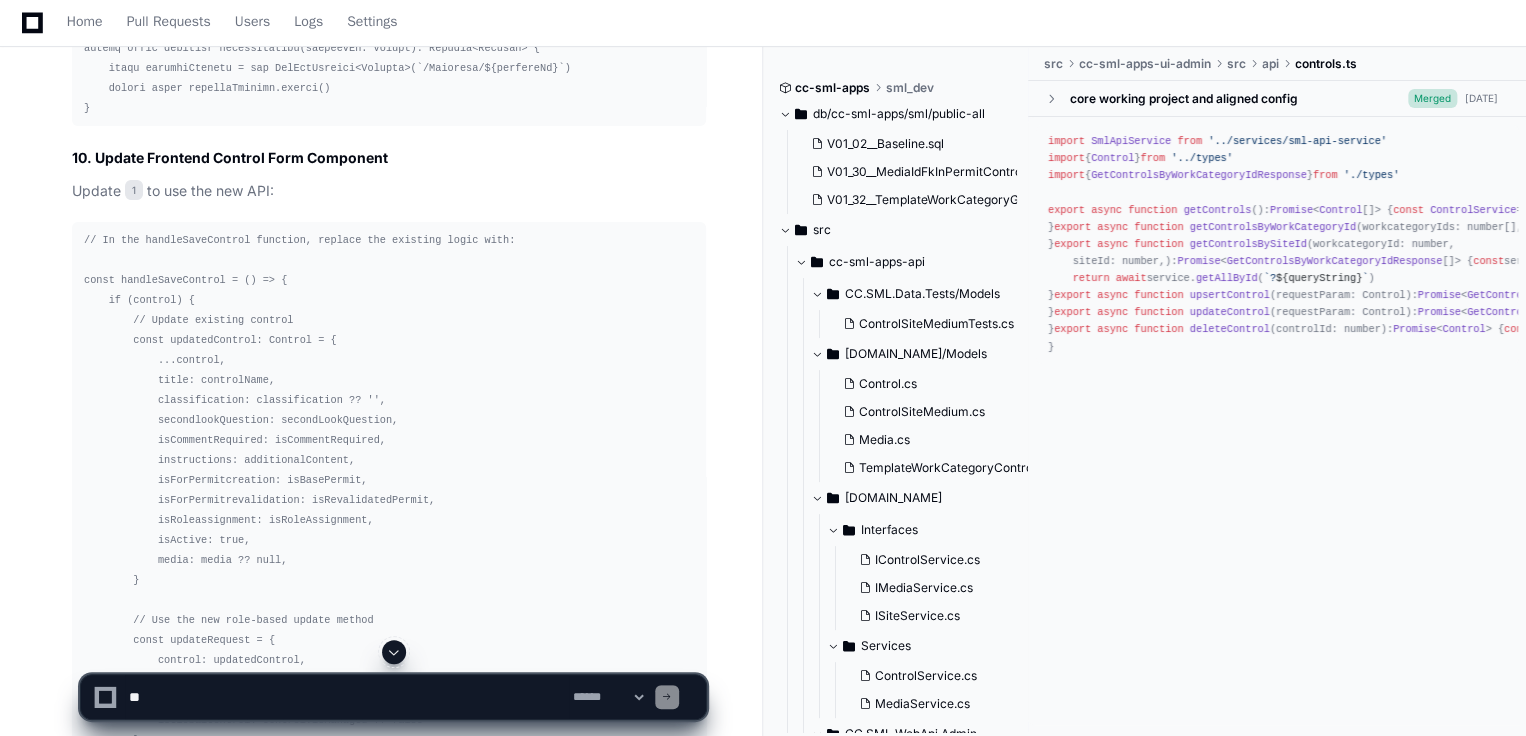 scroll, scrollTop: 19066, scrollLeft: 0, axis: vertical 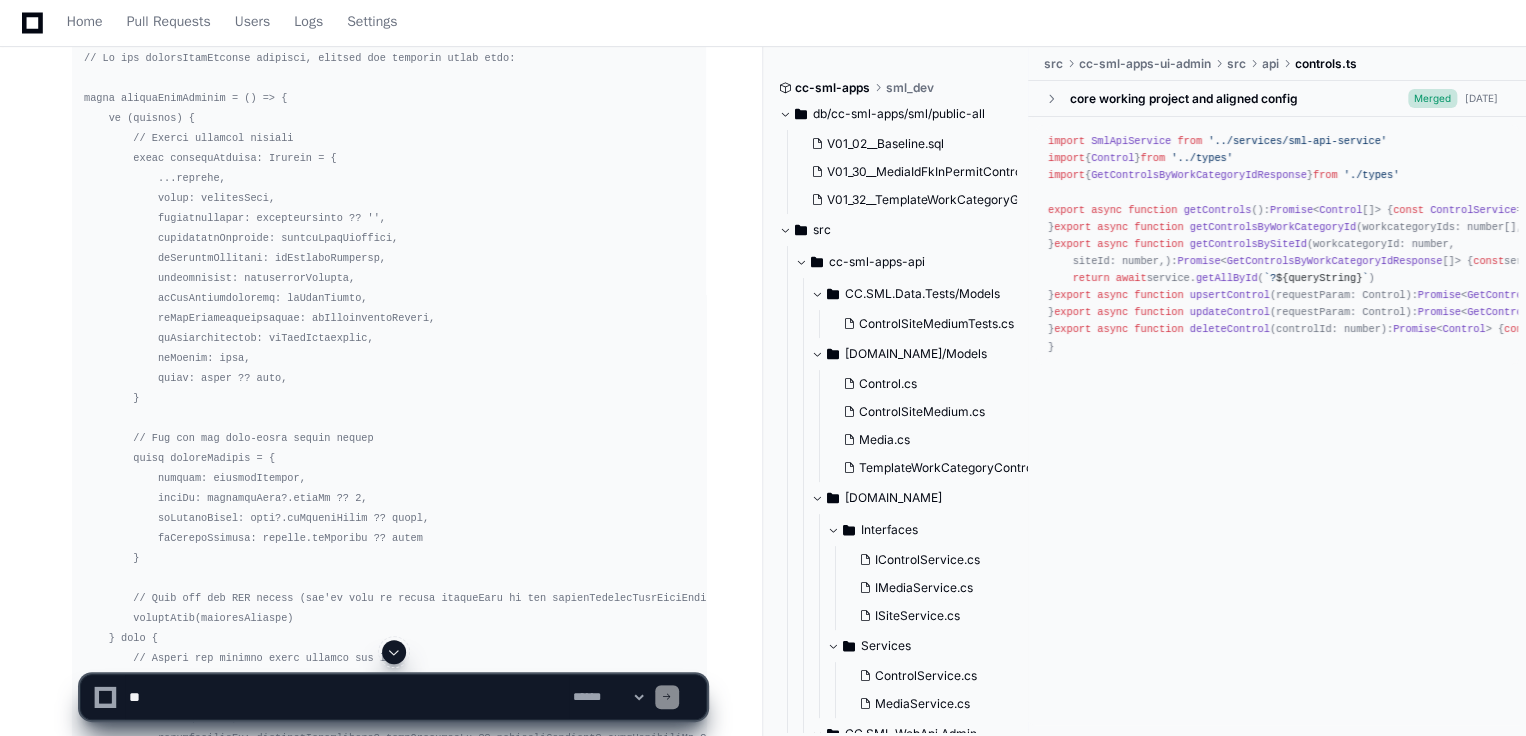 click 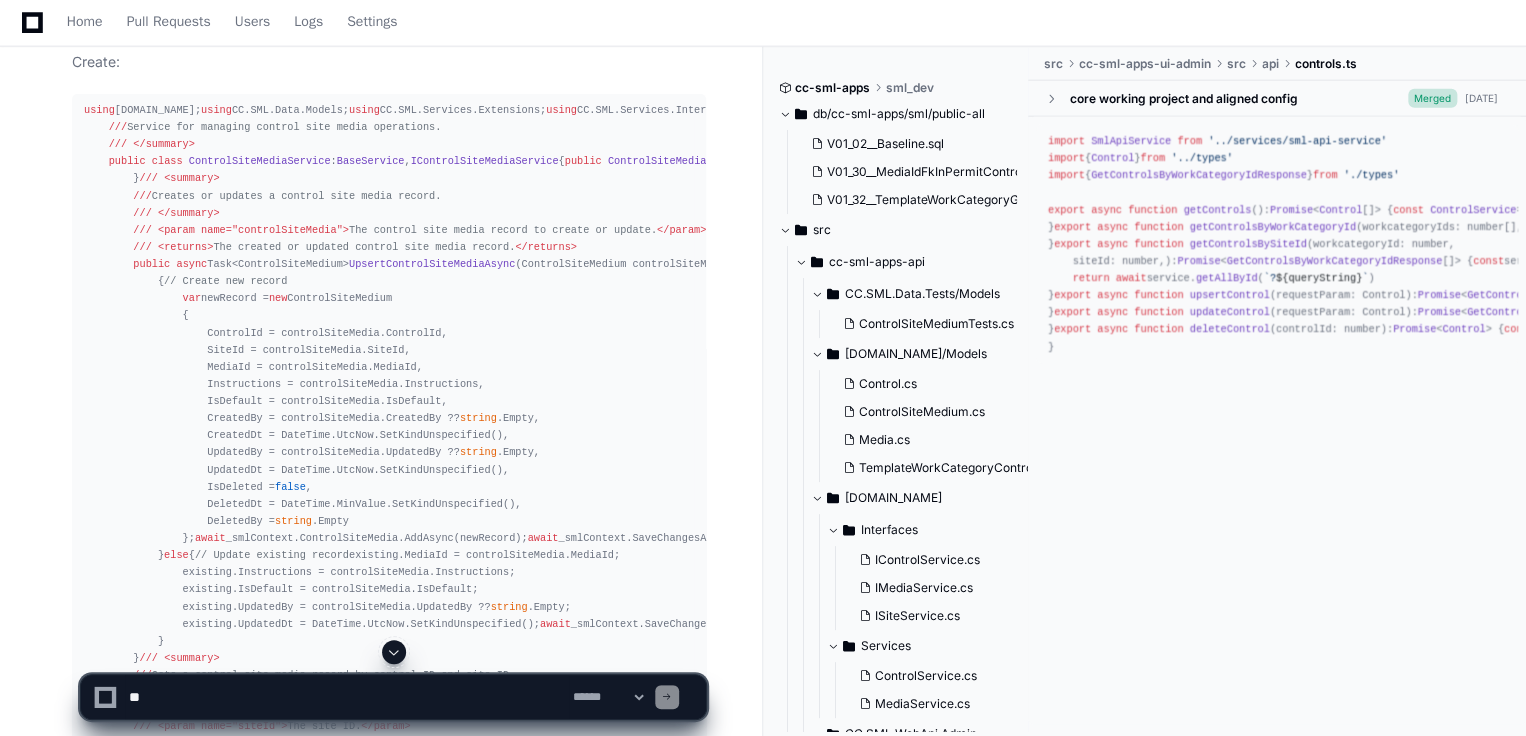 scroll, scrollTop: 2666, scrollLeft: 0, axis: vertical 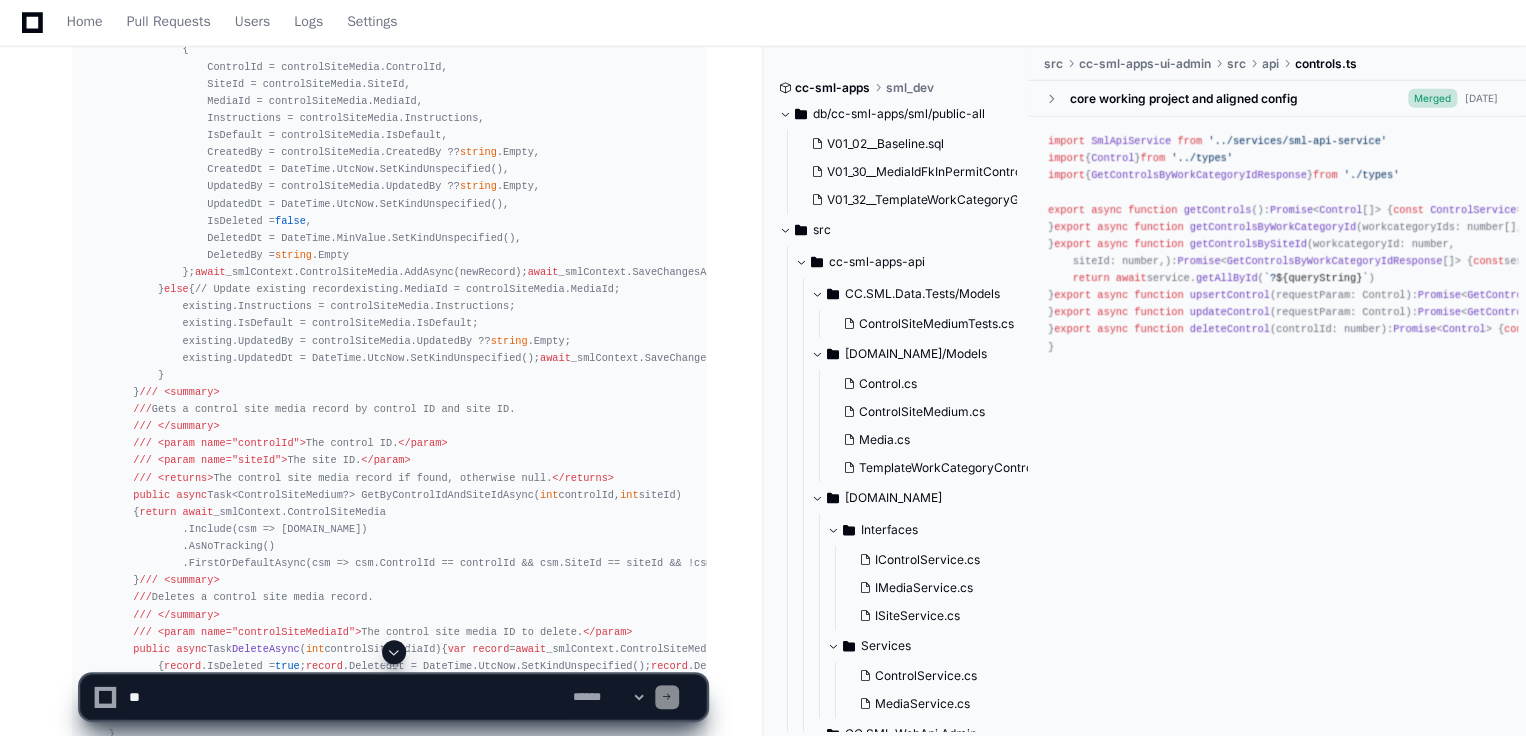 click on "IControlSiteMediaService" 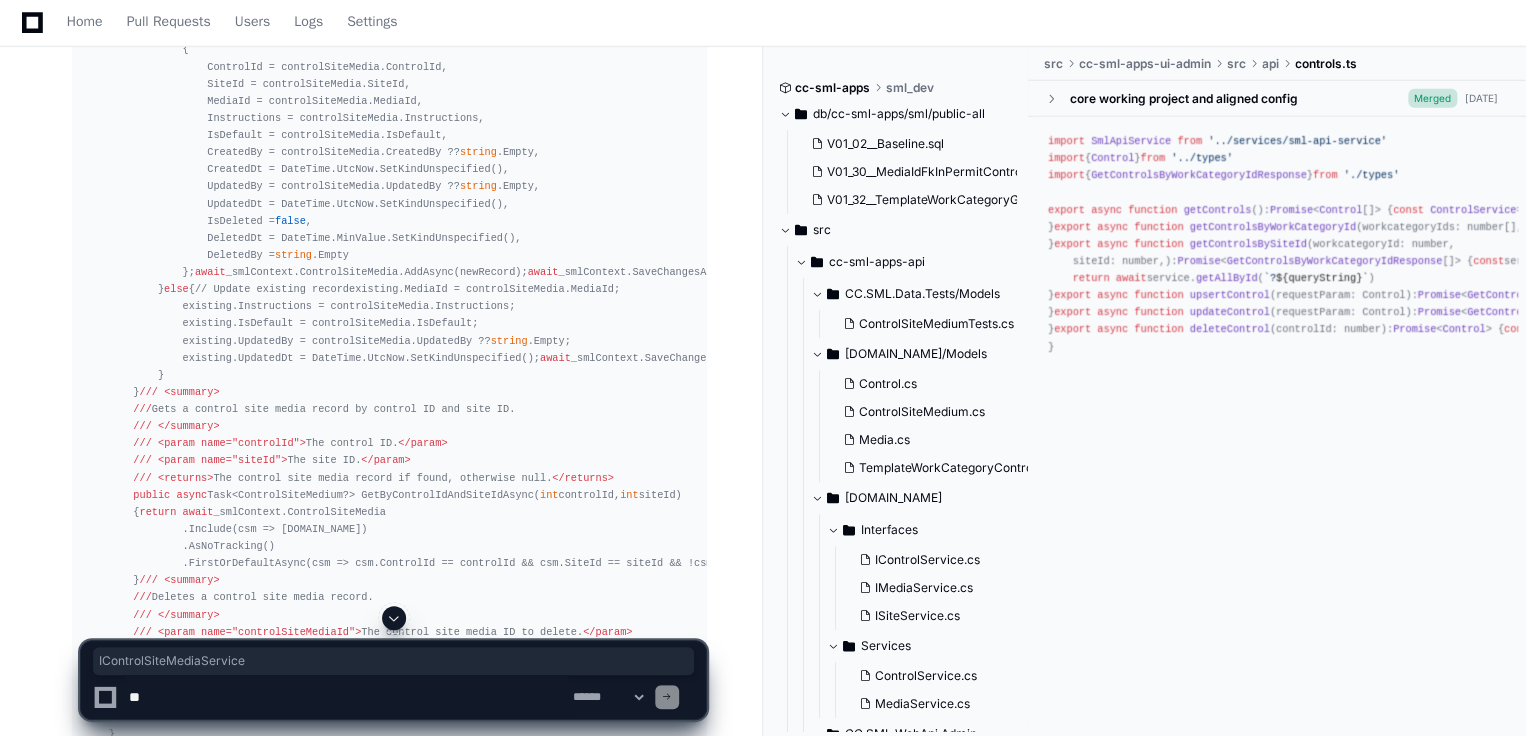 copy on "IControlSiteMediaService" 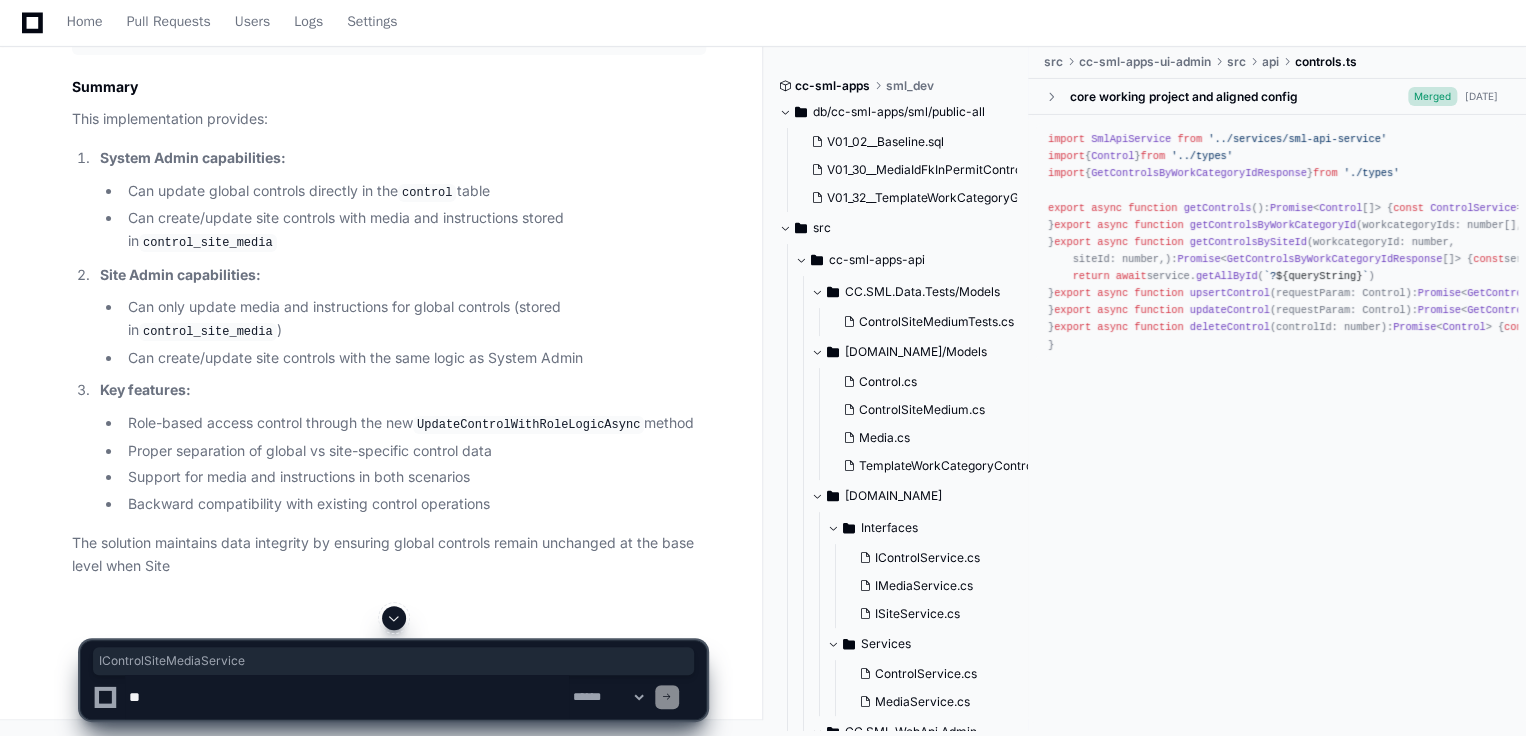 scroll, scrollTop: 15466, scrollLeft: 0, axis: vertical 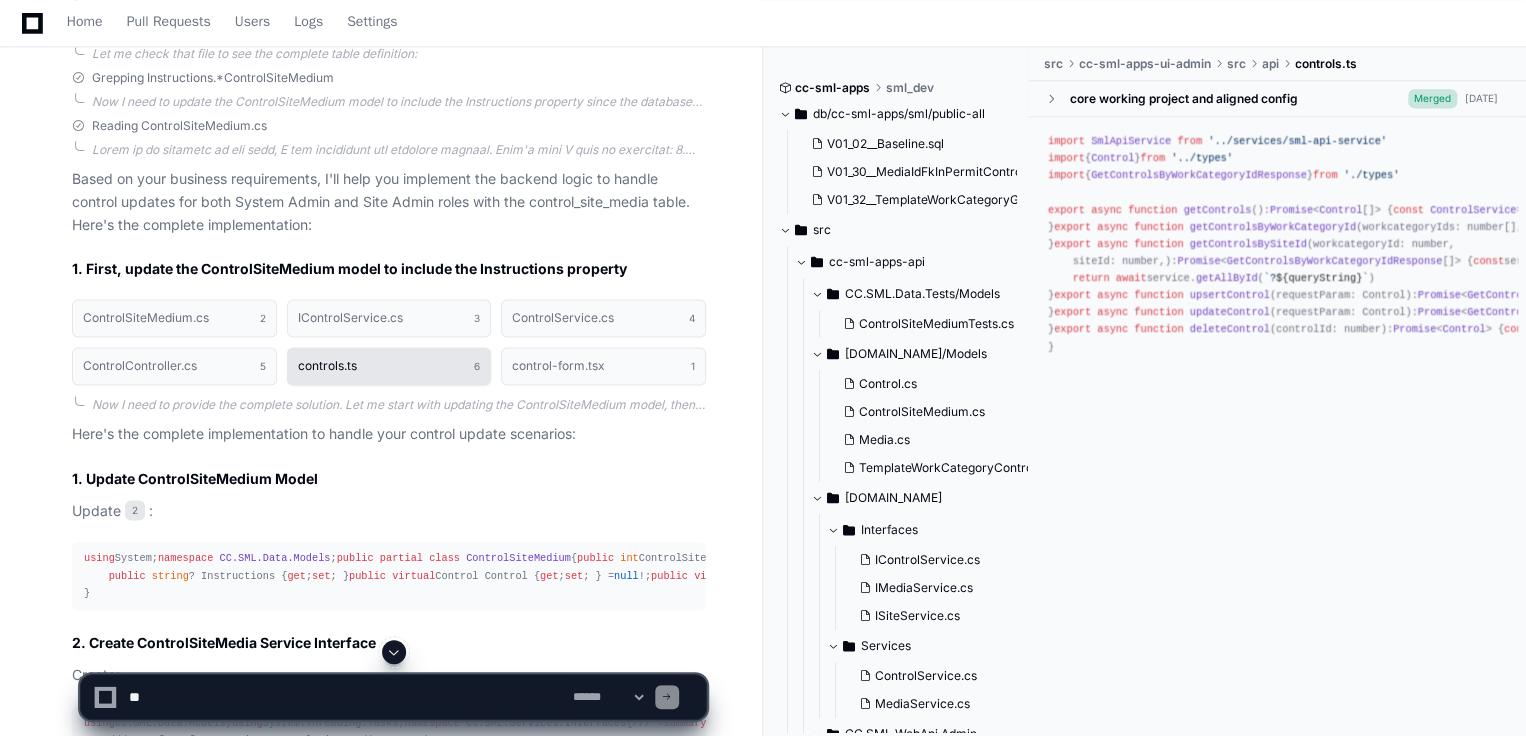 click on "controls.ts 6" 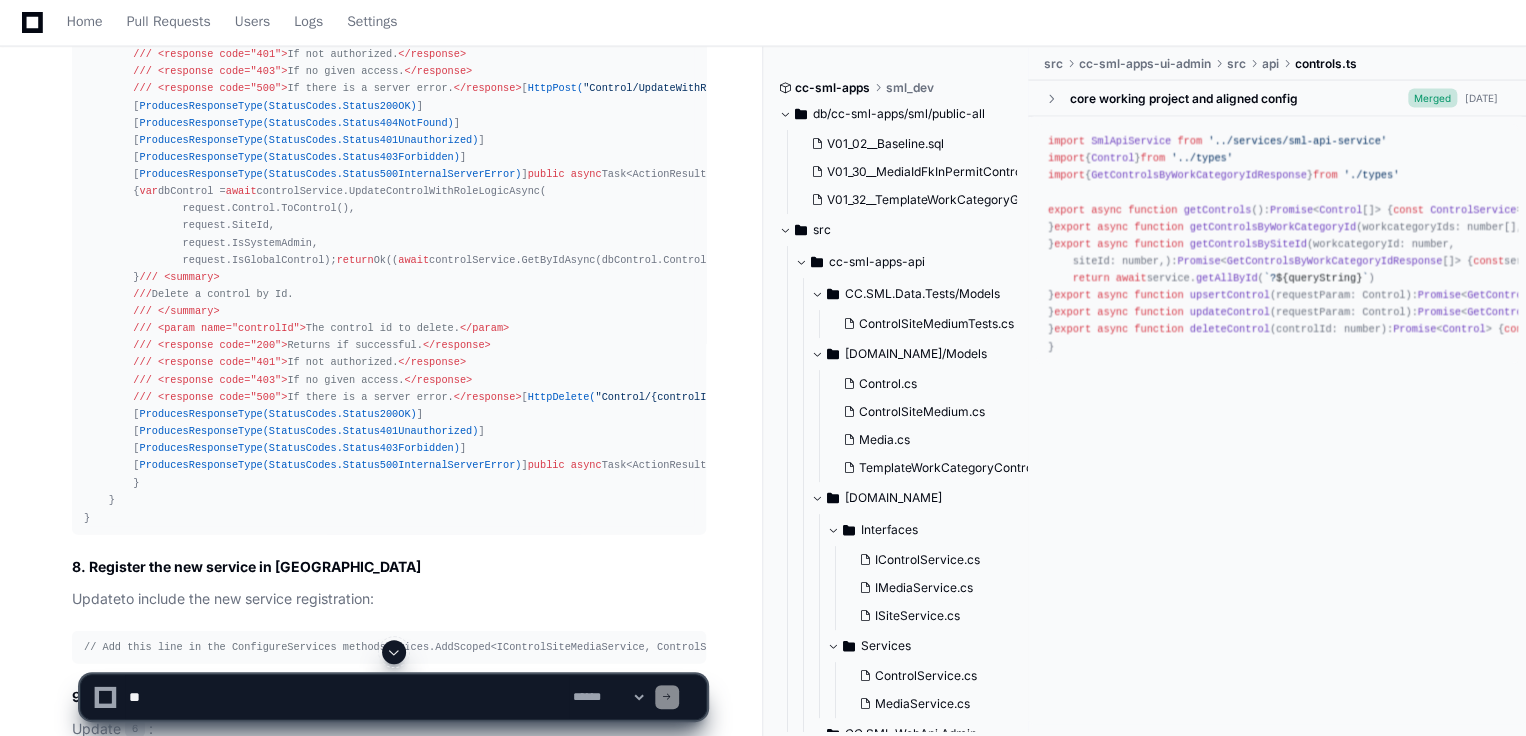 click 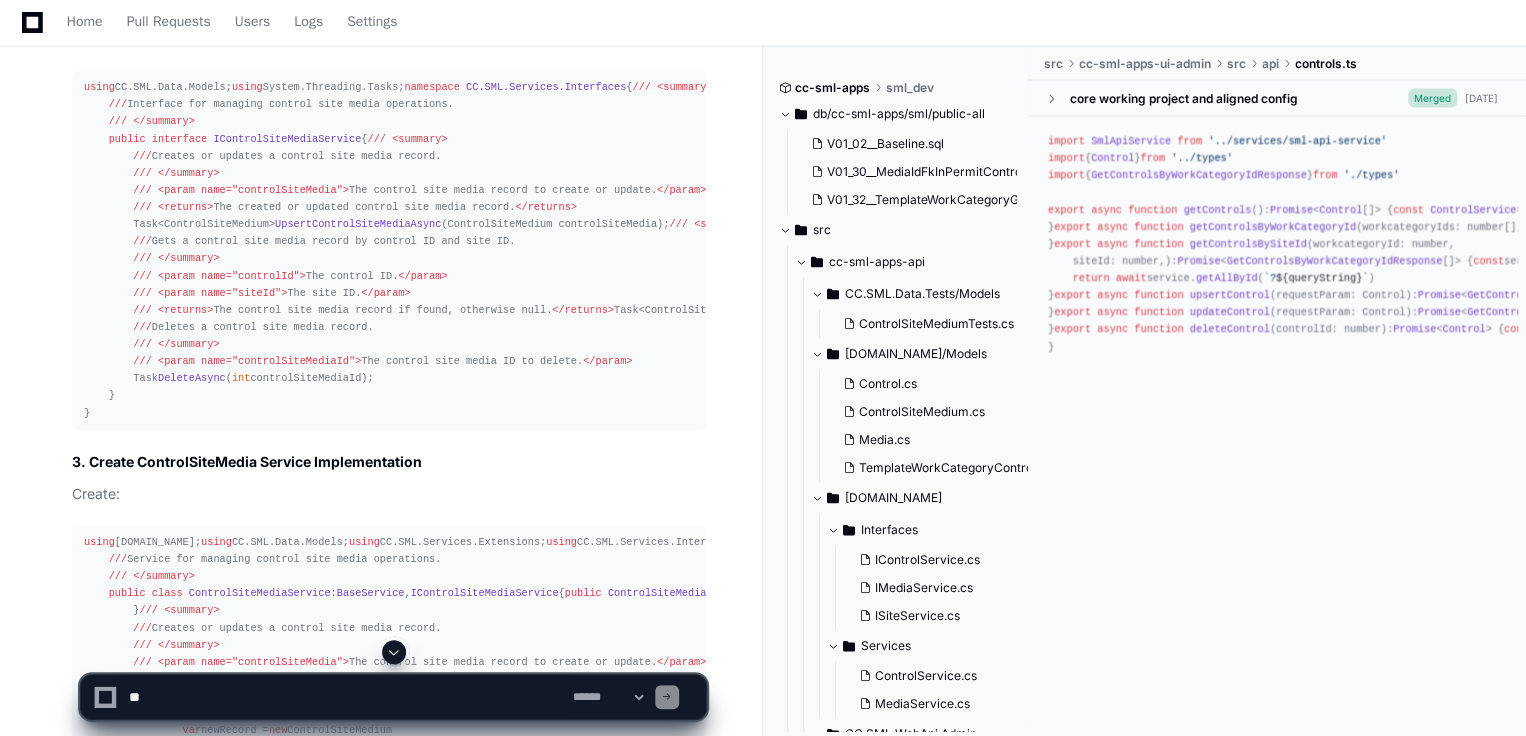 scroll, scrollTop: 2501, scrollLeft: 0, axis: vertical 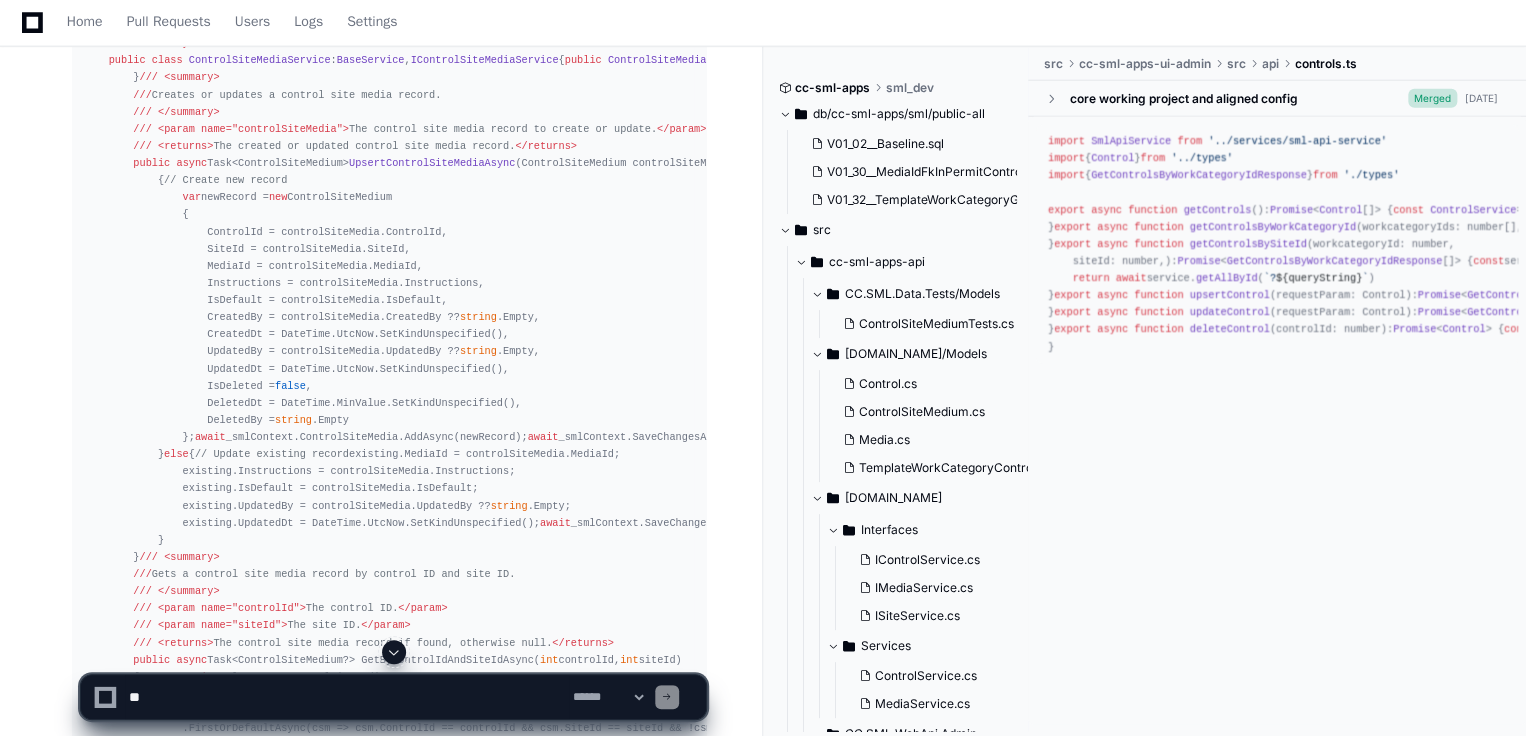 click on "2. Create ControlSiteMedia Service Interface" 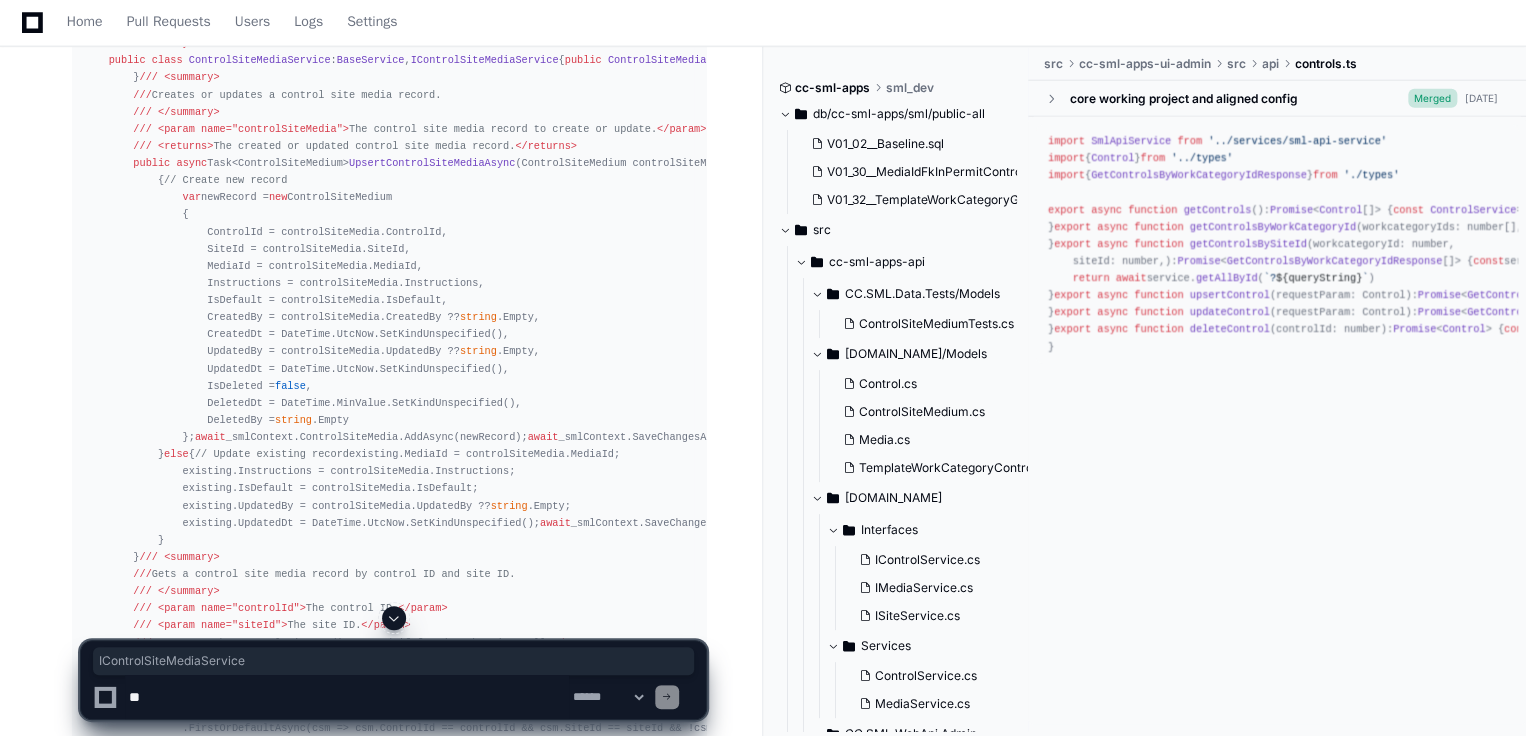 copy on "IControlSiteMediaService" 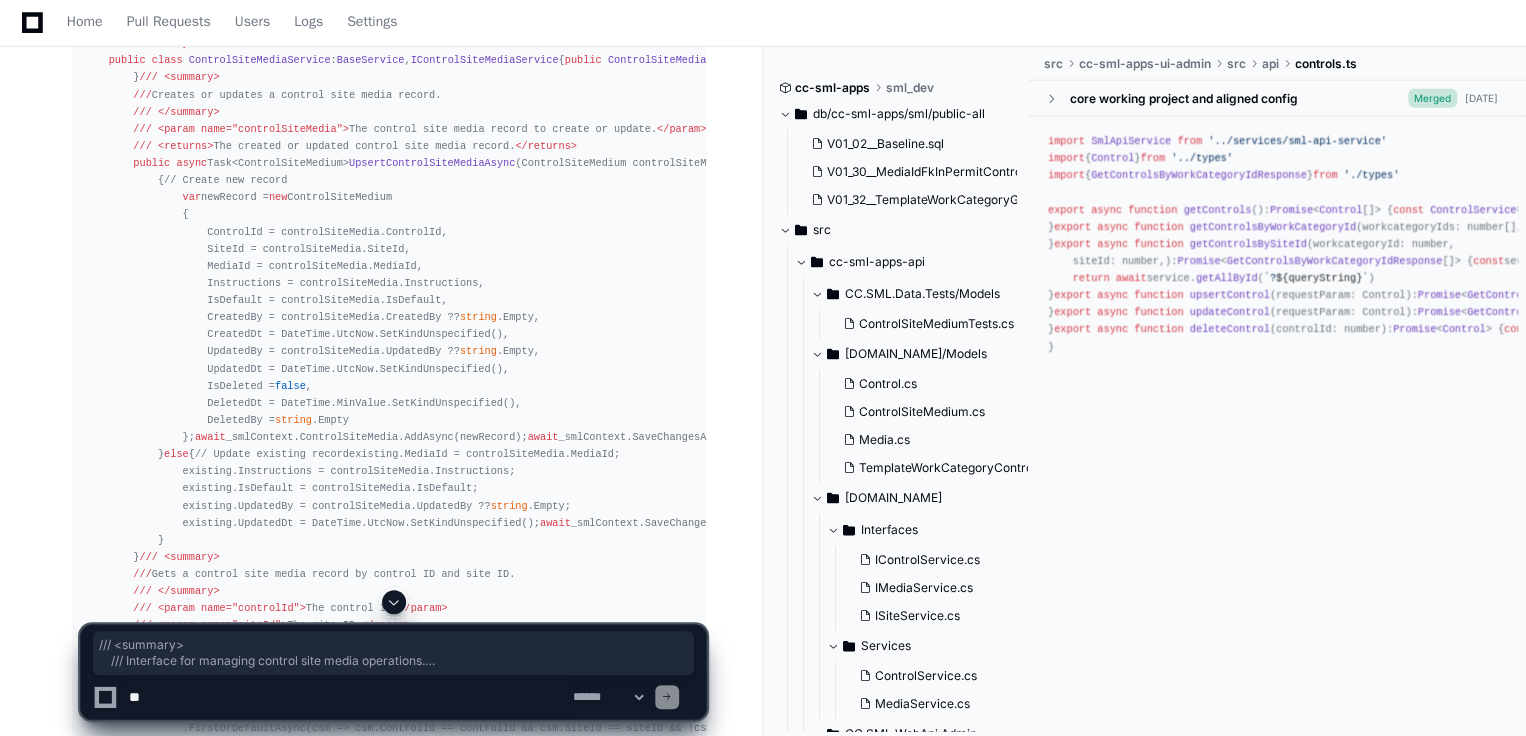 drag, startPoint x: 104, startPoint y: 257, endPoint x: 176, endPoint y: 386, distance: 147.73286 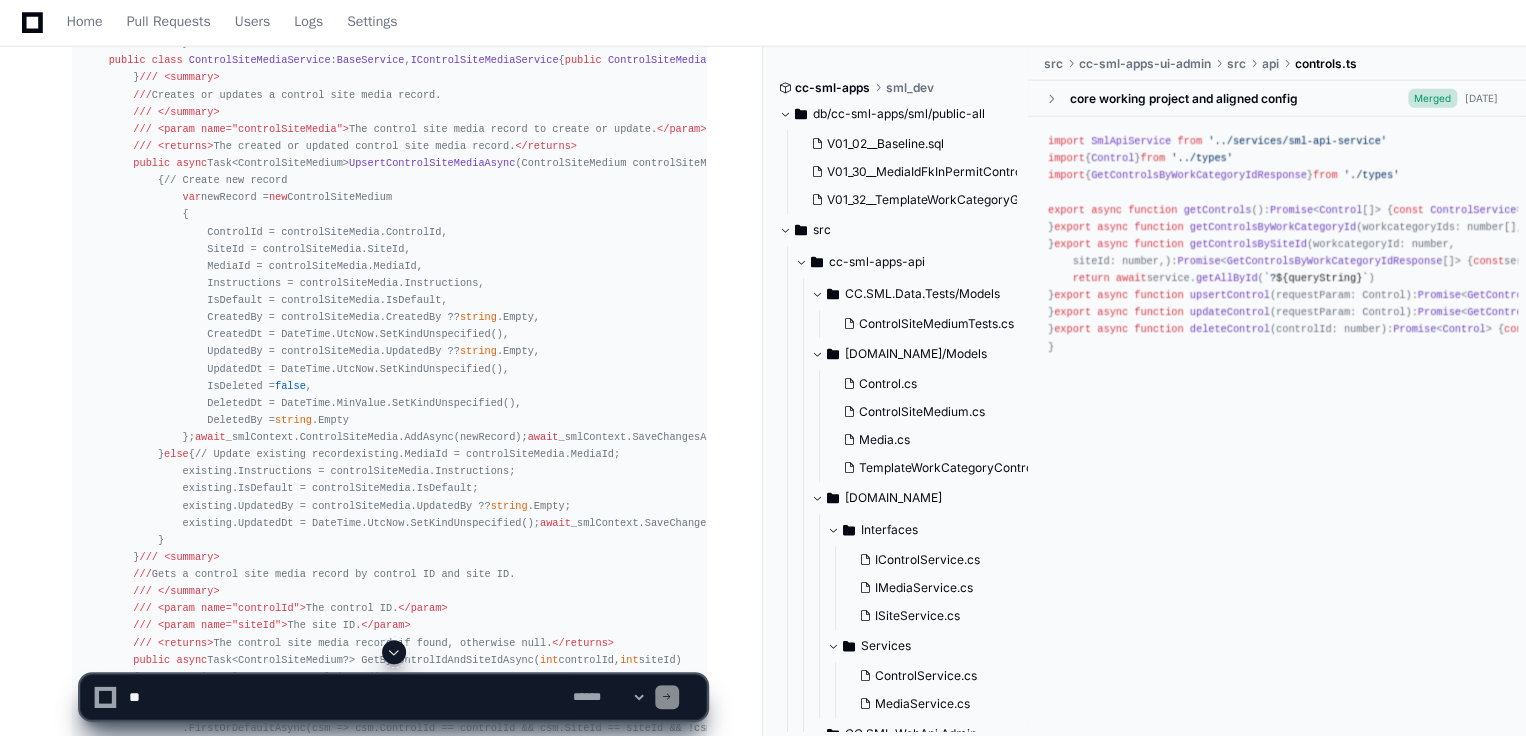 click on "using" 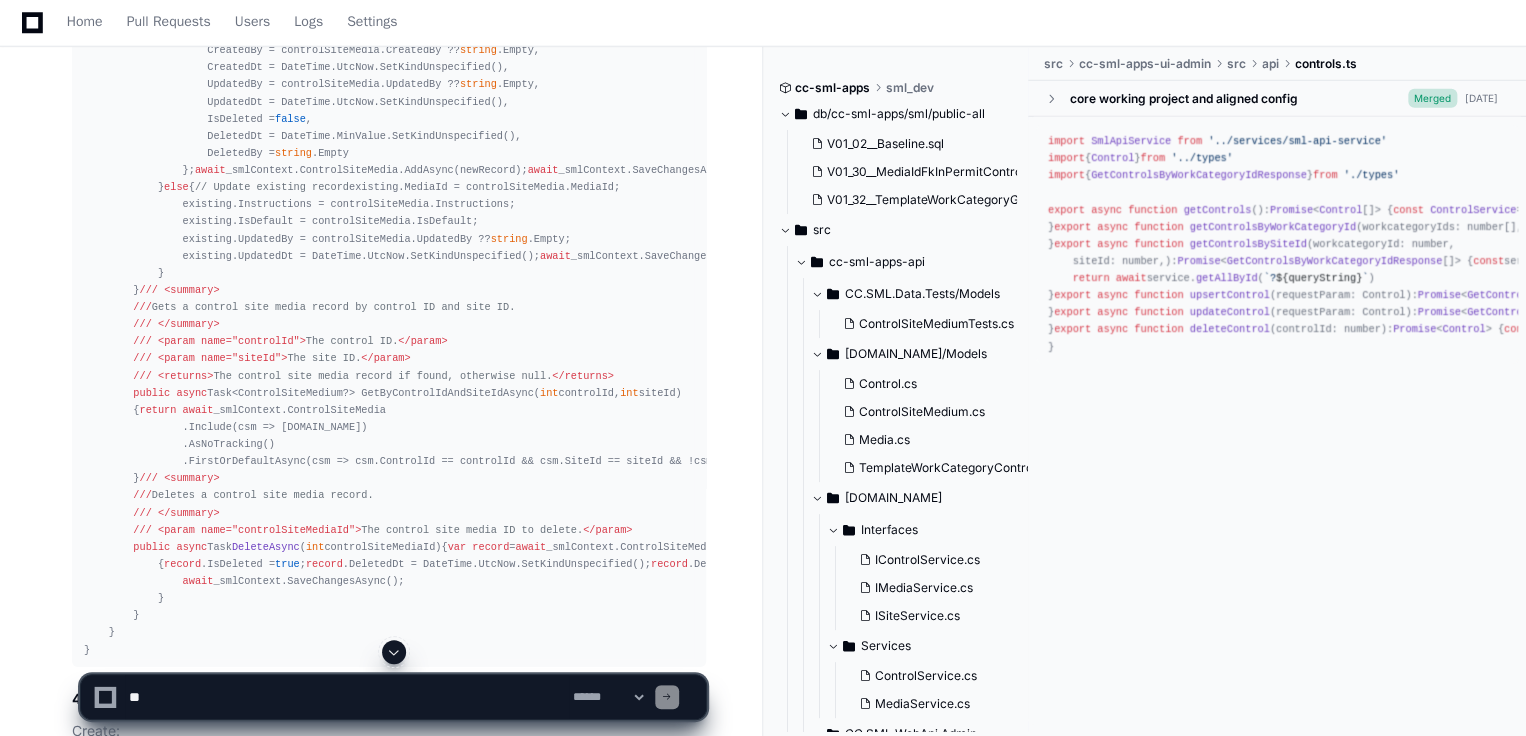click on "using  CC.SML.Data.Models;
using  System.Threading.Tasks;
namespace   CC.SML.Services.Interfaces
{
///   <summary>
///  Interface for managing control site media operations.
///   </summary>
public   interface   IControlSiteMediaService
{
///   <summary>
///  Creates or updates a control site media record.
///   </summary>
///   <param name="controlSiteMedia"> The control site media record to create or update. </param>
///   <returns> The created or updated control site media record. </returns>
Task<ControlSiteMedium>  UpsertControlSiteMediaAsync ( ControlSiteMedium controlSiteMedia ) ;
///   <summary>
///  Gets a control site media record by control ID and site ID.
///   </summary>
///   <param name="controlId"> The control ID. </param>
///   <param name="siteId"> The site ID. </param>
///   <returns> The control site media record if found, otherwise null. int" 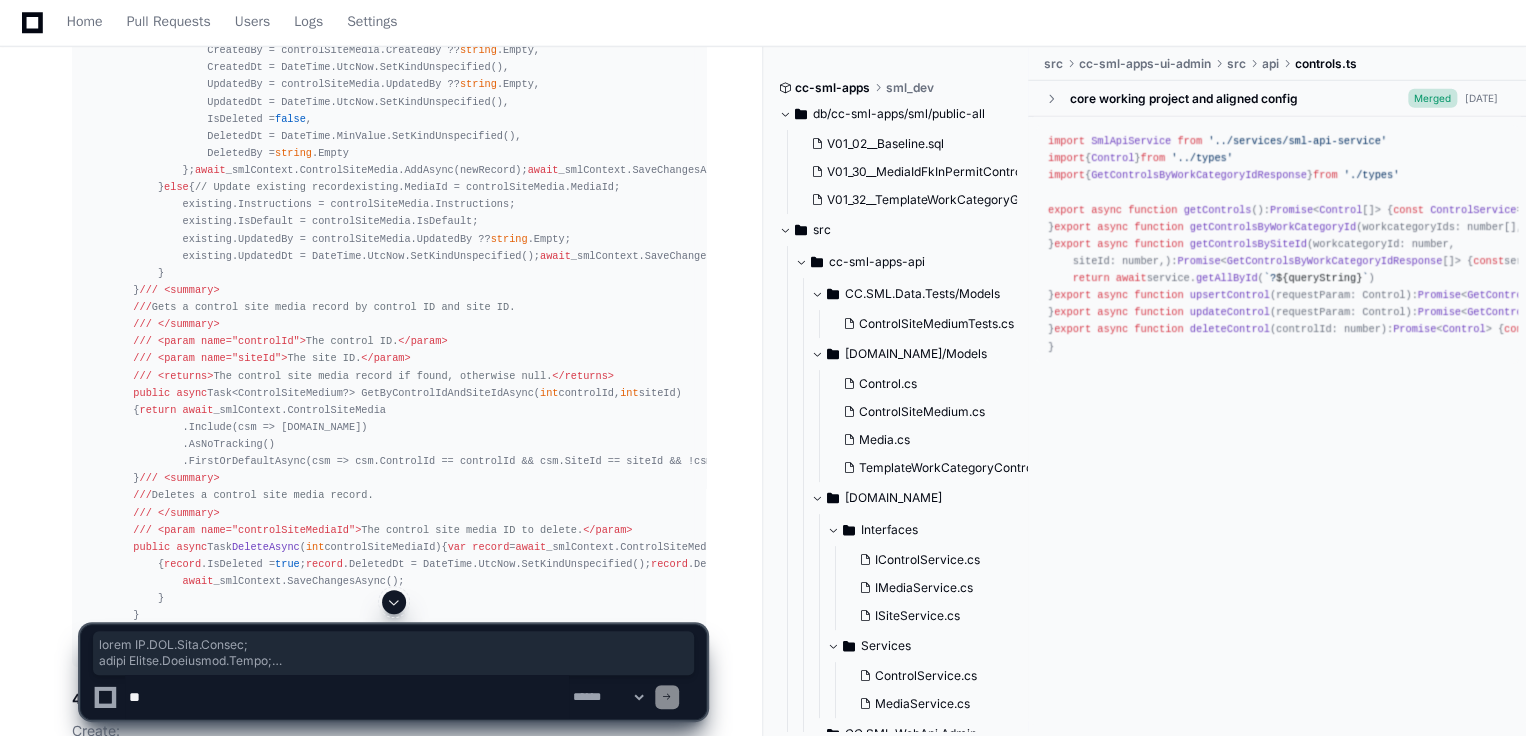 copy on "using  CC.SML.Data.Models;
using  System.Threading.Tasks;
namespace   CC.SML.Services.Interfaces
{
///   <summary>
///  Interface for managing control site media operations.
///   </summary>
public   interface   IControlSiteMediaService
{
///   <summary>
///  Creates or updates a control site media record.
///   </summary>
///   <param name="controlSiteMedia"> The control site media record to create or update. </param>
///   <returns> The created or updated control site media record. </returns>
Task<ControlSiteMedium>  UpsertControlSiteMediaAsync ( ControlSiteMedium controlSiteMedia ) ;
///   <summary>
///  Gets a control site media record by control ID and site ID.
///   </summary>
///   <param name="controlId"> The control ID. </param>
///   <param name="siteId"> The site ID. </param>
///   <returns> The control site media record if found, otherwise null. </..." 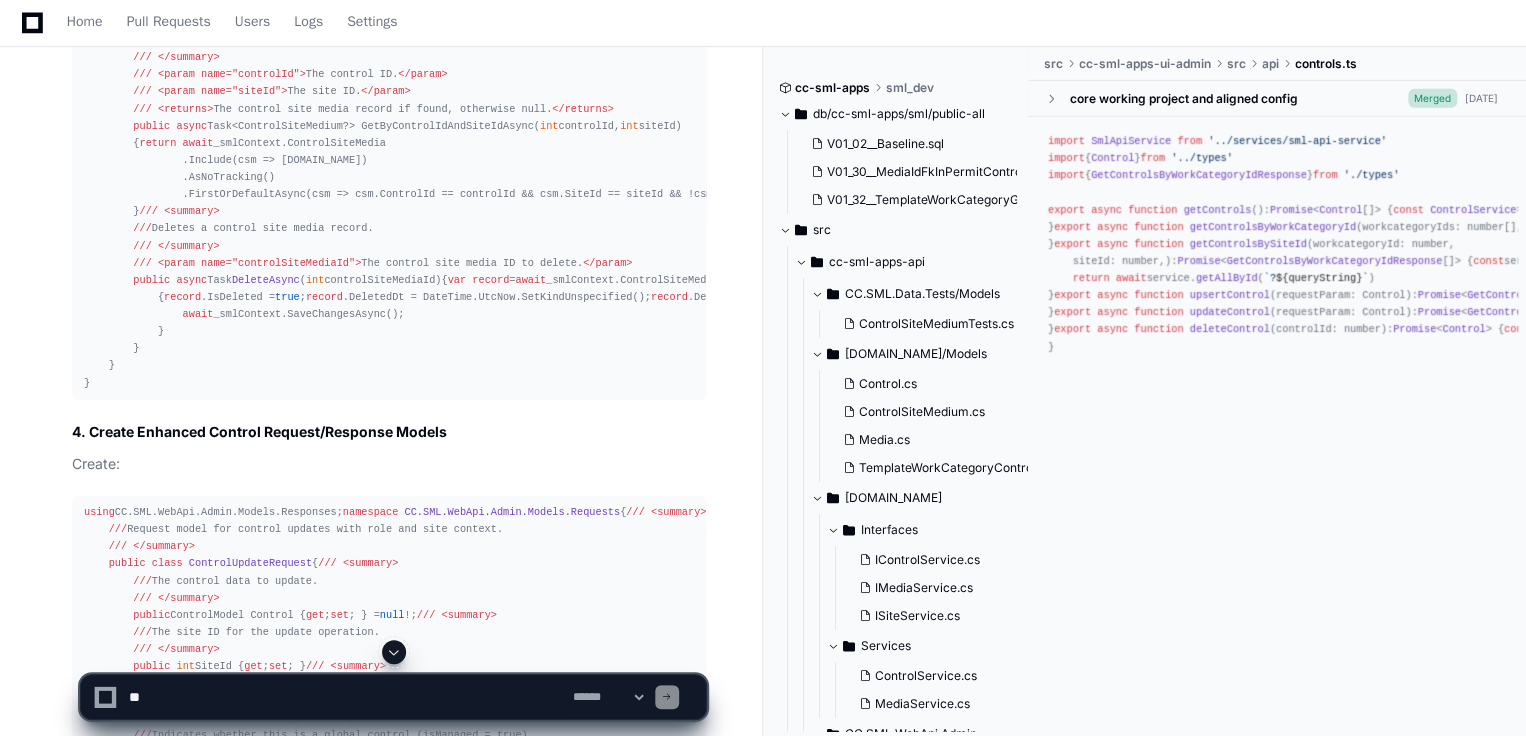 click on "using" 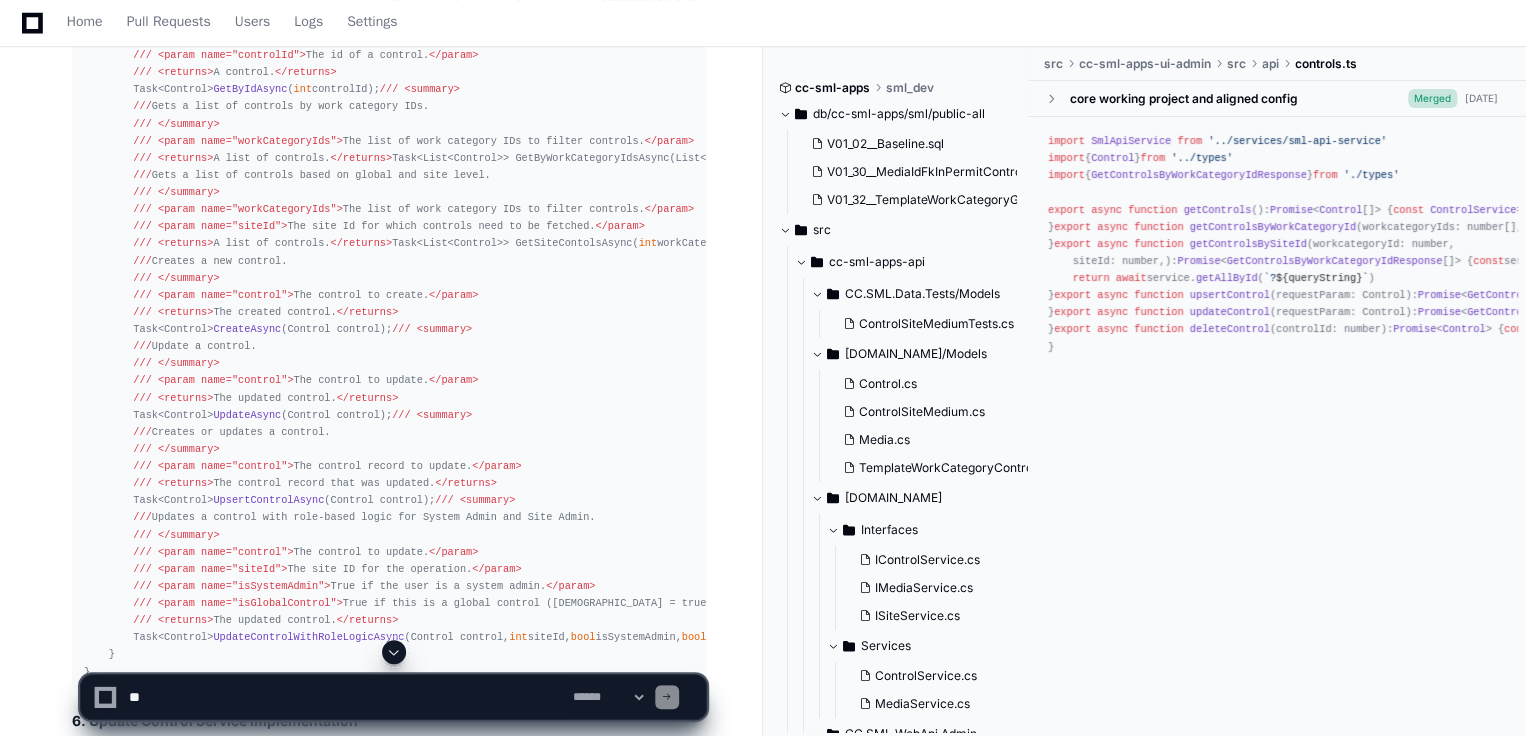 scroll, scrollTop: 4368, scrollLeft: 0, axis: vertical 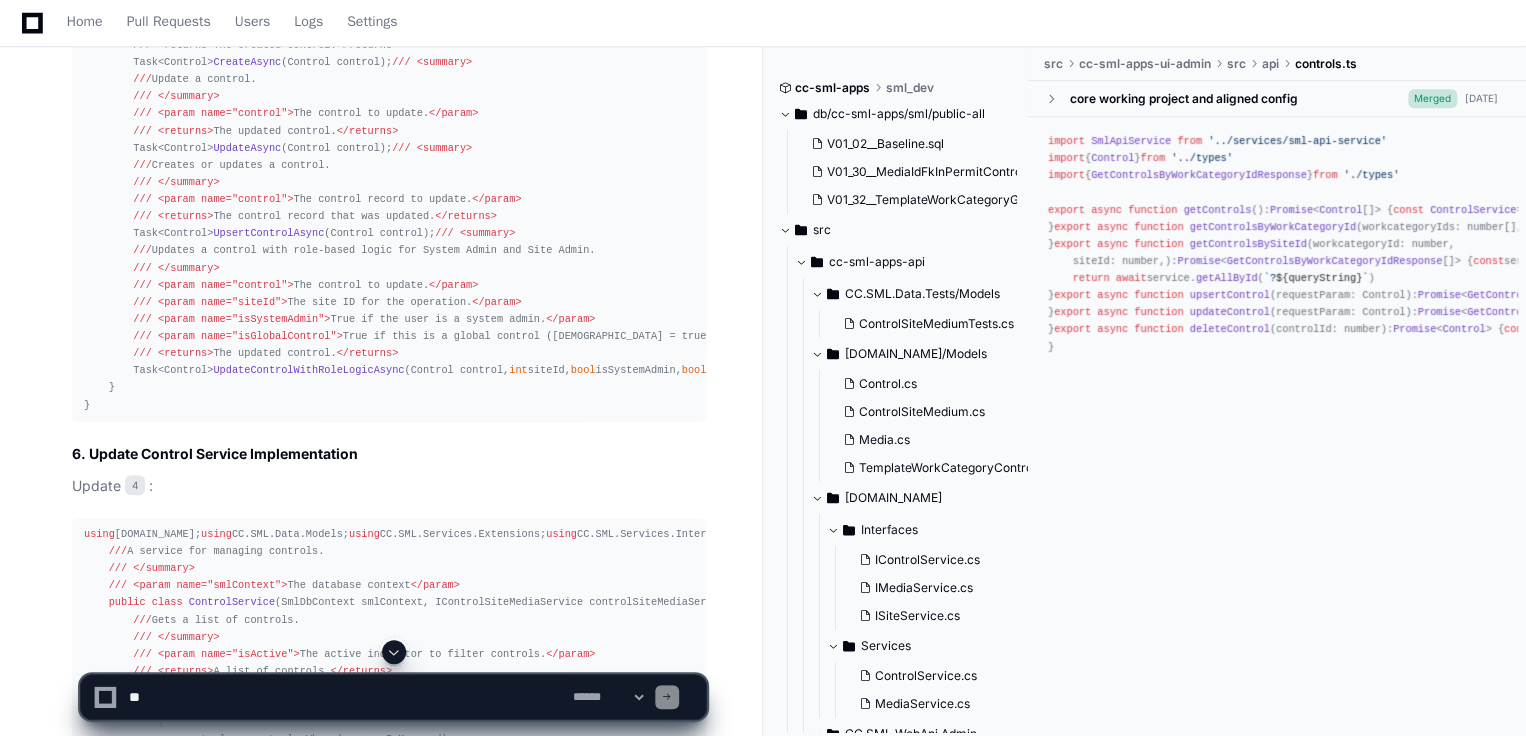 click on "Backend Update for Control and Media Handling  Created by  @ dheeraj.sharma  now   Share
dheeraj.sharma 3 minutes ago C:\SML\cc-sml-apps\src\cc-sml-apps-ui-admin\src\components\work-categories-tab\control-form\control-form.tsx
Here, while updating controls I have to handle below business scenario
As a System Admin, If I am updating global control, then the update should happen in the control table in the backend even though media_id and instructions should save to the "control" table
Similarly, if I am creating or updating Site Control as a System Admin, then the base record should be created or updated in the control table first and the media and instructions will be saved to control_site_media table with its respective control_id
As a Site Admin, If I am updating global control, I only have the option to update media and instructions, and these should be updated into the control_site_media table and existing record in control table should not be changed" 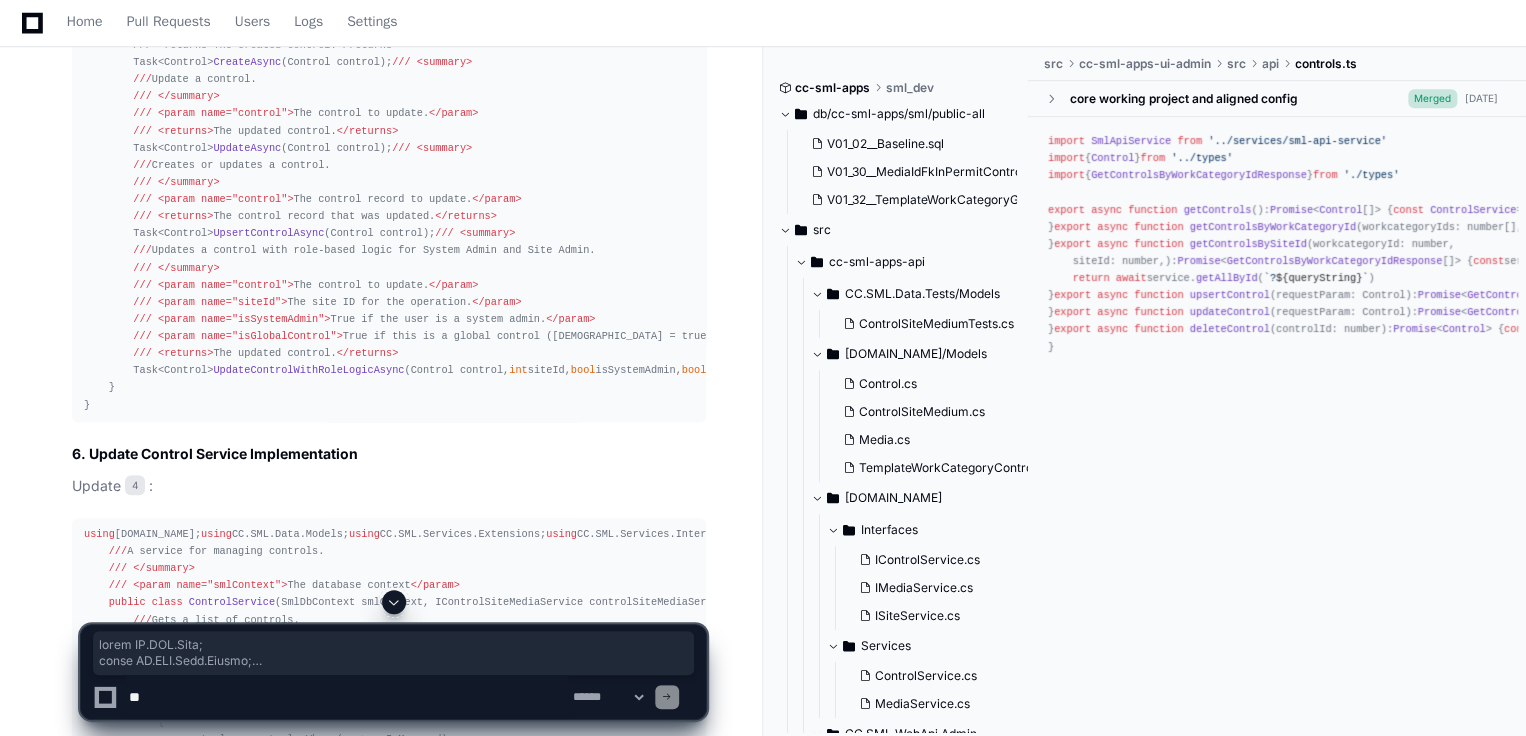 copy on "using  CC.SML.Data;
using  CC.SML.Data.Models;
using  CC.SML.Services.Extensions;
using  CC.SML.Services.Interfaces;
using  Microsoft.EntityFrameworkCore;
using  System;
using  System.Threading.Tasks;
namespace   CC.SML.Services.Services
{
///   <summary>
///  Service for managing control site media operations.
///   </summary>
public   class   ControlSiteMediaService  :  BaseService ,  IControlSiteMediaService
{
public   ControlSiteMediaService ( SmlDbContext smlContext ) :  base ( smlContext )
{
}
///   <summary>
///  Creates or updates a control site media record.
///   </summary>
///   <param name="controlSiteMedia"> The control site media record to create or update. </param>
///   <returns> The created or updated control site media record. </returns>
public   async  Task<ControlSiteMedium>  UpsertControlSiteMediaAsync ( ControlSiteMedium controlSiteMedia )
{
va..." 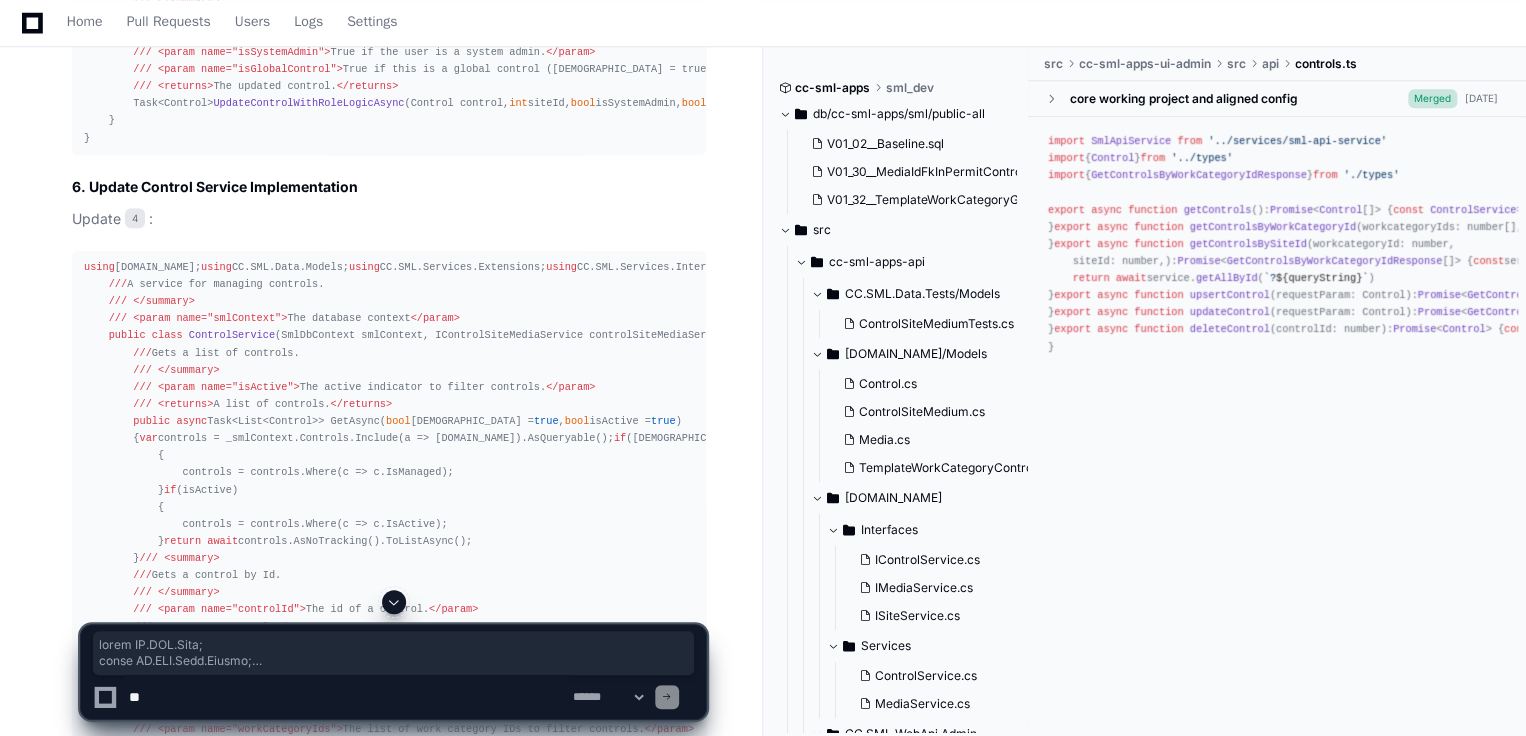scroll, scrollTop: 4901, scrollLeft: 0, axis: vertical 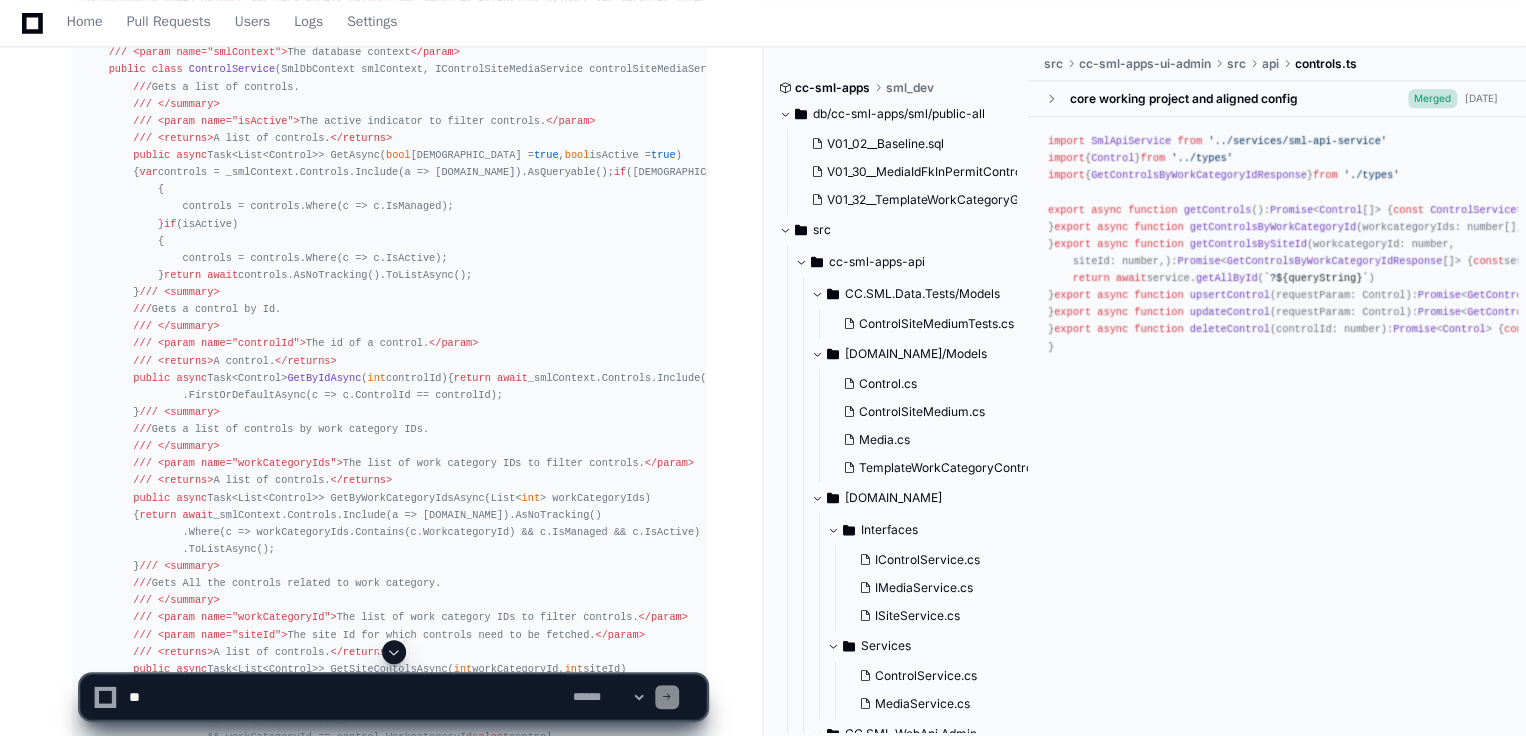 click on "ControlUpdateRequest" 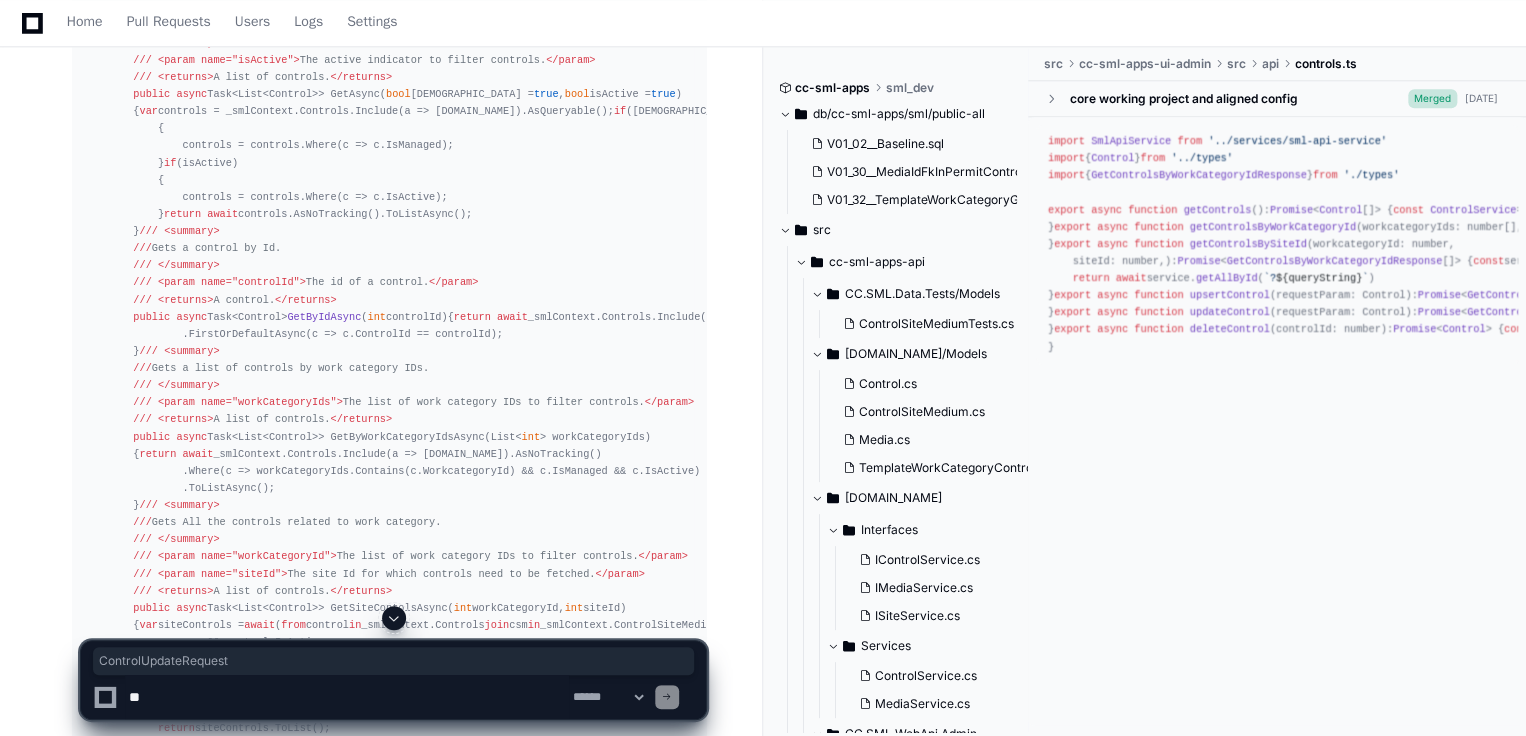 scroll, scrollTop: 4901, scrollLeft: 0, axis: vertical 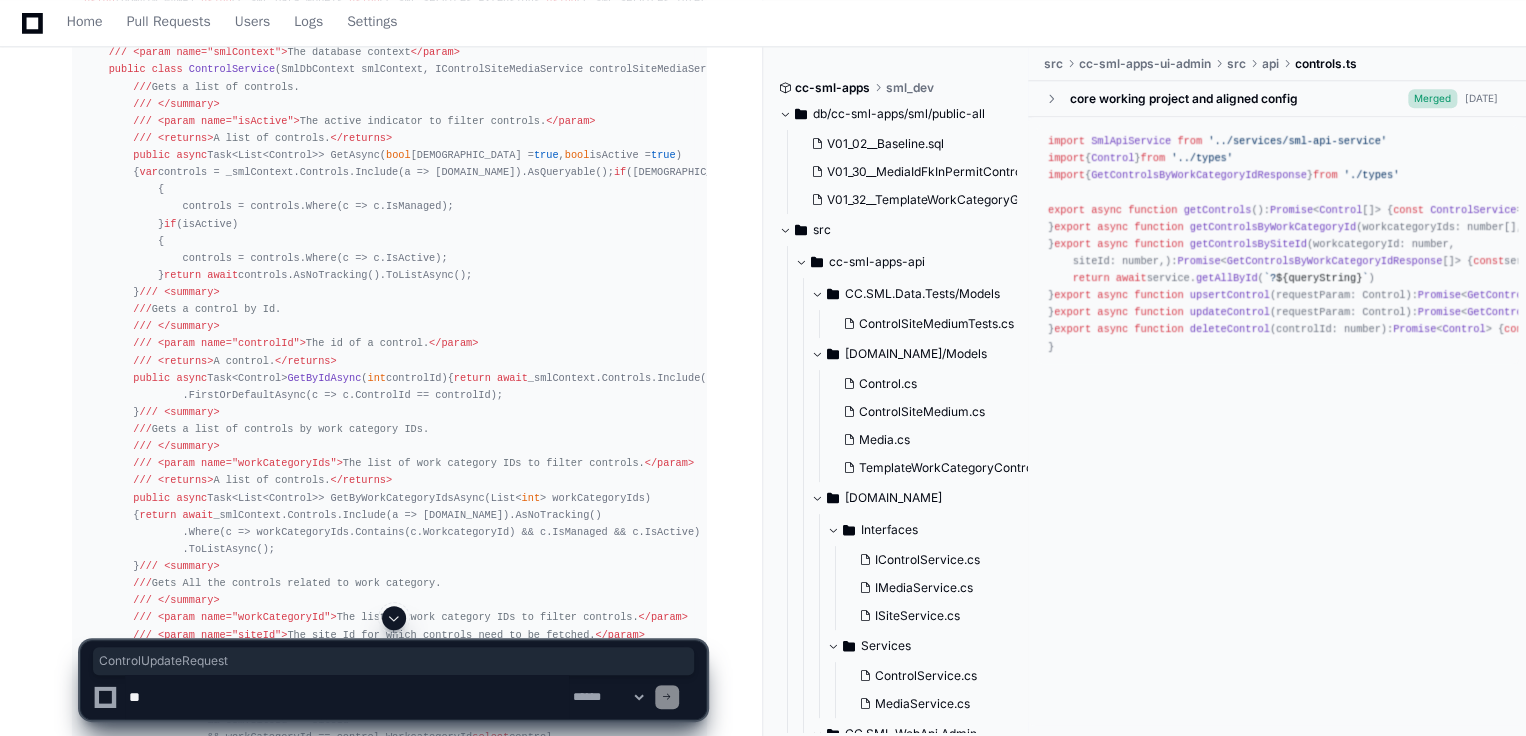 copy on "ControlUpdateRequest" 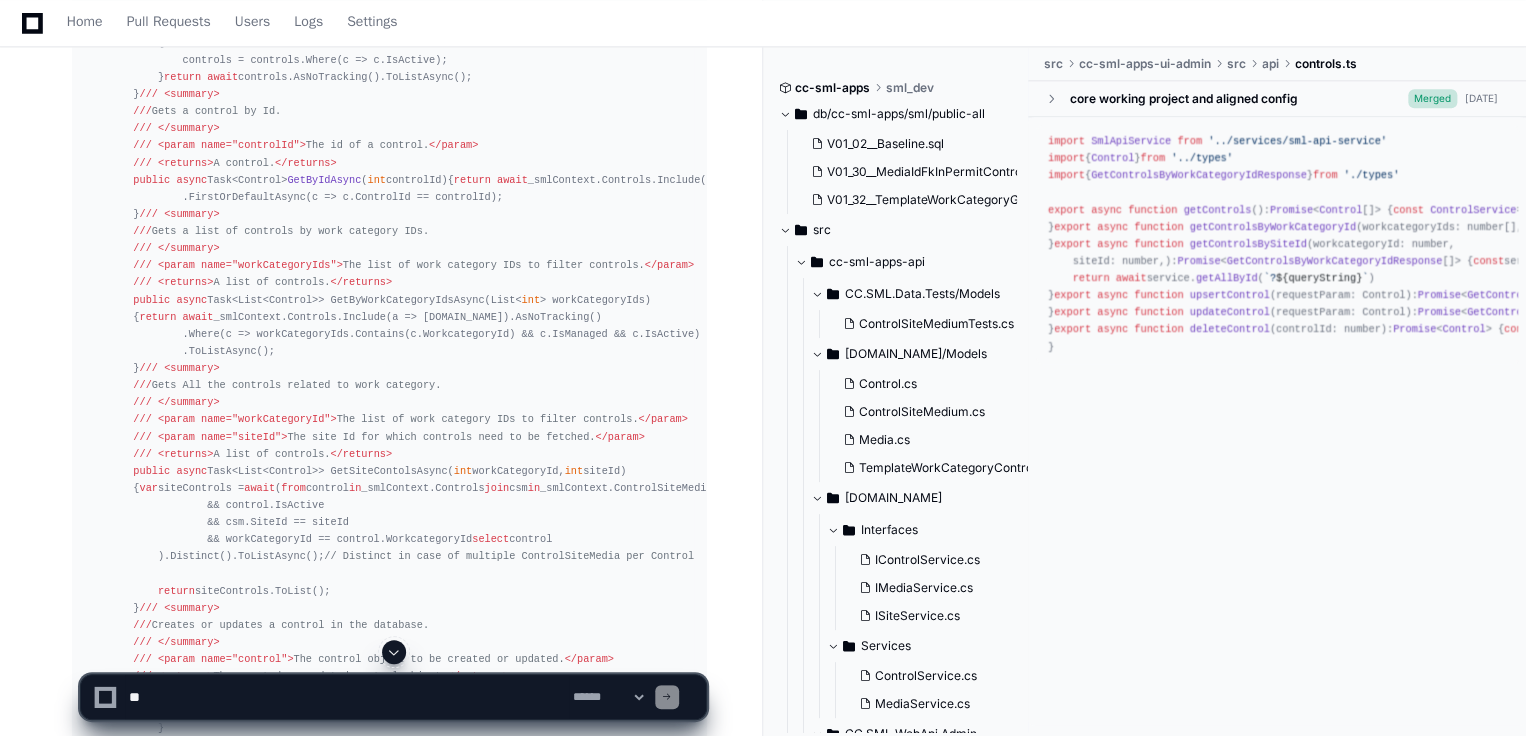 scroll, scrollTop: 5168, scrollLeft: 0, axis: vertical 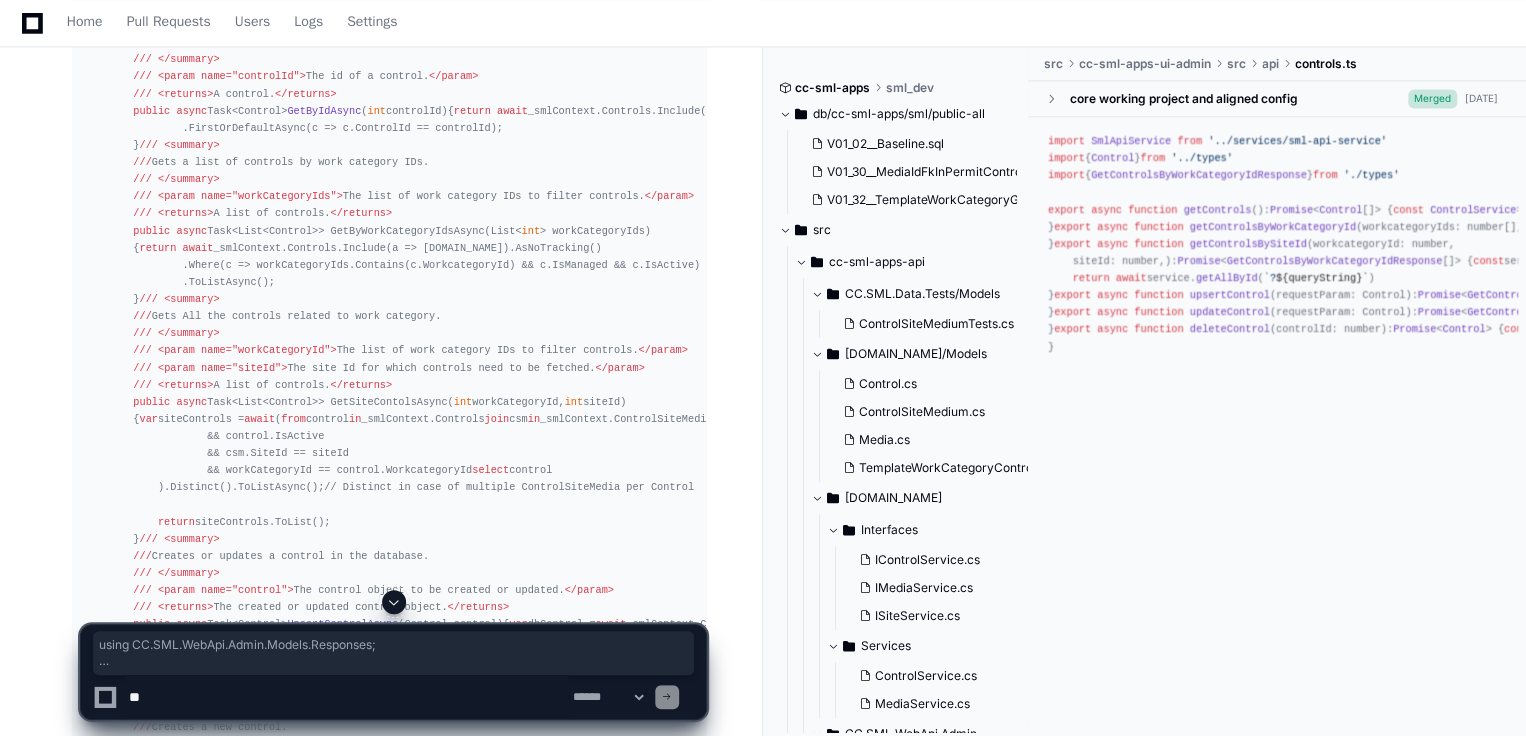 click on "using  CC.SML.WebApi.Admin.Models.Responses;
namespace   CC.SML.WebApi.Admin.Models.Requests
{
///   <summary>
///  Request model for control updates with role and site context.
///   </summary>
public   class   ControlUpdateRequest
{
///   <summary>
///  The control data to update.
///   </summary>
public  ControlModel Control {  get ;  set ; } =  null !;
///   <summary>
///  The site ID for the update operation.
///   </summary>
public   int  SiteId {  get ;  set ; }
///   <summary>
///  Indicates whether the user is a system admin.
///   </summary>
public   bool  IsSystemAdmin {  get ;  set ; }
///   <summary>
///  Indicates whether this is a global control (isManaged = true).
///   </summary>
public   bool  IsGlobalControl {  get ;  set ; }
}
}" 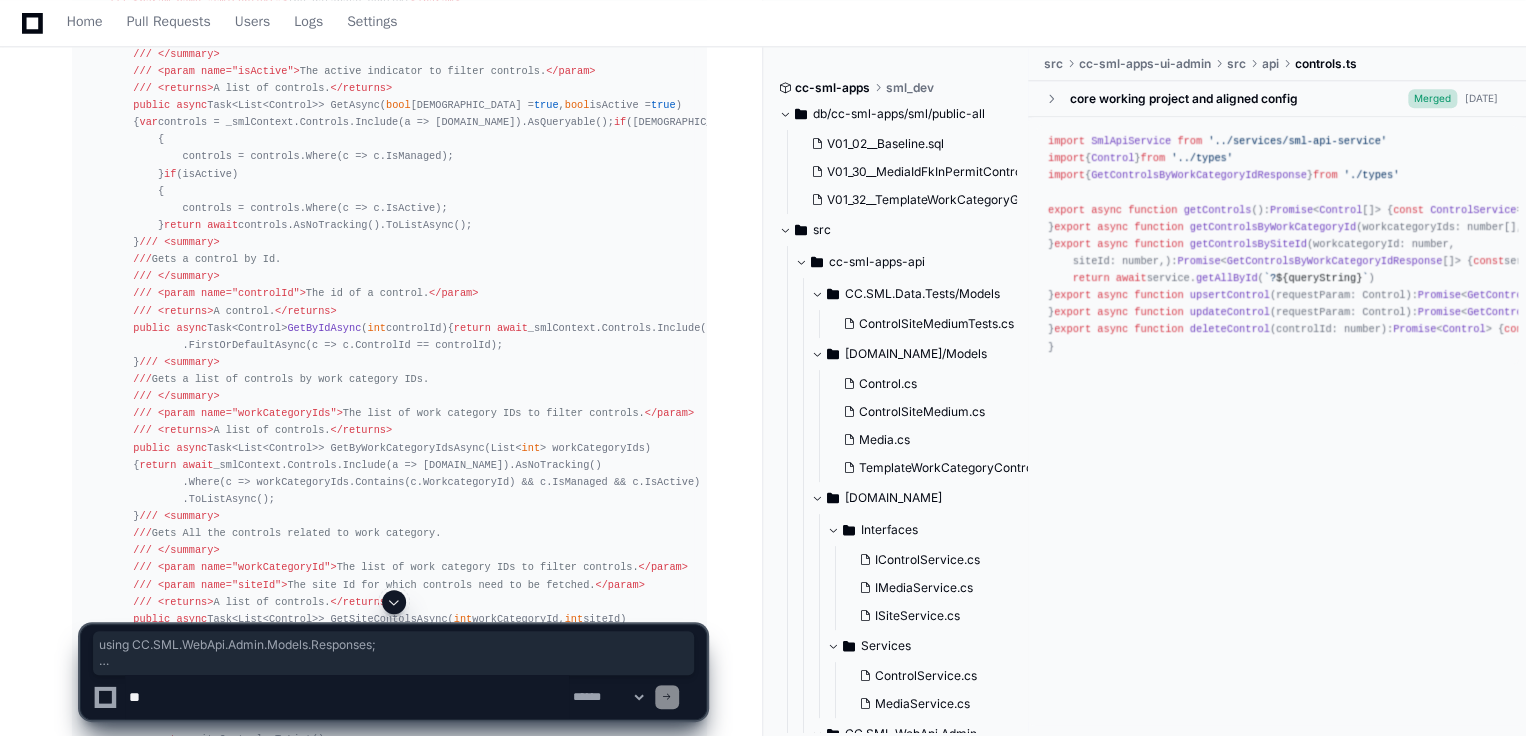 scroll, scrollTop: 4901, scrollLeft: 0, axis: vertical 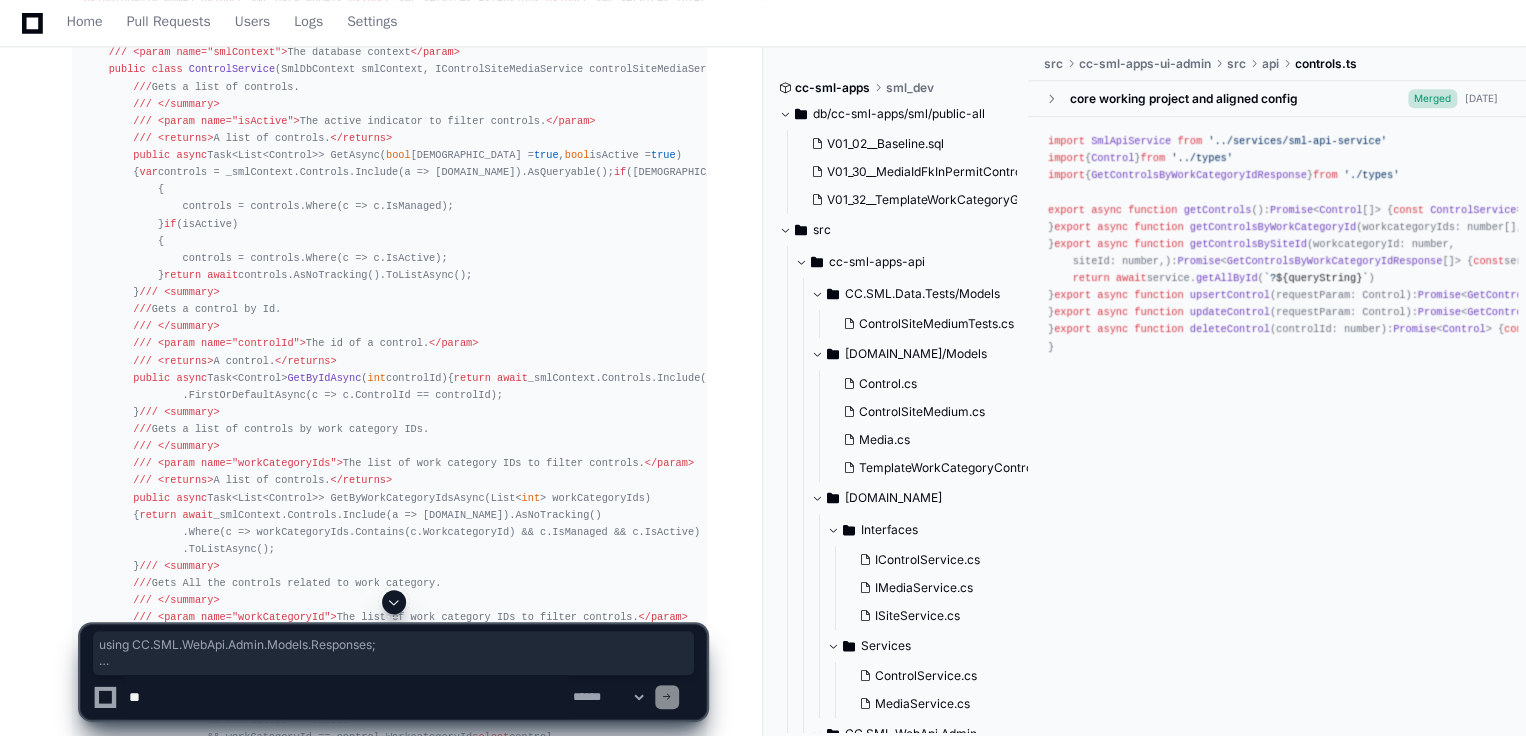click on "using  CC.SML.WebApi.Admin.Models.Responses;
namespace   CC.SML.WebApi.Admin.Models.Requests
{
///   <summary>
///  Request model for control updates with role and site context.
///   </summary>
public   class   ControlUpdateRequest
{
///   <summary>
///  The control data to update.
///   </summary>
public  ControlModel Control {  get ;  set ; } =  null !;
///   <summary>
///  The site ID for the update operation.
///   </summary>
public   int  SiteId {  get ;  set ; }
///   <summary>
///  Indicates whether the user is a system admin.
///   </summary>
public   bool  IsSystemAdmin {  get ;  set ; }
///   <summary>
///  Indicates whether this is a global control (isManaged = true).
///   </summary>
public   bool  IsGlobalControl {  get ;  set ; }
}
}" 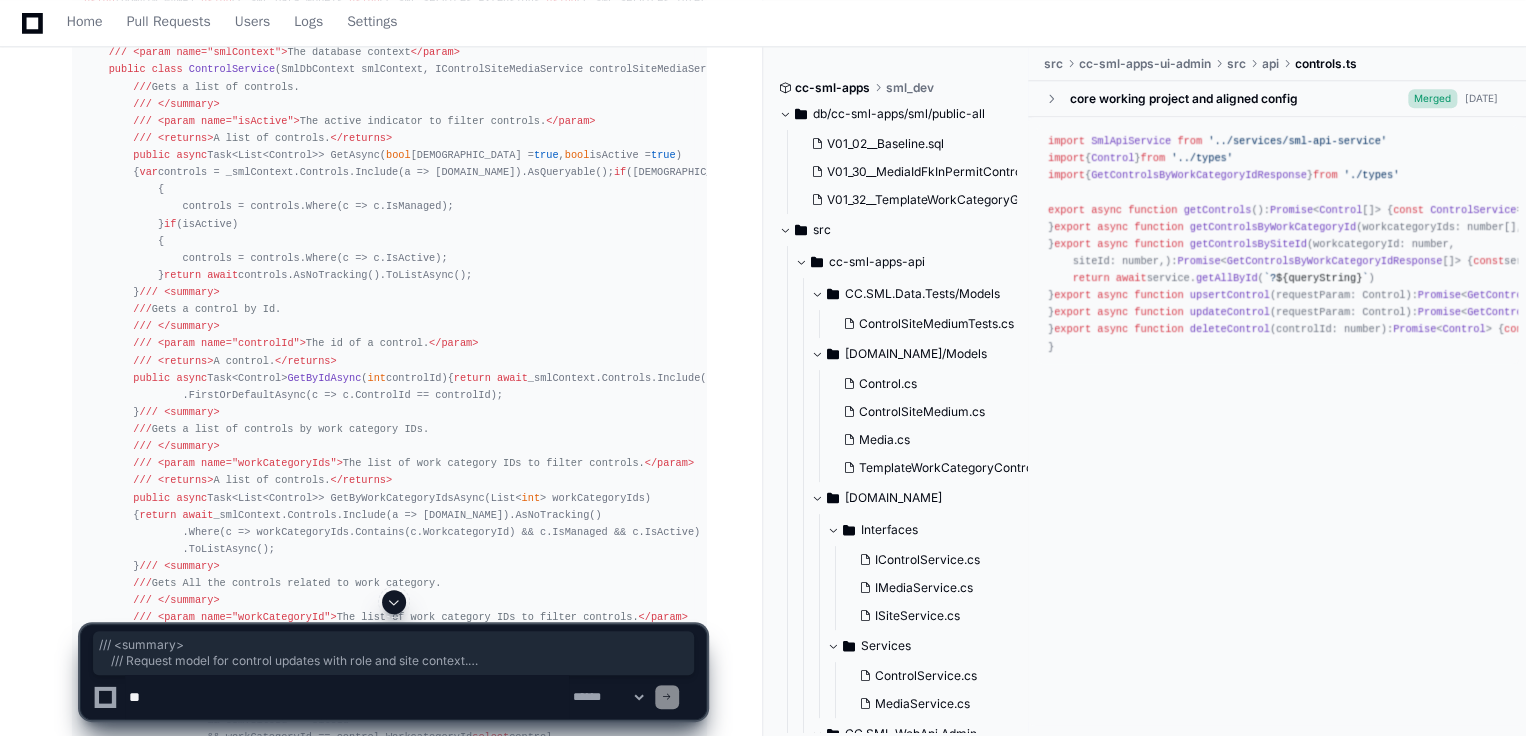 drag, startPoint x: 104, startPoint y: 255, endPoint x: 203, endPoint y: 288, distance: 104.35516 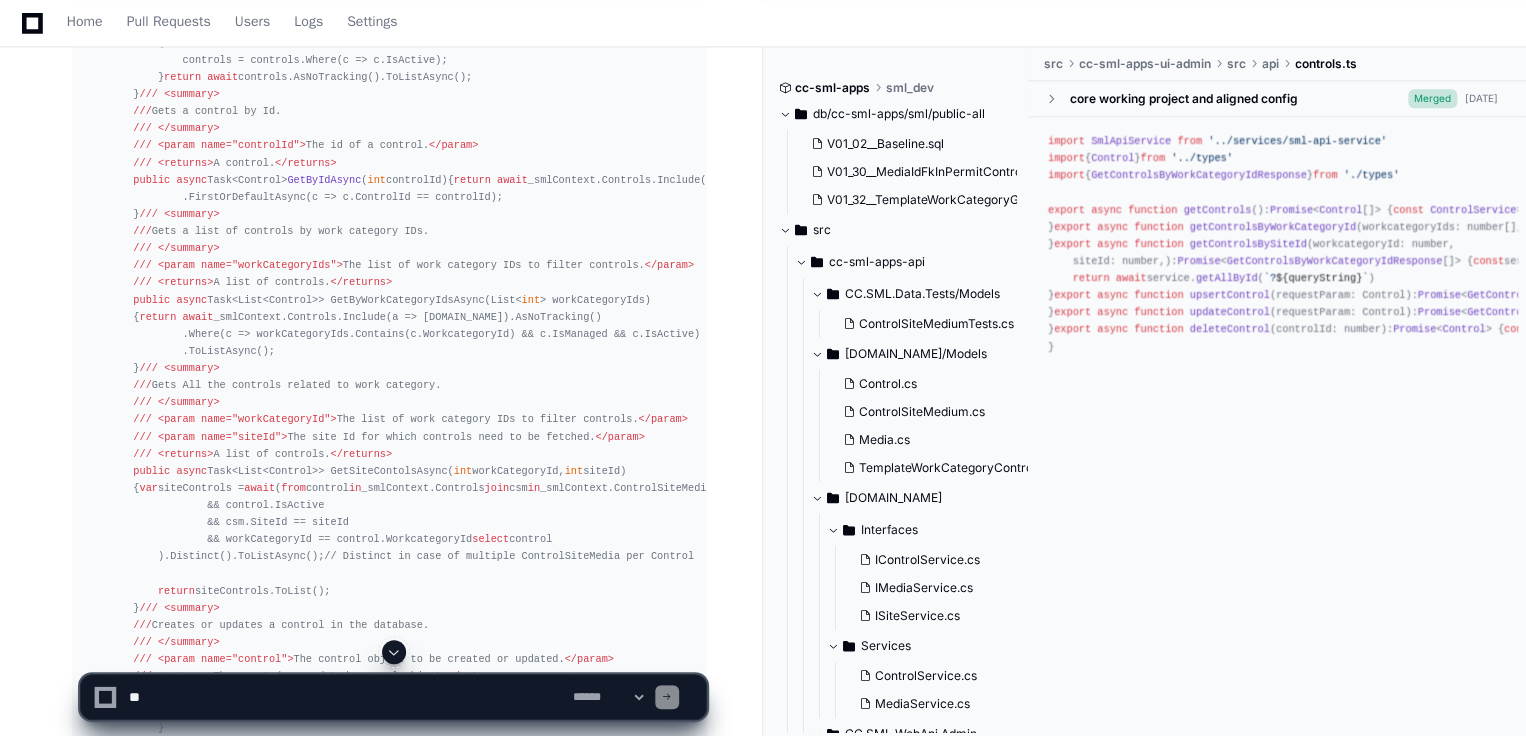 scroll, scrollTop: 5168, scrollLeft: 0, axis: vertical 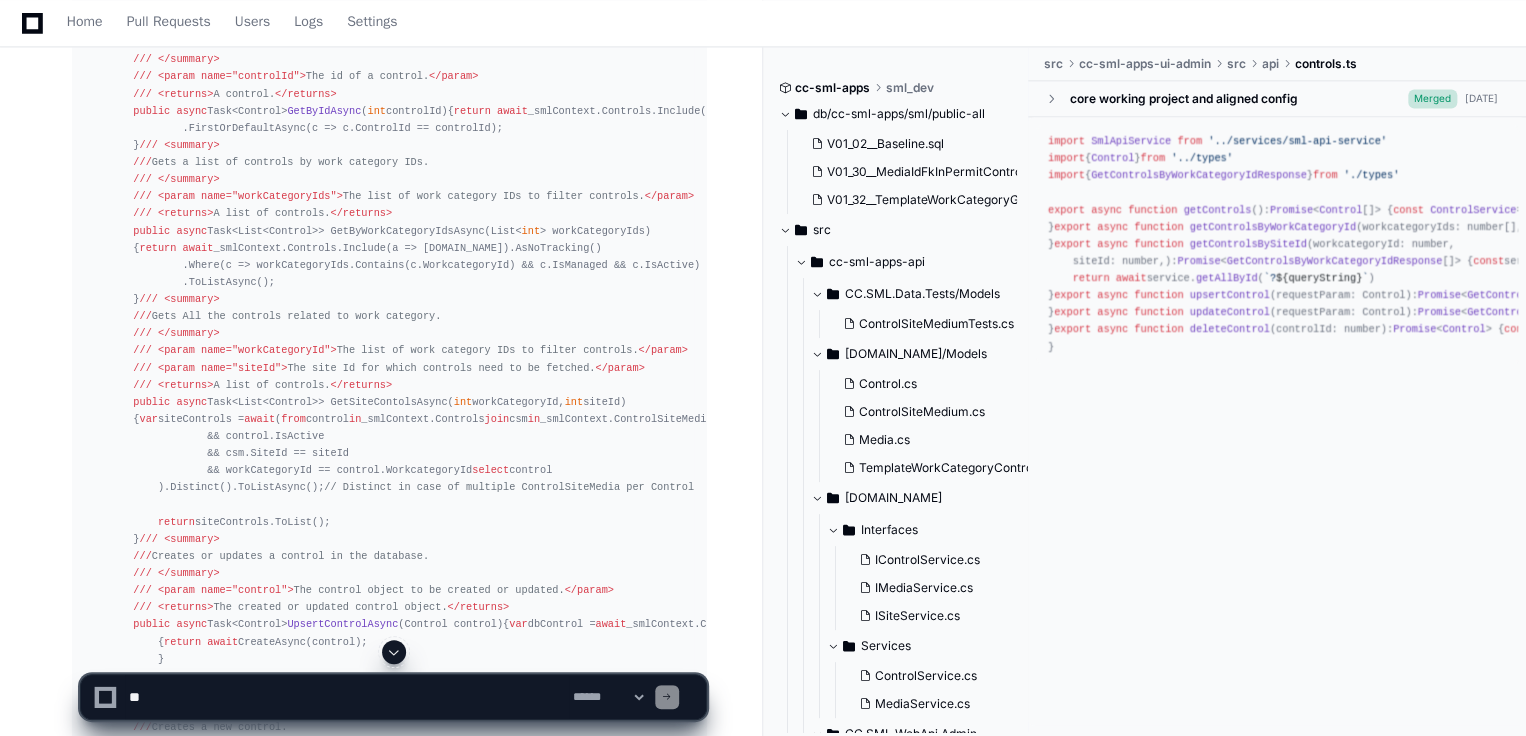 click on "using  CC.SML.WebApi.Admin.Models.Responses;
namespace   CC.SML.WebApi.Admin.Models.Requests
{
///   <summary>
///  Request model for control updates with role and site context.
///   </summary>
public   class   ControlUpdateRequest
{
///   <summary>
///  The control data to update.
///   </summary>
public  ControlModel Control {  get ;  set ; } =  null !;
///   <summary>
///  The site ID for the update operation.
///   </summary>
public   int  SiteId {  get ;  set ; }
///   <summary>
///  Indicates whether the user is a system admin.
///   </summary>
public   bool  IsSystemAdmin {  get ;  set ; }
///   <summary>
///  Indicates whether this is a global control (isManaged = true).
///   </summary>
public   bool  IsGlobalControl {  get ;  set ; }
}
}" 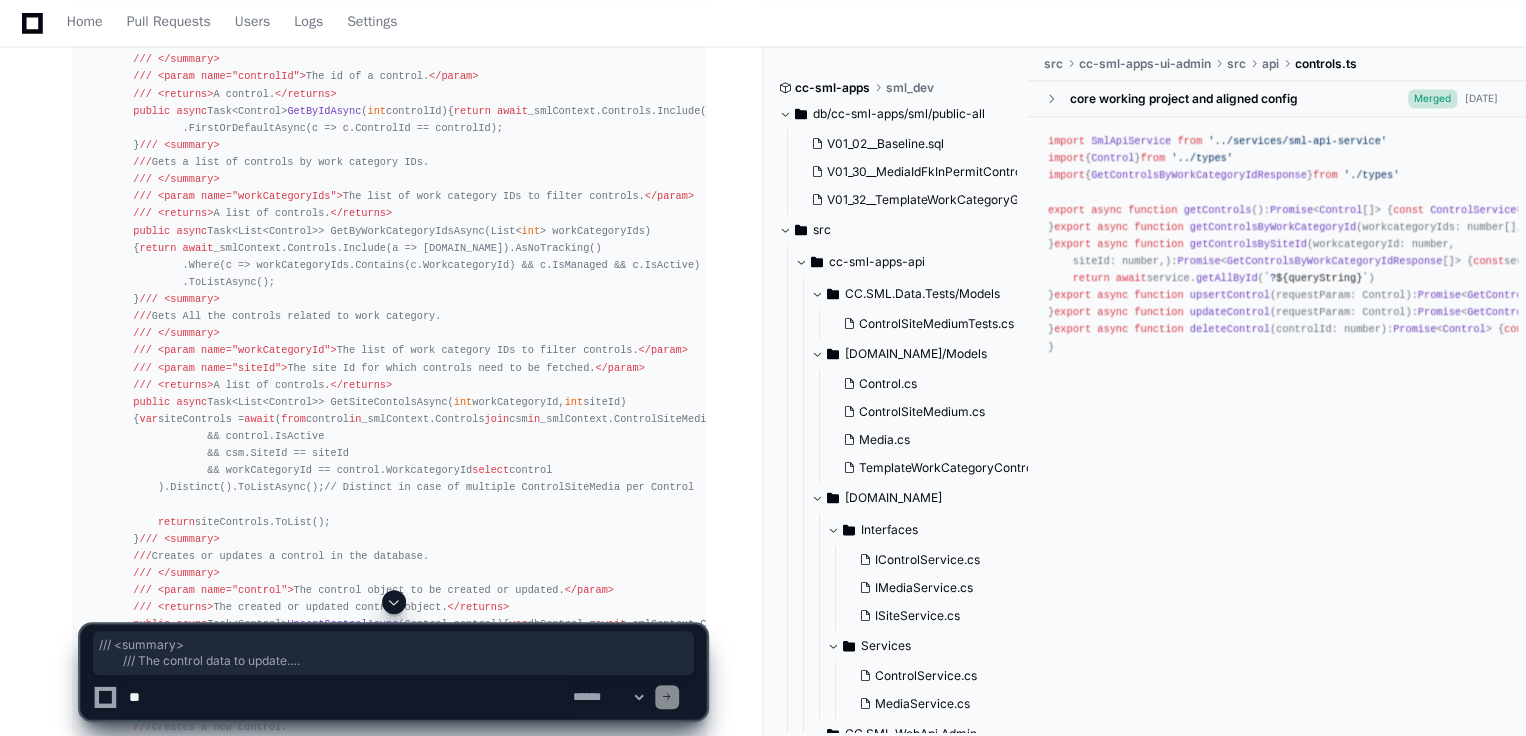 copy on "///   <summary>
///  The control data to update.
///   </summary>
public  ControlModel Control {  get ;  set ; } =  null !;
///   <summary>
///  The site ID for the update operation.
///   </summary>
public   int  SiteId {  get ;  set ; }
///   <summary>
///  Indicates whether the user is a system admin.
///   </summary>
public   bool  IsSystemAdmin {  get ;  set ; }
///   <summary>
///  Indicates whether this is a global control (isManaged = true).
///   </summary>
public   bool  IsGlobalControl {  get ;  set ; }" 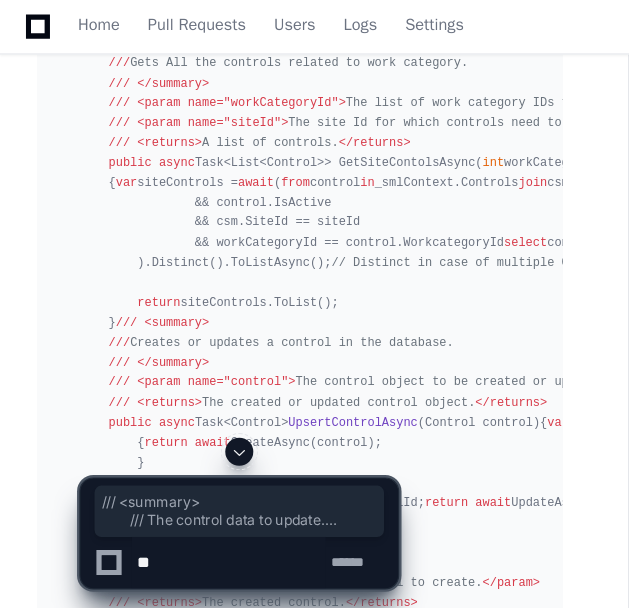 scroll, scrollTop: 5701, scrollLeft: 0, axis: vertical 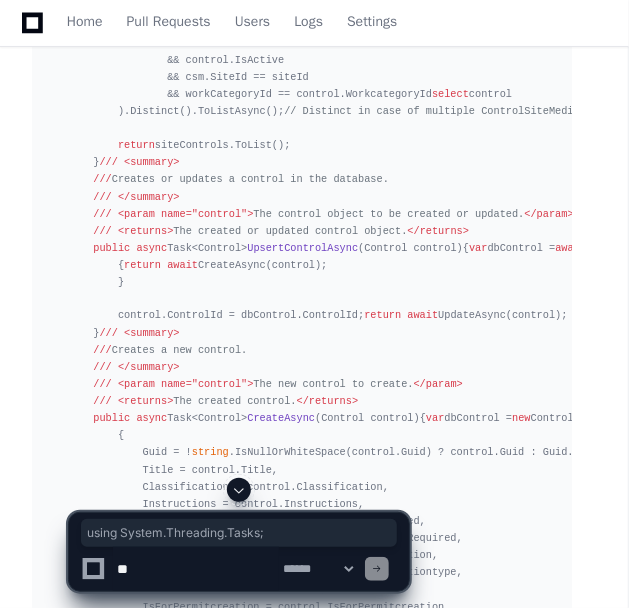 click on "Georgia Pacific GP-cc-sml-apps  Docs  Feedback
Home Pull Requests Users Logs Settings Backend Update for Control and Media Handling  Created by  @ dheeraj.sharma  now   Share
dheeraj.sharma 3 minutes ago C:\SML\cc-sml-apps\src\cc-sml-apps-ui-admin\src\components\work-categories-tab\control-form\control-form.tsx
Here, while updating controls I have to handle below business scenario
As a System Admin, If I am updating global control, then the update should happen in the control table in the backend even though media_id and instructions should save to the "control" table
Similarly, if I am creating or updating Site Control as a System Admin, then the base record should be created or updated in the control table first and the media and instructions will be saved to control_site_media table with its respective control_id
PlayerZero 3 minutes ago Thinking" at bounding box center (314, 248) 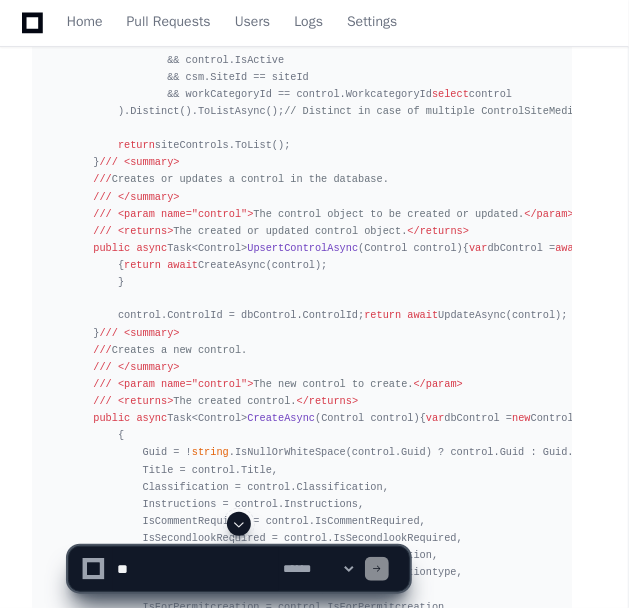 scroll, scrollTop: 5798, scrollLeft: 0, axis: vertical 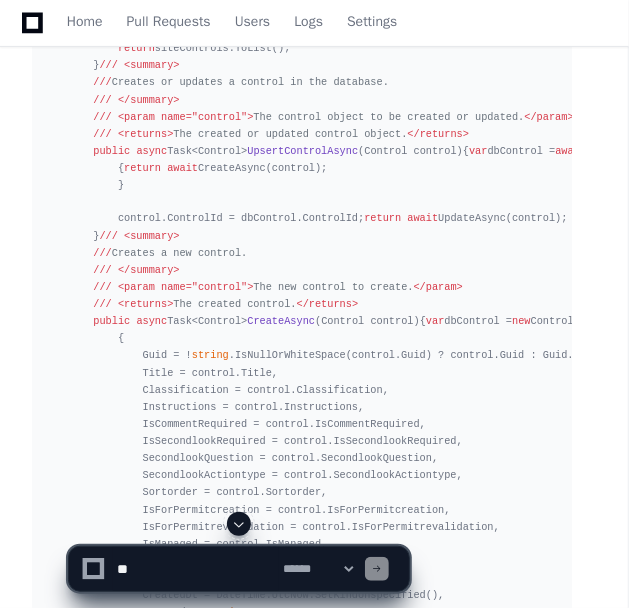 click on "using  CC.SML.Data.Models;
using  System.Collections.Generic;
using  System.Threading.Tasks;
namespace   CC.SML.Services.Interfaces
{
///   <summary>
///  An interface for ControlService.
///   </summary>
public   interface   IControlService
{
///   <summary>
///  Gets a list of controls.
///   </summary>
///   <param name="isManaged"> The managed indicator to filter controls. </param>
///   <param name="isActive"> The active indicator to filter controls. </param>
///   <returns> A list of controls. </returns>
Task<List<Control>> GetAsync( bool  isManaged =  true ,  bool  isActive =  true );
///   <summary>
///  Gets a control by Id.
///   </summary>
///   <param name="controlId"> The id of a control. </param>
///   <returns> A control. </returns>
Task<Control>  GetByIdAsync ( int  controlId ) ;
///   <summary>
///
///" 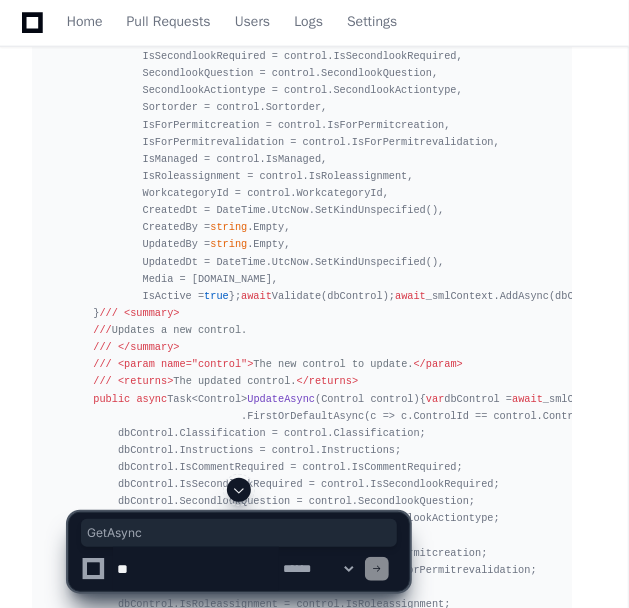 scroll, scrollTop: 6242, scrollLeft: 0, axis: vertical 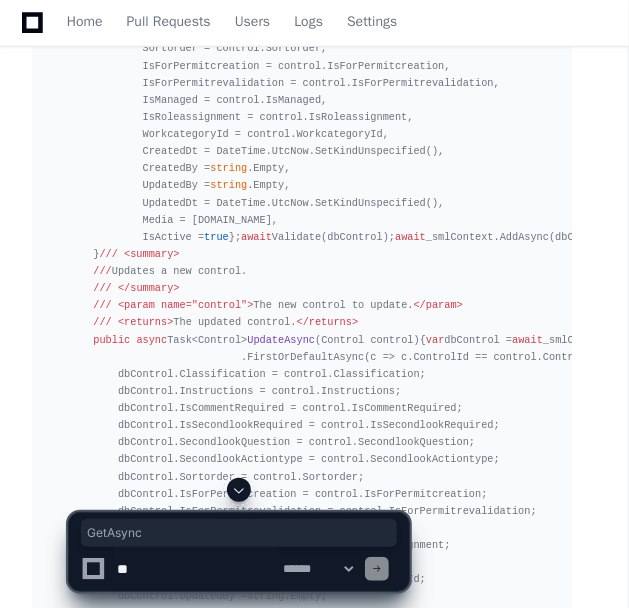 click on "using  CC.SML.Data.Models;
using  System.Collections.Generic;
using  System.Threading.Tasks;
namespace   CC.SML.Services.Interfaces
{
///   <summary>
///  An interface for ControlService.
///   </summary>
public   interface   IControlService
{
///   <summary>
///  Gets a list of controls.
///   </summary>
///   <param name="isManaged"> The managed indicator to filter controls. </param>
///   <param name="isActive"> The active indicator to filter controls. </param>
///   <returns> A list of controls. </returns>
Task<List<Control>> GetAsync( bool  isManaged =  true ,  bool  isActive =  true );
///   <summary>
///  Gets a control by Id.
///   </summary>
///   <param name="controlId"> The id of a control. </param>
///   <returns> A control. </returns>
Task<Control>  GetByIdAsync ( int  controlId ) ;
///   <summary>
///
///" 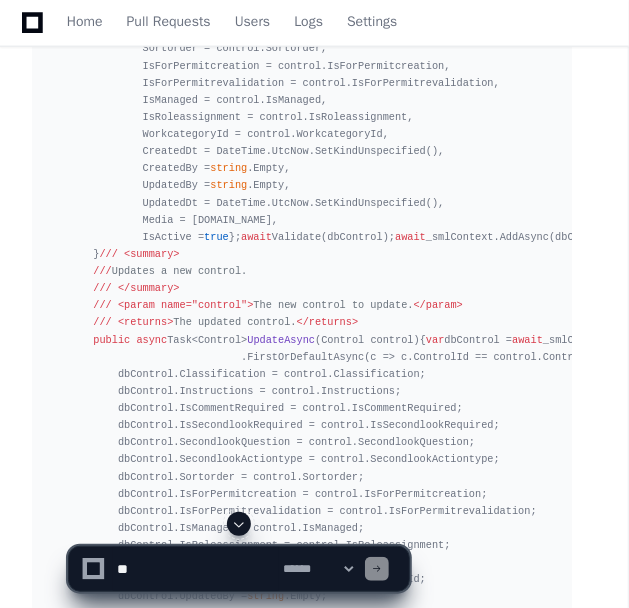 click on "using  CC.SML.Data.Models;
using  System.Collections.Generic;
using  System.Threading.Tasks;
namespace   CC.SML.Services.Interfaces
{
///   <summary>
///  An interface for ControlService.
///   </summary>
public   interface   IControlService
{
///   <summary>
///  Gets a list of controls.
///   </summary>
///   <param name="isManaged"> The managed indicator to filter controls. </param>
///   <param name="isActive"> The active indicator to filter controls. </param>
///   <returns> A list of controls. </returns>
Task<List<Control>> GetAsync( bool  isManaged =  true ,  bool  isActive =  true );
///   <summary>
///  Gets a control by Id.
///   </summary>
///   <param name="controlId"> The id of a control. </param>
///   <returns> A control. </returns>
Task<Control>  GetByIdAsync ( int  controlId ) ;
///   <summary>
///
///" 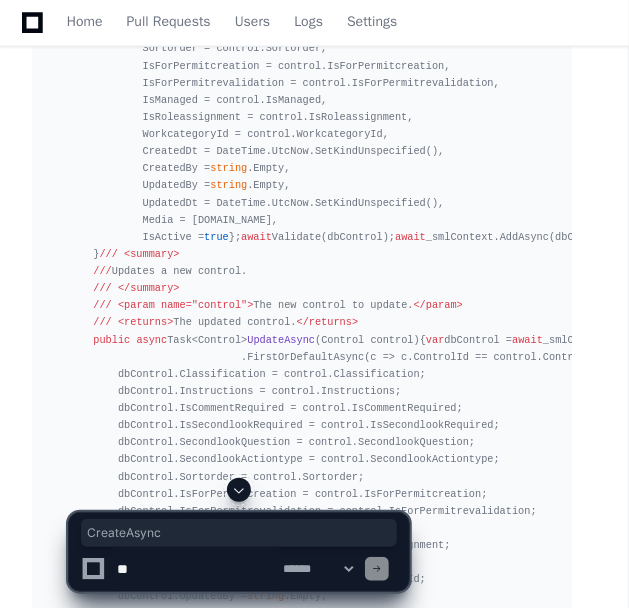 click on "CreateAsync" 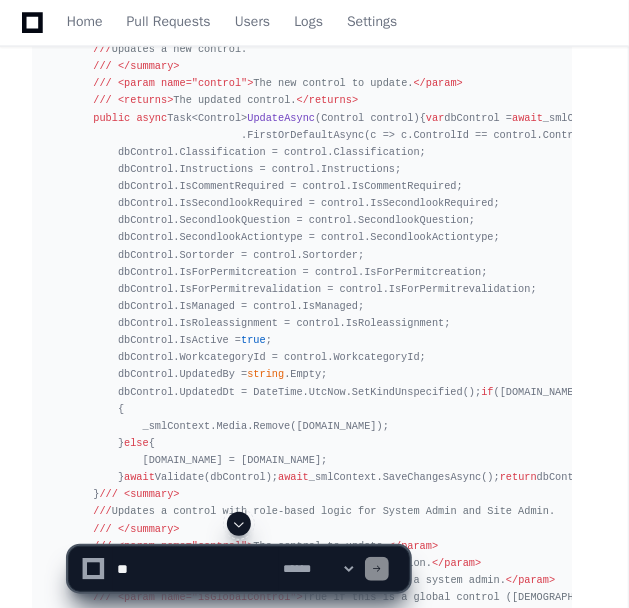 click on "UpsertControlAsync" 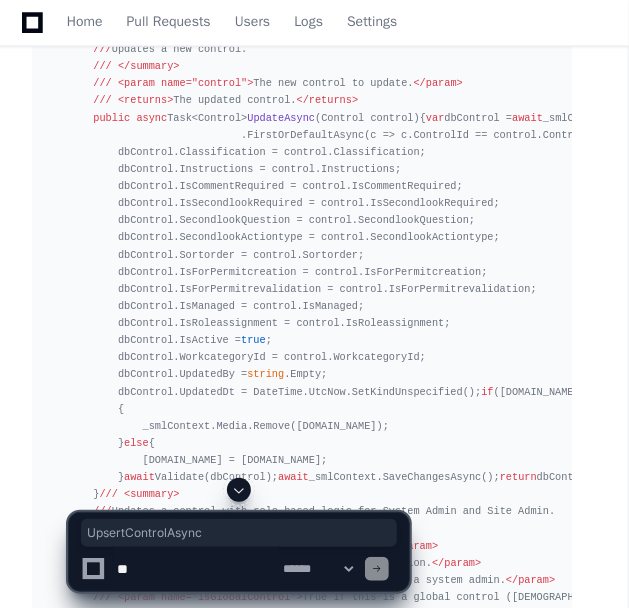 scroll, scrollTop: 6686, scrollLeft: 0, axis: vertical 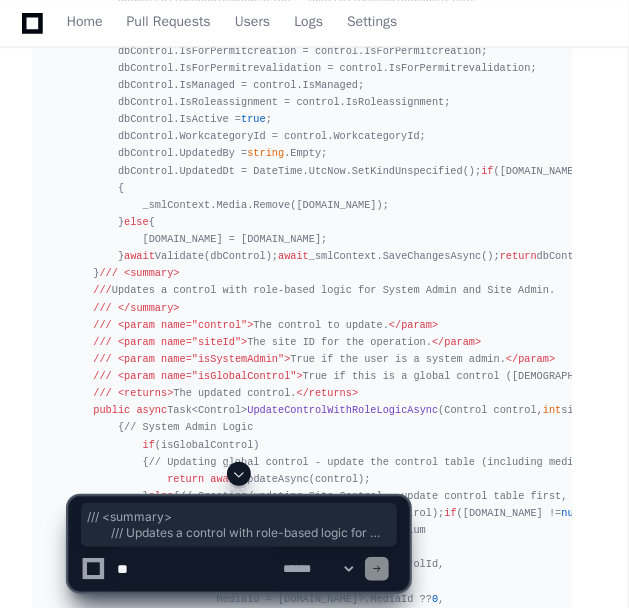 drag, startPoint x: 86, startPoint y: 242, endPoint x: 588, endPoint y: 380, distance: 520.6227 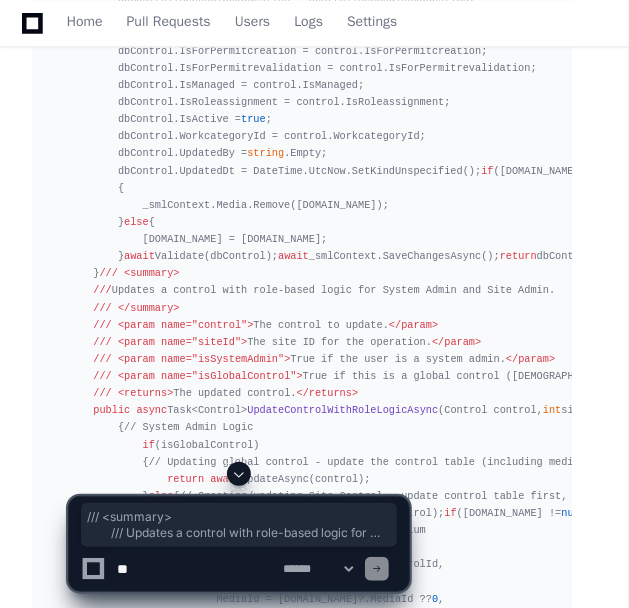 copy on "///   <summary>
///  Updates a control with role-based logic for System Admin and Site Admin.
///   </summary>
///   <param name="control"> The control to update. </param>
///   <param name="siteId"> The site ID for the operation. </param>
///   <param name="isSystemAdmin"> True if the user is a system admin. </param>
///   <param name="isGlobalControl"> True if this is a global control (isManaged = true). </param>
///   <returns> The updated control. </returns>
Task<Control>  UpdateControlWithRoleLogicAsync ( Control control,  int  siteId,  bool  isSystemAdmin,  bool  isGlobalControl ) ;" 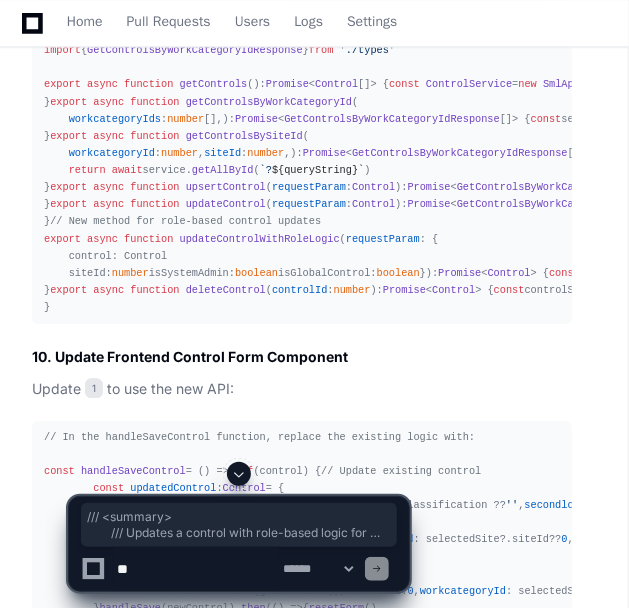 scroll, scrollTop: 10464, scrollLeft: 0, axis: vertical 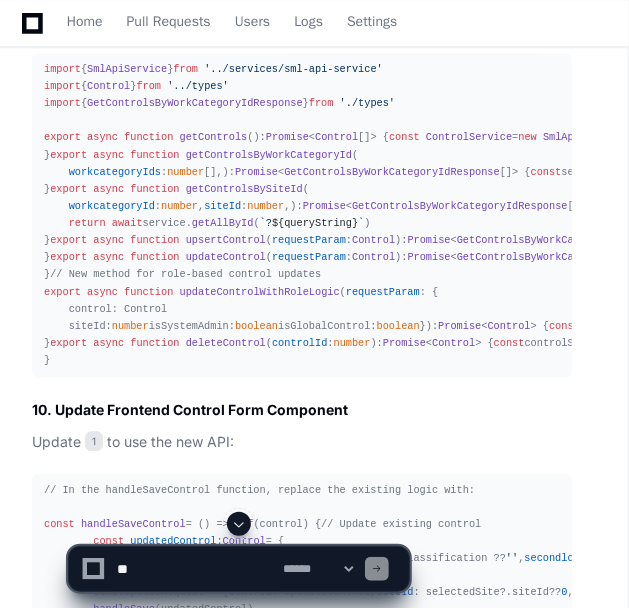 click on "using  CC.SML.Data;
using  CC.SML.Data.Models;
using  CC.SML.Services.Extensions;
using  CC.SML.Services.Interfaces;
using  Microsoft.EntityFrameworkCore;
using  System;
using  System.Collections.Generic;
using  System.Linq;
using  System.Threading.Tasks;
namespace   CC.SML.Services.Services
{
///   <summary>
///  A service for managing controls.
///   </summary>
///   <param name="smlContext"> The database context </param>
public   class   ControlService ( SmlDbContext smlContext, IControlSiteMediaService controlSiteMediaService ) :  BaseService ( smlContext ), IControlService
{
private   readonly  IControlSiteMediaService _controlSiteMediaService = controlSiteMediaService;
///   <summary>
///  Gets a list of controls.
///   </summary>
///   <param name="isActive"> The active indicator to filter controls. </param>
///   <returns> A list of controls. </returns>
public   async bool  isManaged =  ," 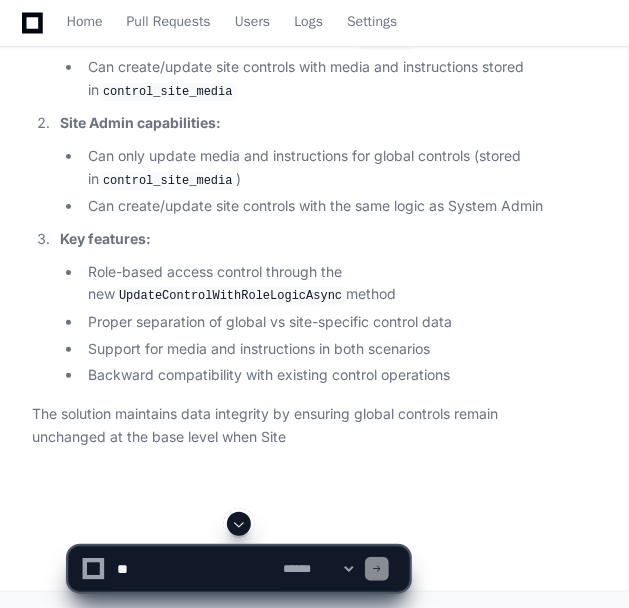 scroll, scrollTop: 11798, scrollLeft: 0, axis: vertical 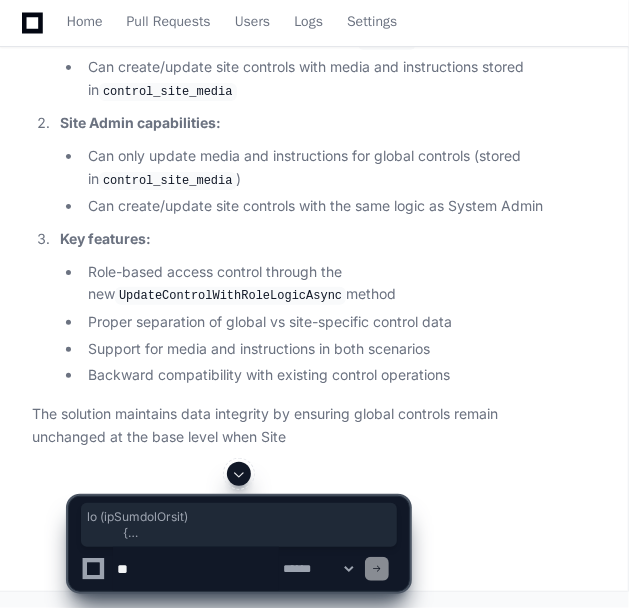 copy on "if  (isSystemAdmin)
{
// System Admin Logic
if  (isGlobalControl)
{
// Updating global control - update the control table (including media_id and instructions)
return   await  UpdateAsync(control);
}
else
{
// Creating/updating Site Control - update control table first, then save media and instructions to control_site_media
var  updatedControl =  await  UpdateAsync(control);
if  (control.Media !=  null  || ! string .IsNullOrEmpty(control.Instructions))
{
var  controlSiteMedia =  new  ControlSiteMedium
{
ControlId = updatedControl.ControlId,
SiteId = siteId,
MediaId = control.Media?.MediaId ??  0 ,
Instructions = ..." 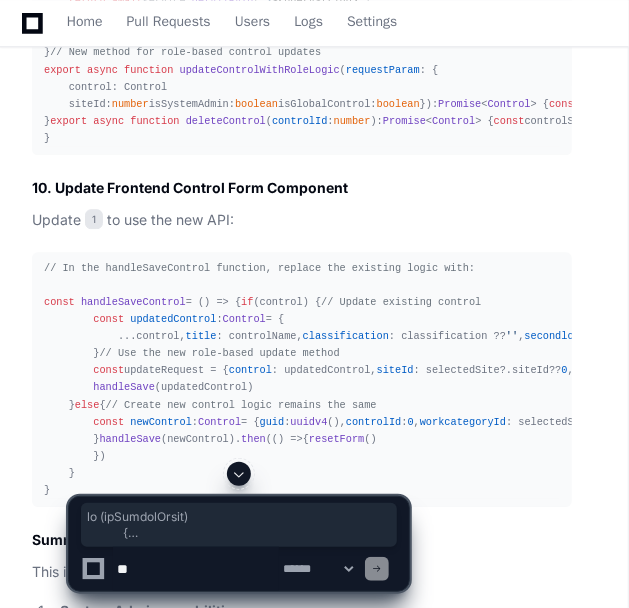 scroll, scrollTop: 10464, scrollLeft: 0, axis: vertical 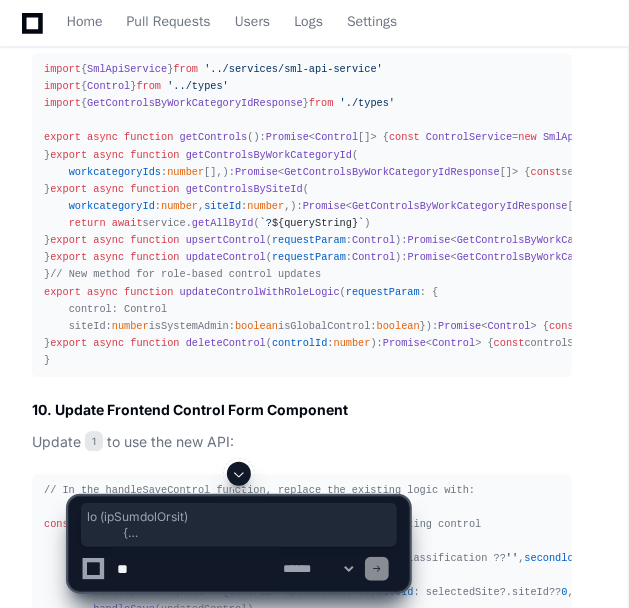 click on "async" 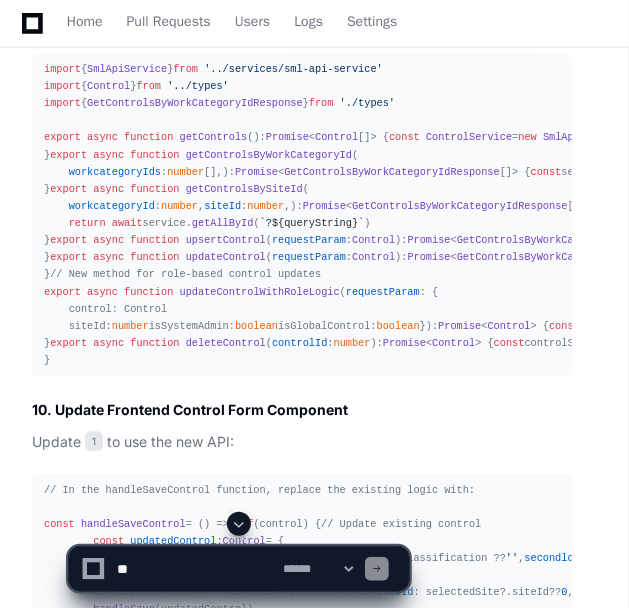 click on "async" 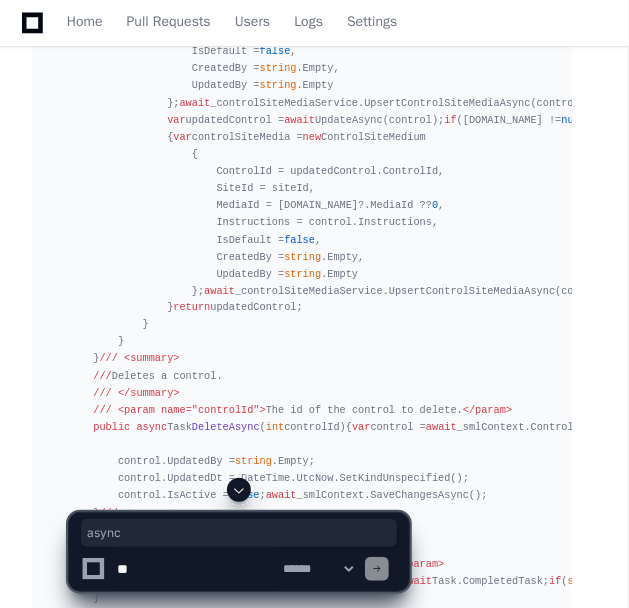 scroll, scrollTop: 7353, scrollLeft: 0, axis: vertical 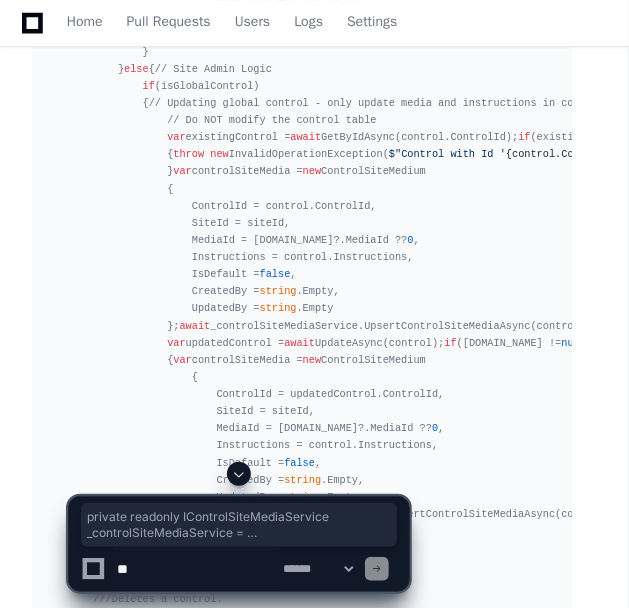 drag, startPoint x: 86, startPoint y: 187, endPoint x: 91, endPoint y: 202, distance: 15.811388 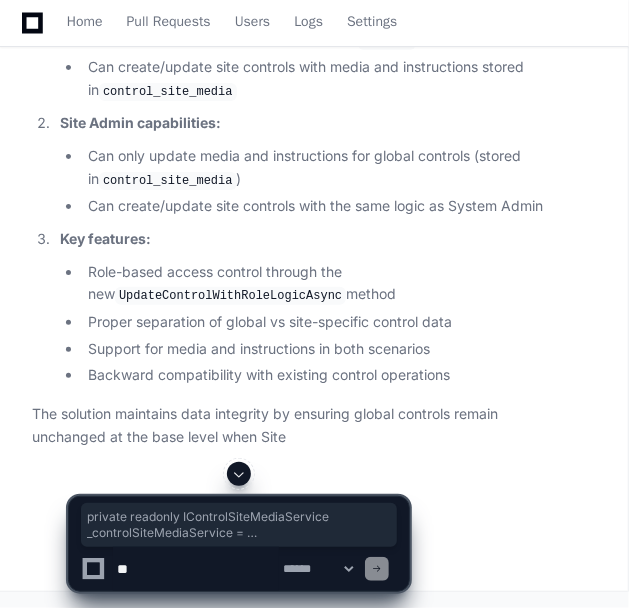 scroll, scrollTop: 15576, scrollLeft: 0, axis: vertical 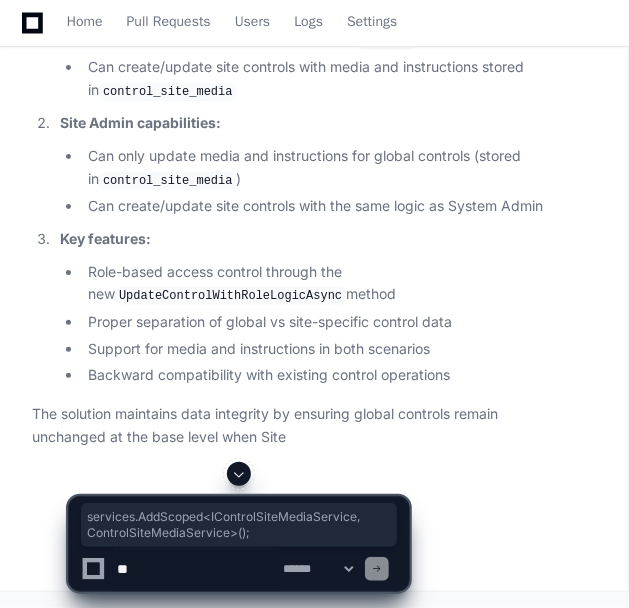 drag, startPoint x: 450, startPoint y: 261, endPoint x: 41, endPoint y: 255, distance: 409.044 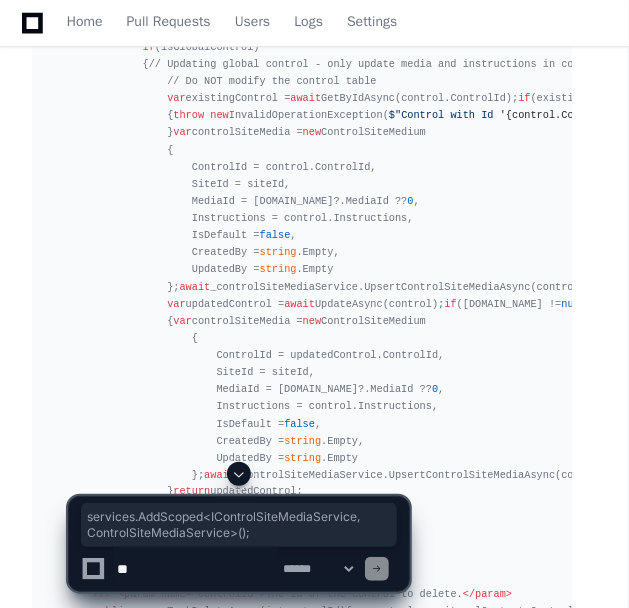scroll, scrollTop: 7353, scrollLeft: 0, axis: vertical 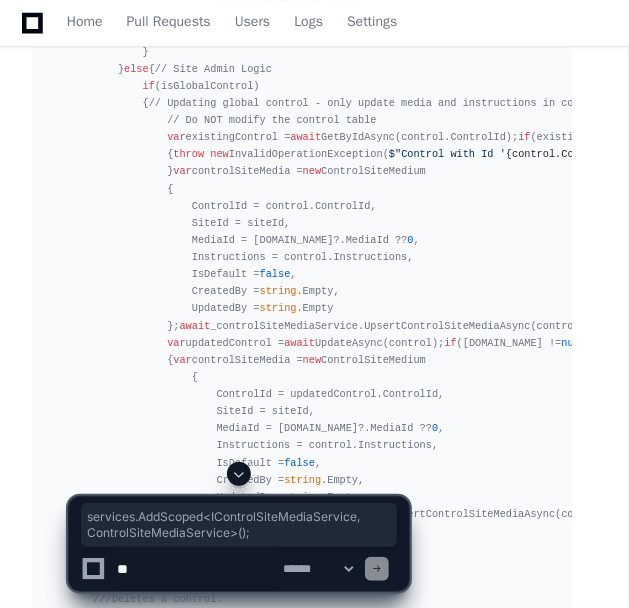 click on "SmlDbContext smlContext, IControlSiteMediaService controlSiteMediaService" 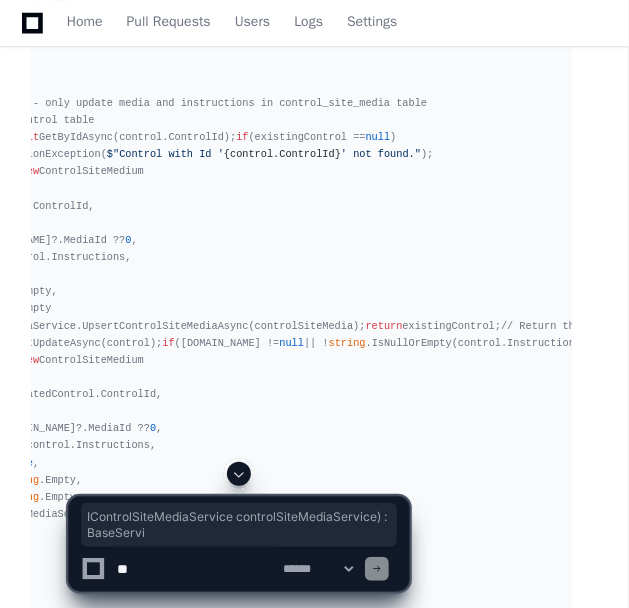 scroll, scrollTop: 0, scrollLeft: 309, axis: horizontal 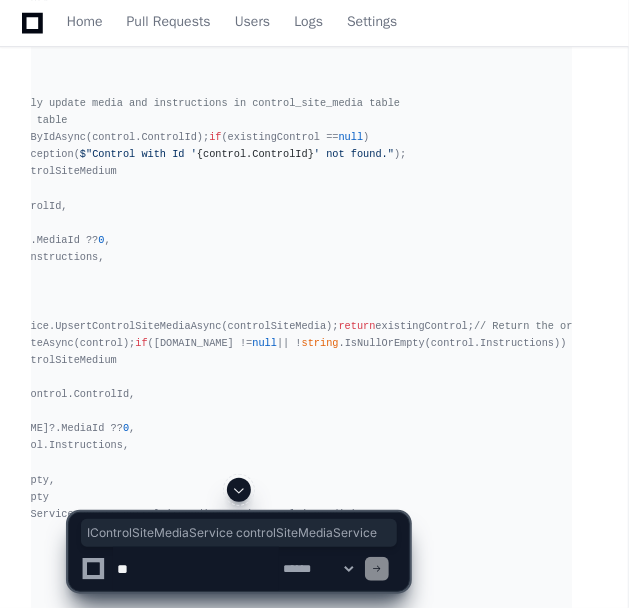 drag, startPoint x: 364, startPoint y: 156, endPoint x: 327, endPoint y: 156, distance: 37 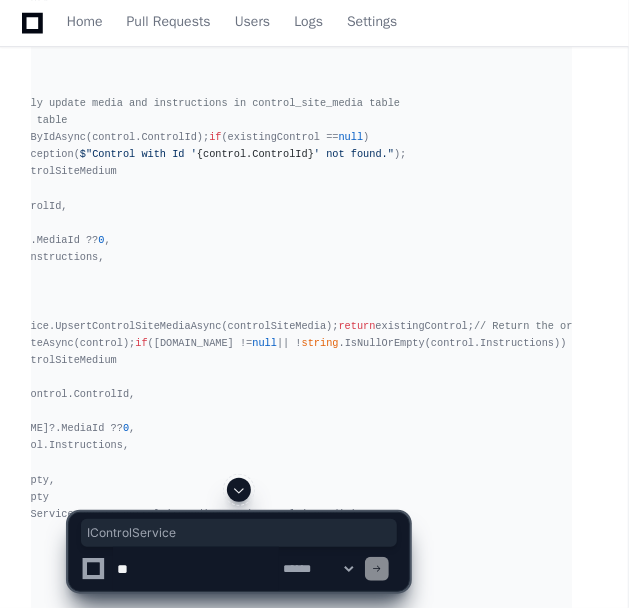 click on "public   class   ControlService ( SmlDbContext smlContext, IControlSiteMediaService controlSiteMediaService ) :  BaseService ( smlContext ), IControlService" 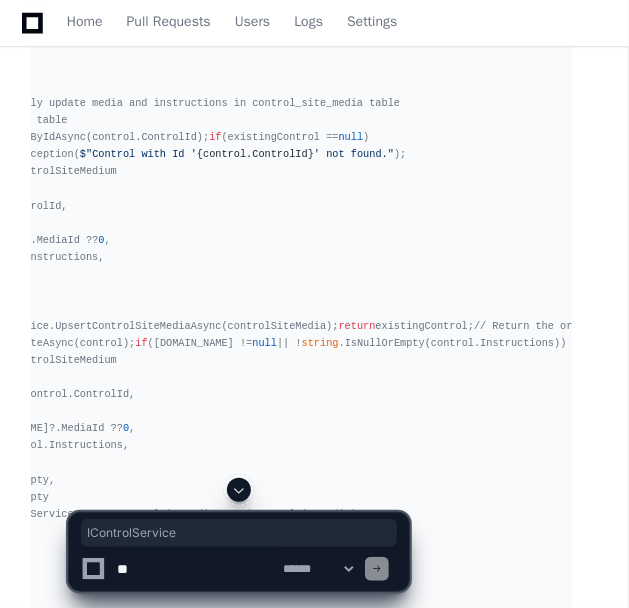 click on "public   class   ControlService ( SmlDbContext smlContext, IControlSiteMediaService controlSiteMediaService ) :  BaseService ( smlContext ), IControlService" 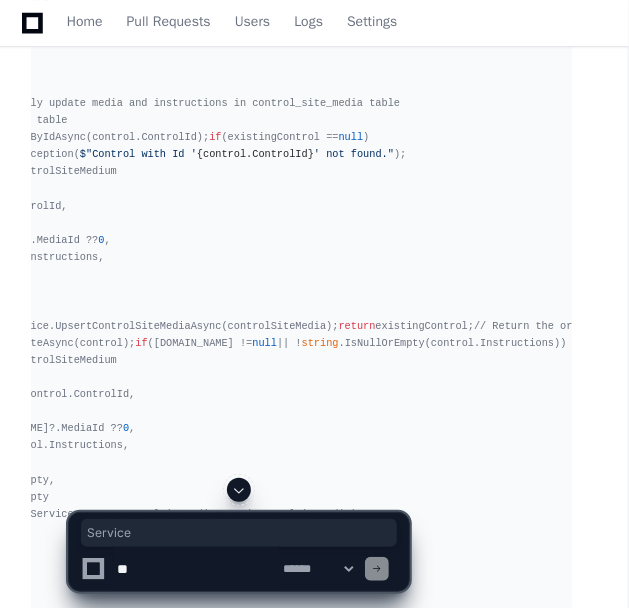 drag, startPoint x: 536, startPoint y: 153, endPoint x: 591, endPoint y: 153, distance: 55 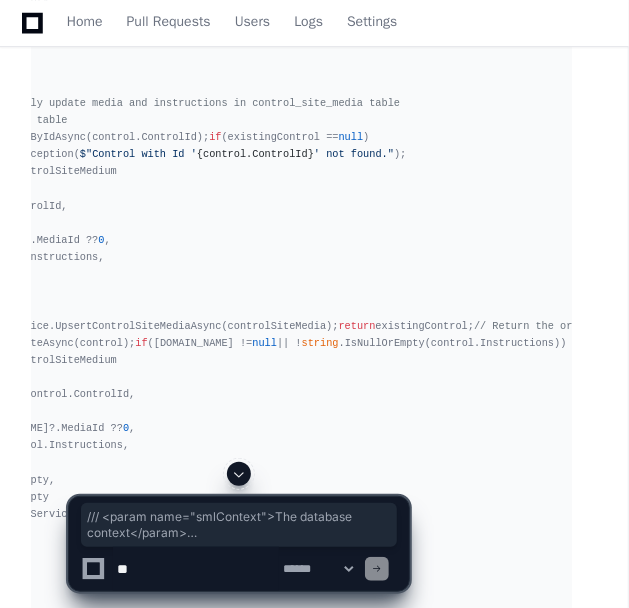 scroll, scrollTop: 0, scrollLeft: 0, axis: both 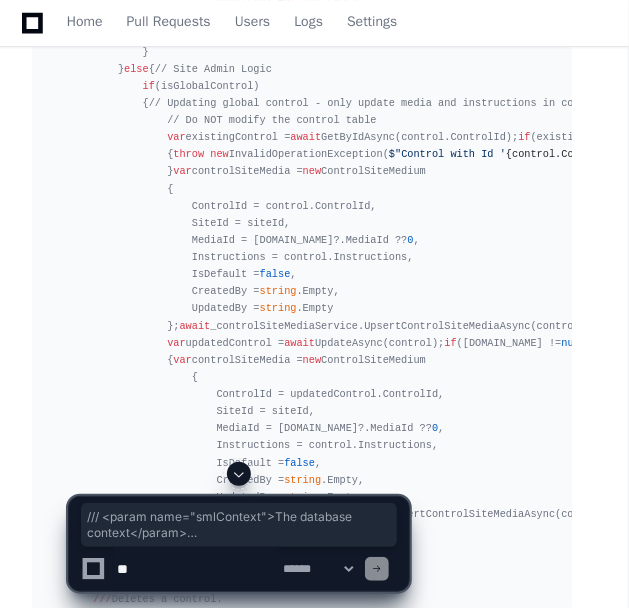 drag, startPoint x: 396, startPoint y: 150, endPoint x: 18, endPoint y: 146, distance: 378.02115 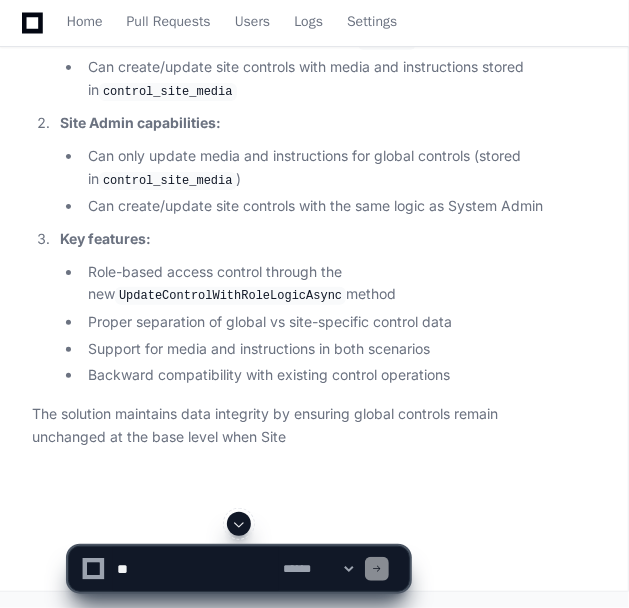scroll, scrollTop: 14686, scrollLeft: 0, axis: vertical 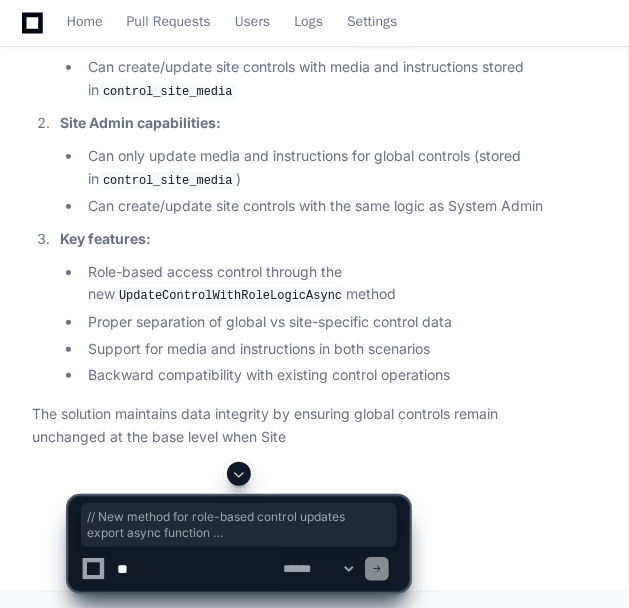 drag, startPoint x: 39, startPoint y: 119, endPoint x: 92, endPoint y: 268, distance: 158.14551 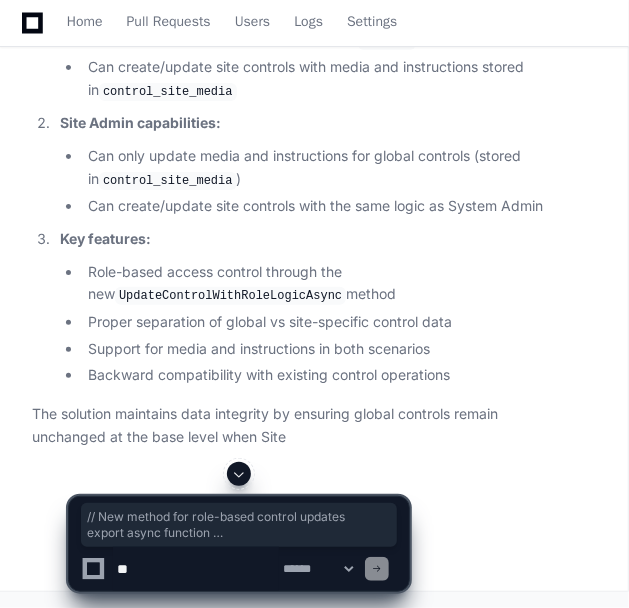 scroll, scrollTop: 17131, scrollLeft: 0, axis: vertical 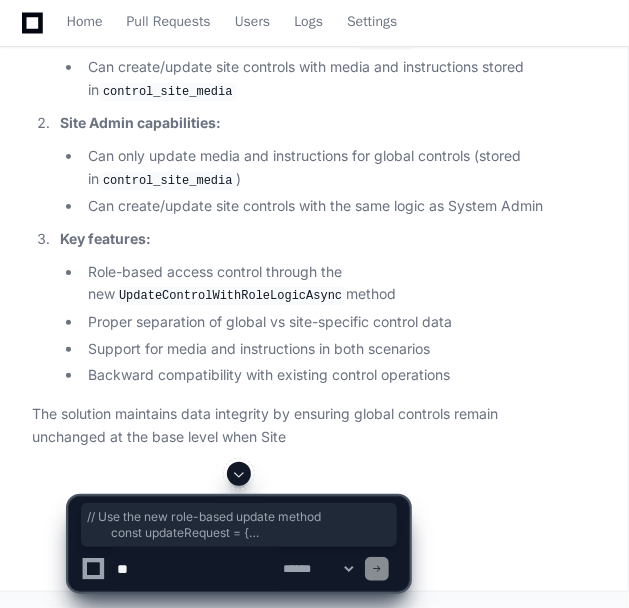 drag, startPoint x: 83, startPoint y: 149, endPoint x: 126, endPoint y: 246, distance: 106.10372 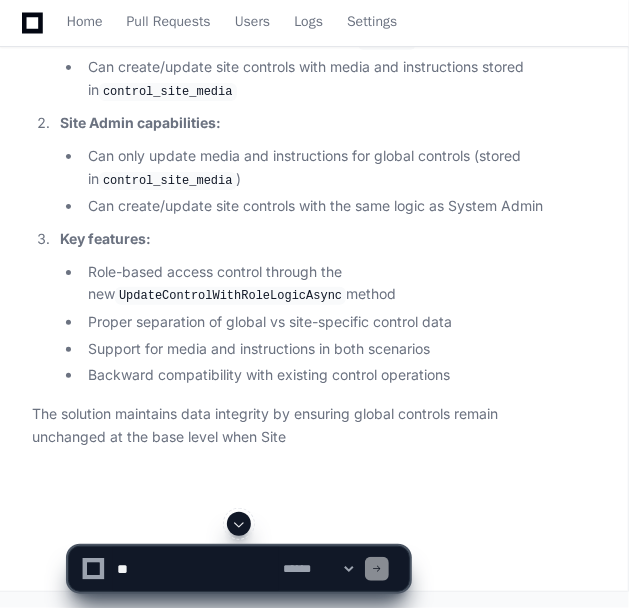 click on "// In the handleSaveControl function, replace the existing logic with:
const   handleSaveControl  = ( ) => {
if  (control) {
// Update existing control
const   updatedControl :  Control  = {
...control,
title : controlName,
classification : classification ??  '' ,
secondlookQuestion : secondLookQuestion,
isCommentRequired : isCommentRequired,
instructions : additionalContent,
isForPermitcreation : isBasePermit,
isForPermitrevalidation : isRevalidatedPermit,
isRoleassignment : isRoleAssignment,
isActive :  true ,
media : media ??  null ,
}
// Use the new role-based update method
const  updateRequest = {
control : updatedControl,
siteId : selectedSite?. siteId  ??  0 ,
isSystemAdmin : role?. isSystemAdmin  ??  false ,
isGlobalControl : control. isManaged  ??  false
}
// Call the new API method (you'll need to update handleSave to use updateControlWithRoleLogic)
handleSave (updatedControl)
}  else  {
const   :  :" 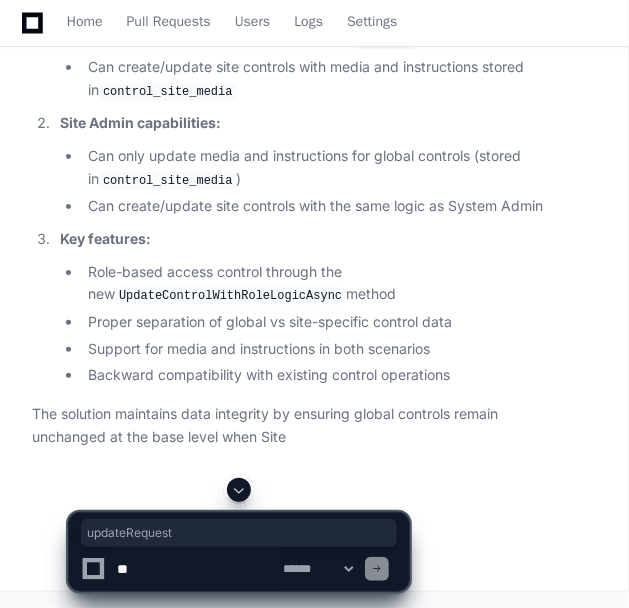 scroll, scrollTop: 17131, scrollLeft: 0, axis: vertical 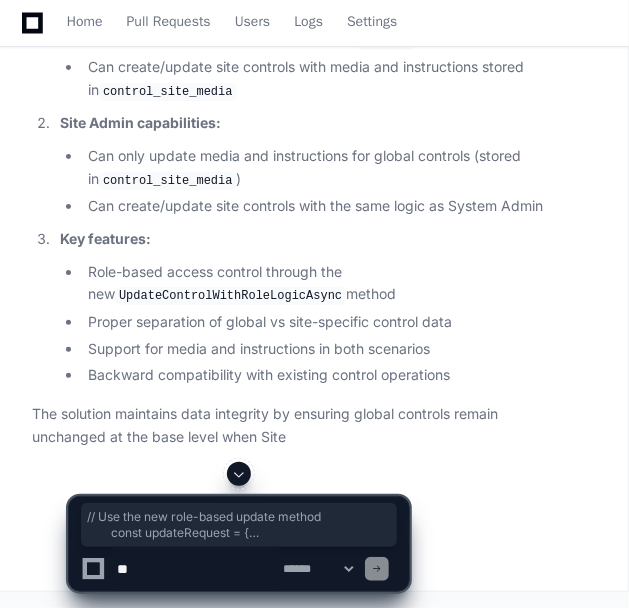 drag, startPoint x: 77, startPoint y: 148, endPoint x: 122, endPoint y: 250, distance: 111.48543 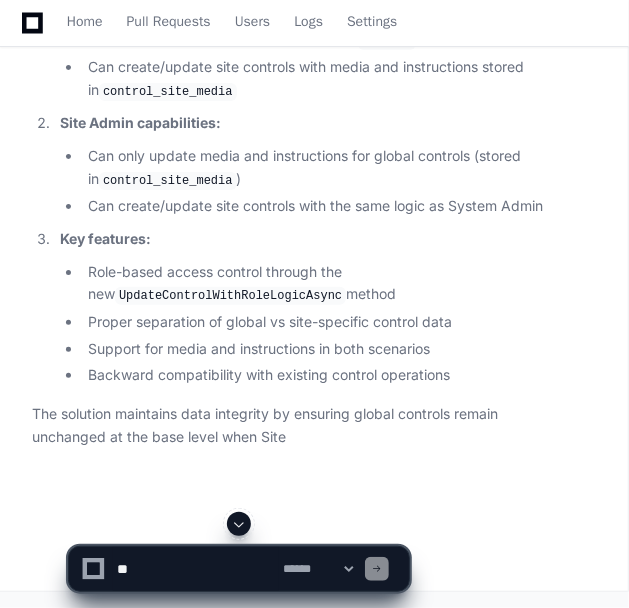 click on "// In the handleSaveControl function, replace the existing logic with:
const   handleSaveControl  = ( ) => {
if  (control) {
// Update existing control
const   updatedControl :  Control  = {
...control,
title : controlName,
classification : classification ??  '' ,
secondlookQuestion : secondLookQuestion,
isCommentRequired : isCommentRequired,
instructions : additionalContent,
isForPermitcreation : isBasePermit,
isForPermitrevalidation : isRevalidatedPermit,
isRoleassignment : isRoleAssignment,
isActive :  true ,
media : media ??  null ,
}
// Use the new role-based update method
const  updateRequest = {
control : updatedControl,
siteId : selectedSite?. siteId  ??  0 ,
isSystemAdmin : role?. isSystemAdmin  ??  false ,
isGlobalControl : control. isManaged  ??  false
}
// Call the new API method (you'll need to update handleSave to use updateControlWithRoleLogic)
handleSave (updatedControl)
}  else  {
const   :  :" 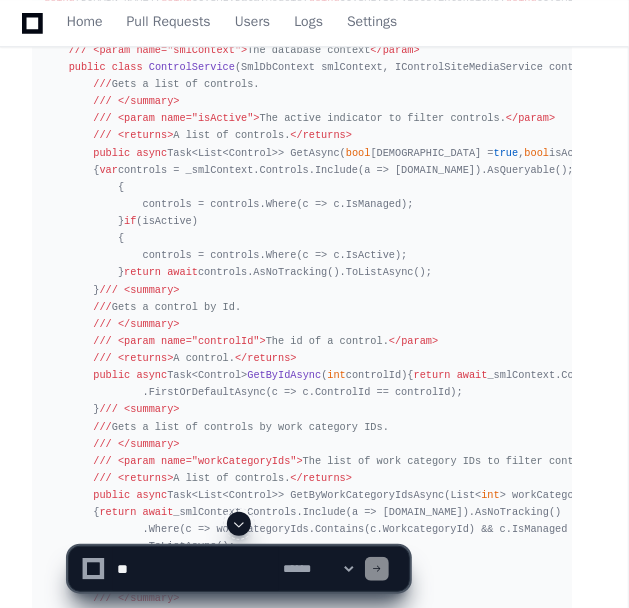 scroll, scrollTop: 0, scrollLeft: 236, axis: horizontal 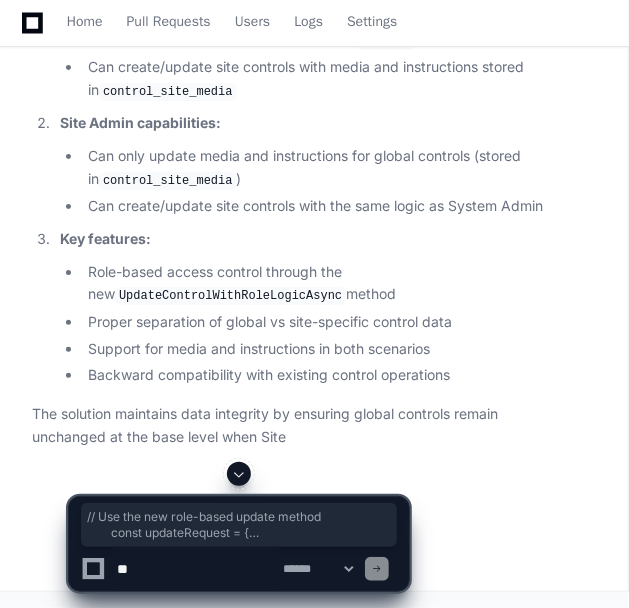 drag, startPoint x: 85, startPoint y: 67, endPoint x: 120, endPoint y: 165, distance: 104.062485 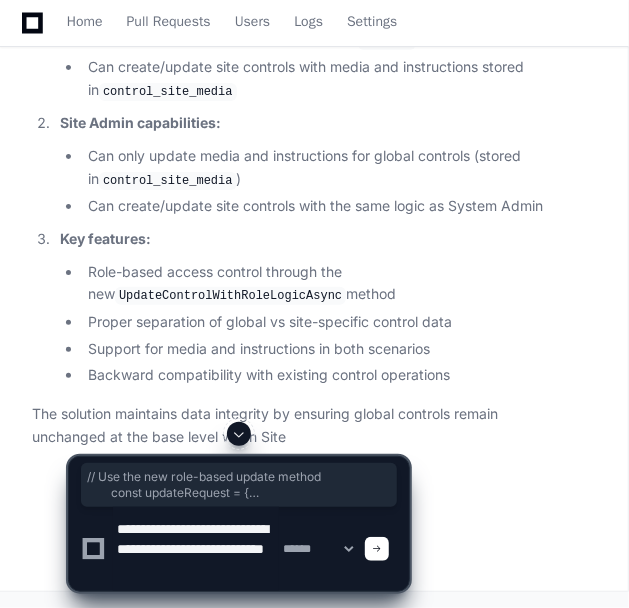 scroll, scrollTop: 20, scrollLeft: 0, axis: vertical 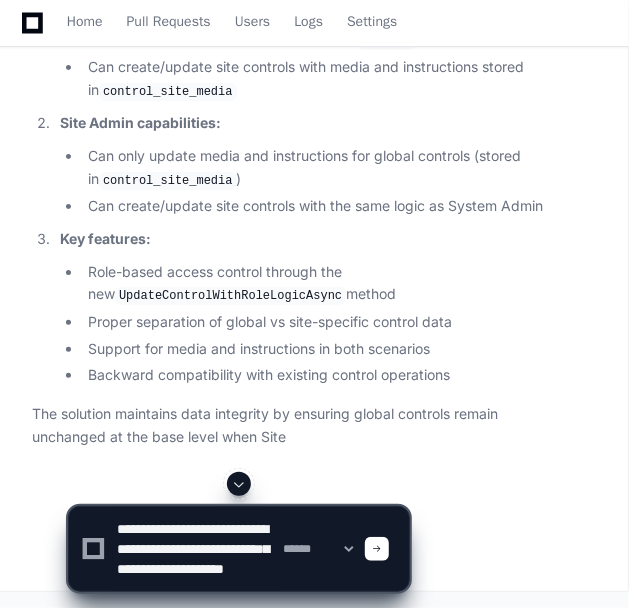 type on "**********" 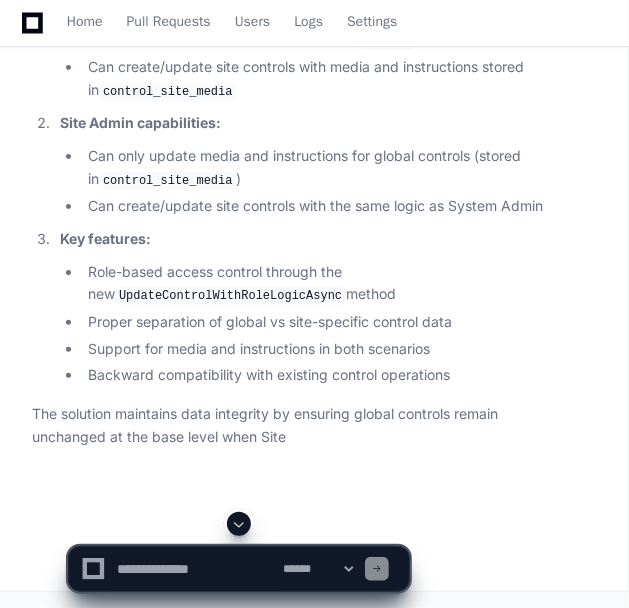 scroll, scrollTop: 0, scrollLeft: 0, axis: both 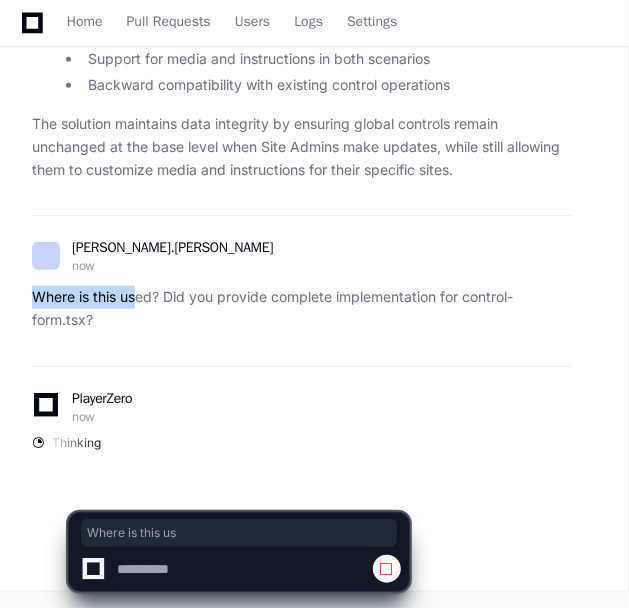 drag, startPoint x: 34, startPoint y: 294, endPoint x: 139, endPoint y: 294, distance: 105 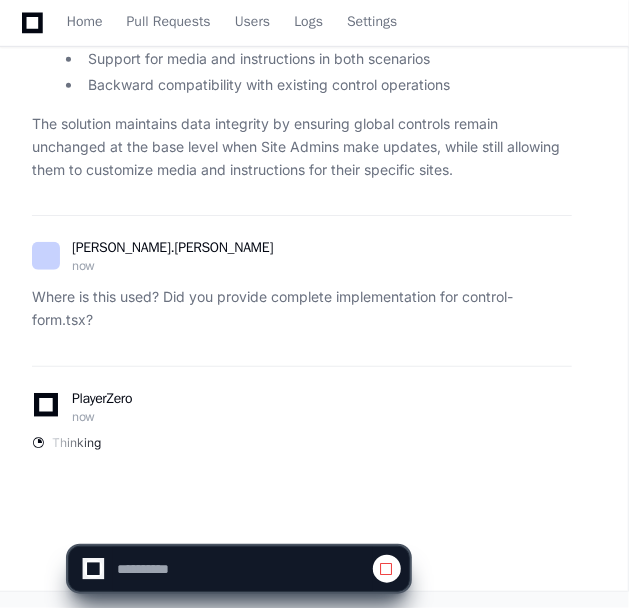 click on "PlayerZero now Thinking" 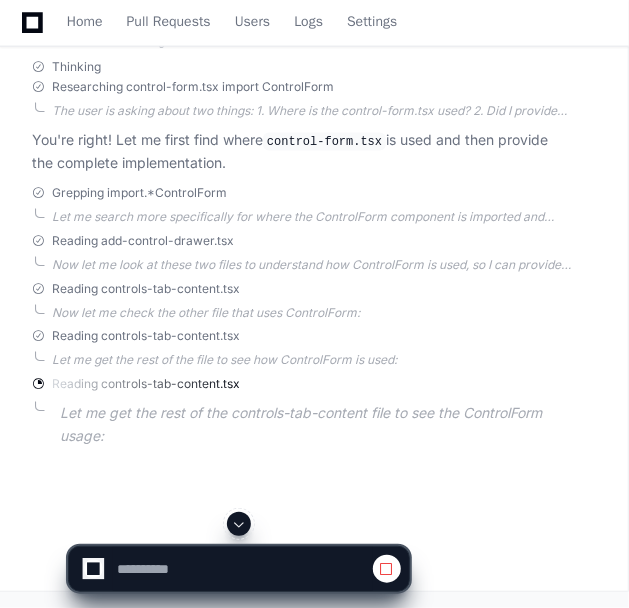 scroll, scrollTop: 18670, scrollLeft: 0, axis: vertical 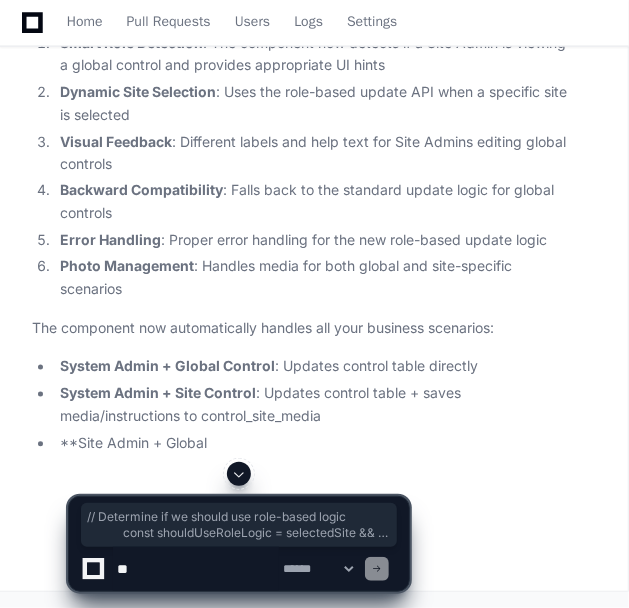 drag, startPoint x: 111, startPoint y: 322, endPoint x: 298, endPoint y: 353, distance: 189.55211 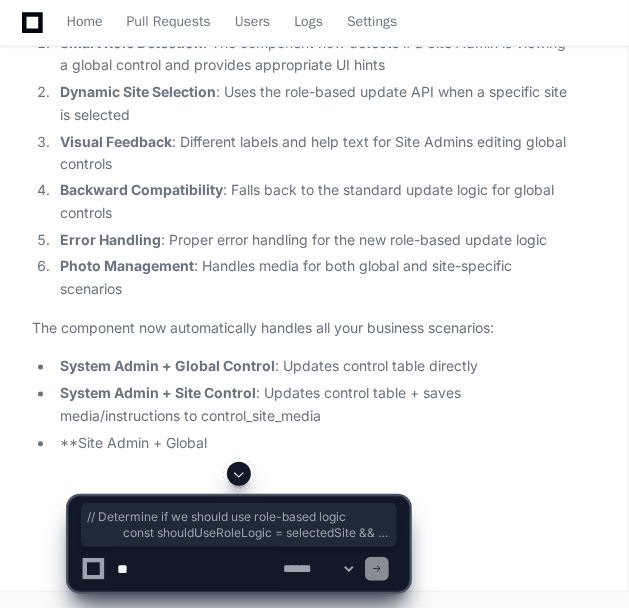 scroll, scrollTop: 21454, scrollLeft: 0, axis: vertical 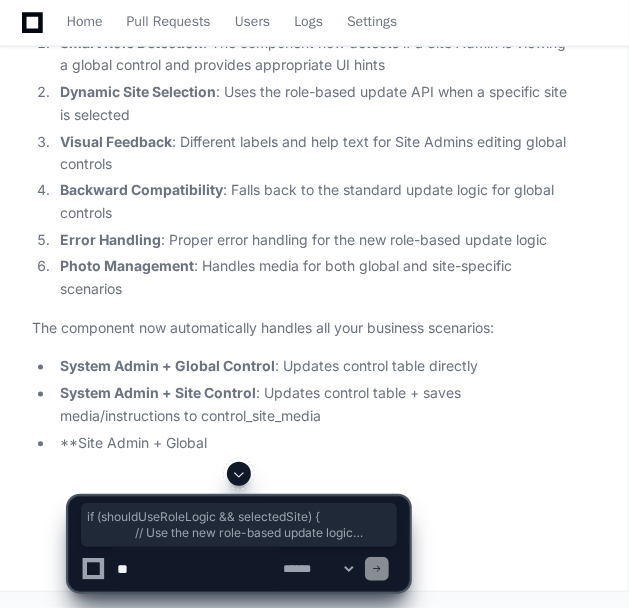 drag, startPoint x: 113, startPoint y: 152, endPoint x: 117, endPoint y: 458, distance: 306.02615 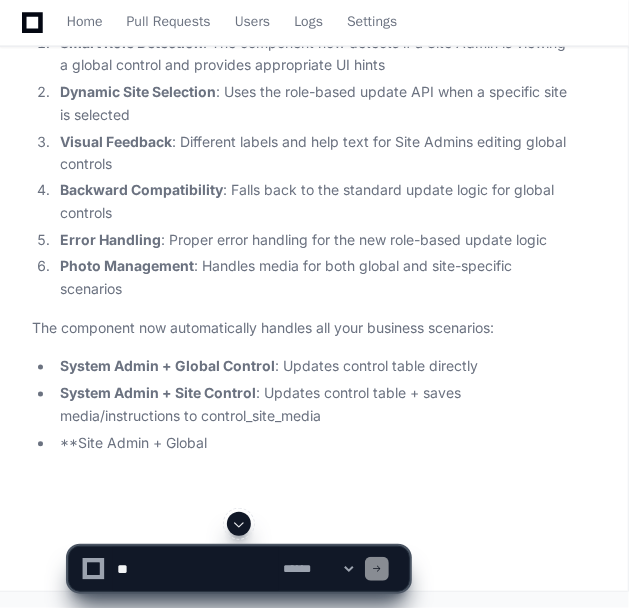 scroll, scrollTop: 22121, scrollLeft: 0, axis: vertical 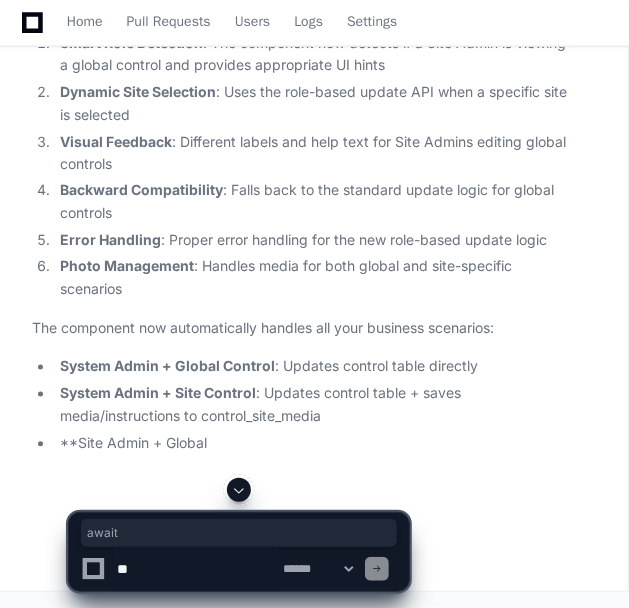click on "await" 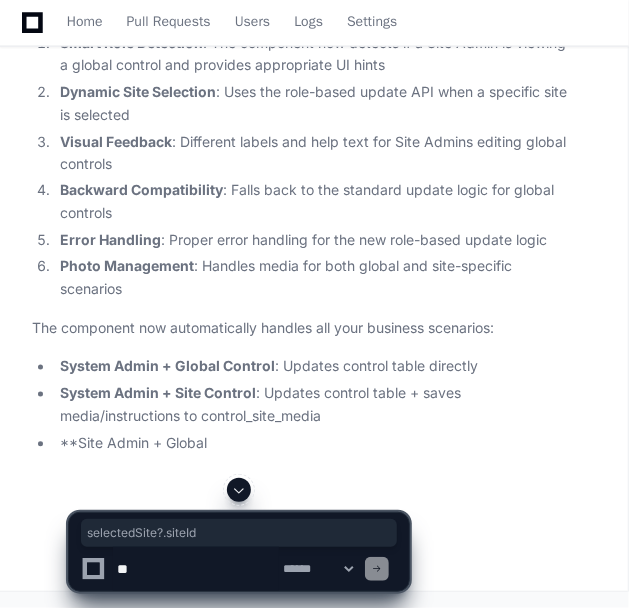drag, startPoint x: 416, startPoint y: 205, endPoint x: 530, endPoint y: 202, distance: 114.03947 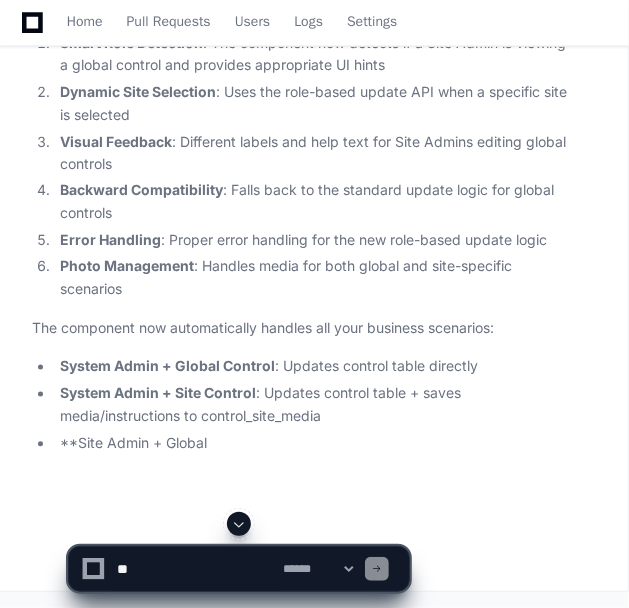 click on "import  {  RadioButtonChangeEvent  }  from   '@progress/kendo-react-inputs'
import  {  ControlsClassification  }  from   '../../../pages/constants'
import  {  SMLCharacterCount ,  SMLCheckBox ,  SMLComboBox ,  SMLRadioButton ,  SMLTextArea  }  from   '../../ui/input/sml-input'
import   SMLSwitch   from   '../../../components/ui/switch/sml-switch'
import  preventionIcon  from   '../../../assets/icons/Bowtie-P.svg'
import  recoveryIcon  from   '../../../assets/icons/Bowtie.svg'
import  { useCallback, useEffect, useState }  from   'react'
import  { v4  as  uuidv4 }  from   'uuid'
import   './control-form.scss'
import  {  Control ,  Media ,  Site ,  WorkCategory  }  from   '../../../types'
import  {  SMLButtonSecondary ,  SMLButtonPrimary ,  SMLButtonRemove ,  SMLButtonOutline  }  from   '../../ui/button/sml-buttons'
import  {  ComboBoxChangeEvent  }  from   '@progress/kendo-react-dropdowns'
import   AddPhoto   from   '../../ui/upload-image/add-photo.tsx'
import  loggingInstance  from" 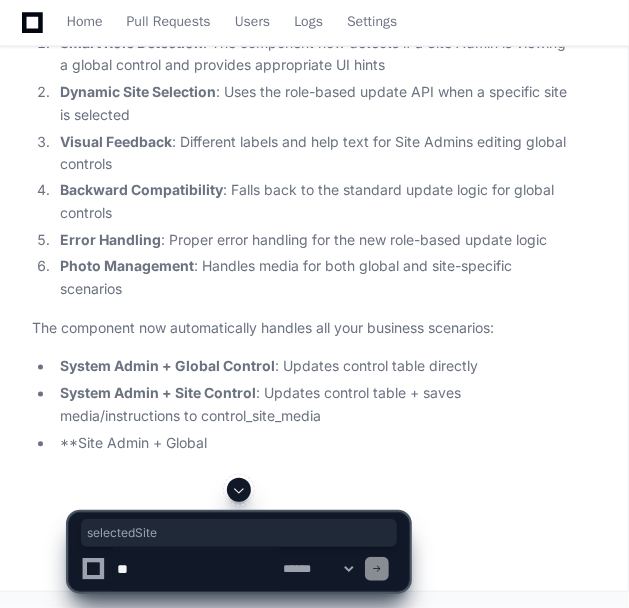 copy on "selectedSite" 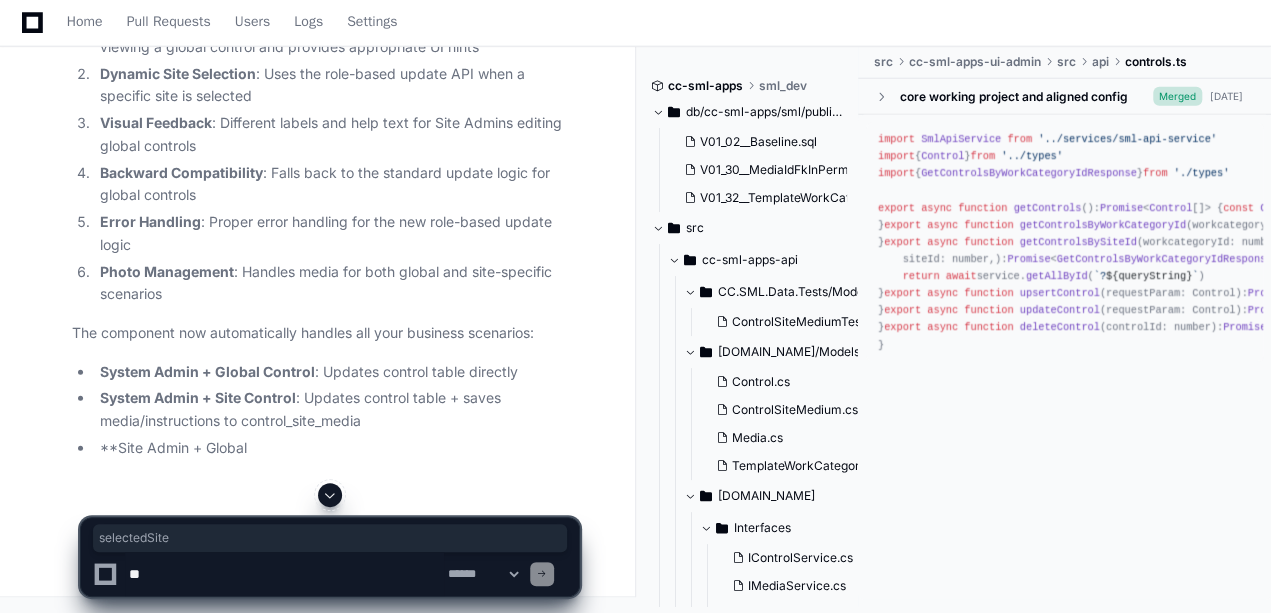 scroll, scrollTop: 28988, scrollLeft: 0, axis: vertical 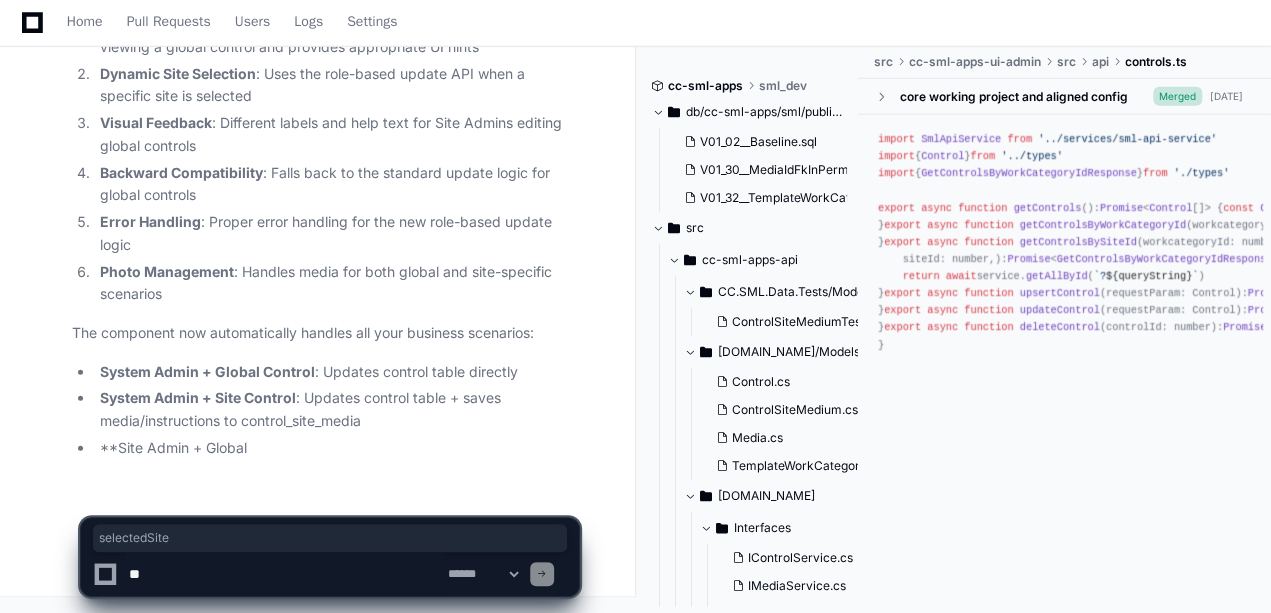 click 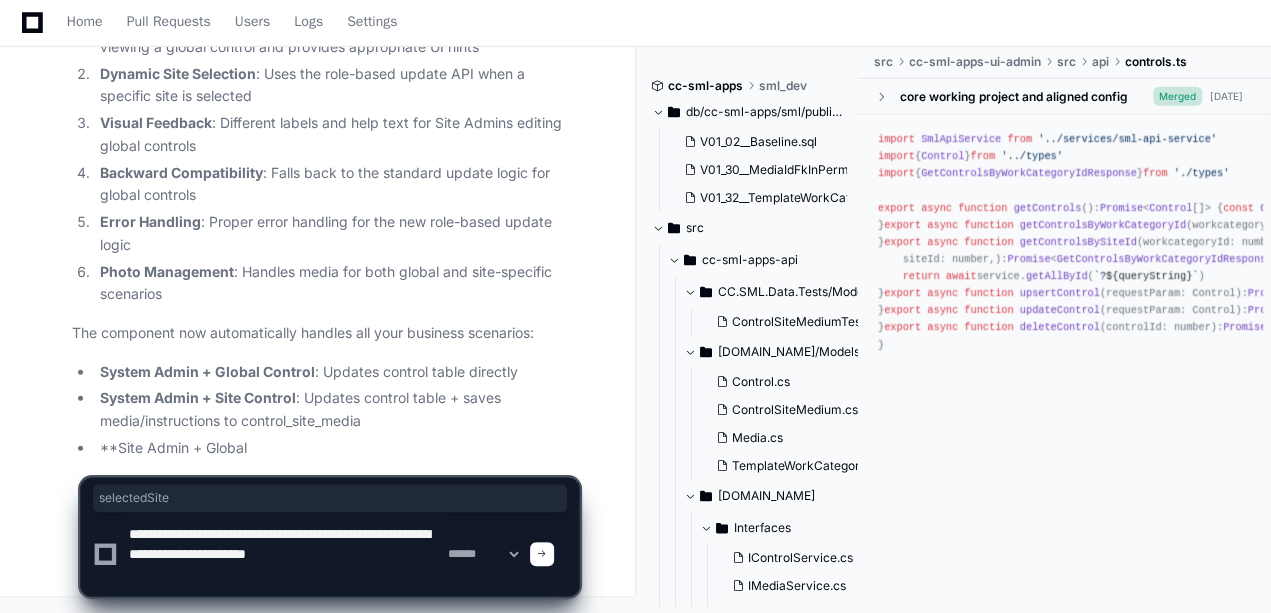scroll, scrollTop: 26, scrollLeft: 0, axis: vertical 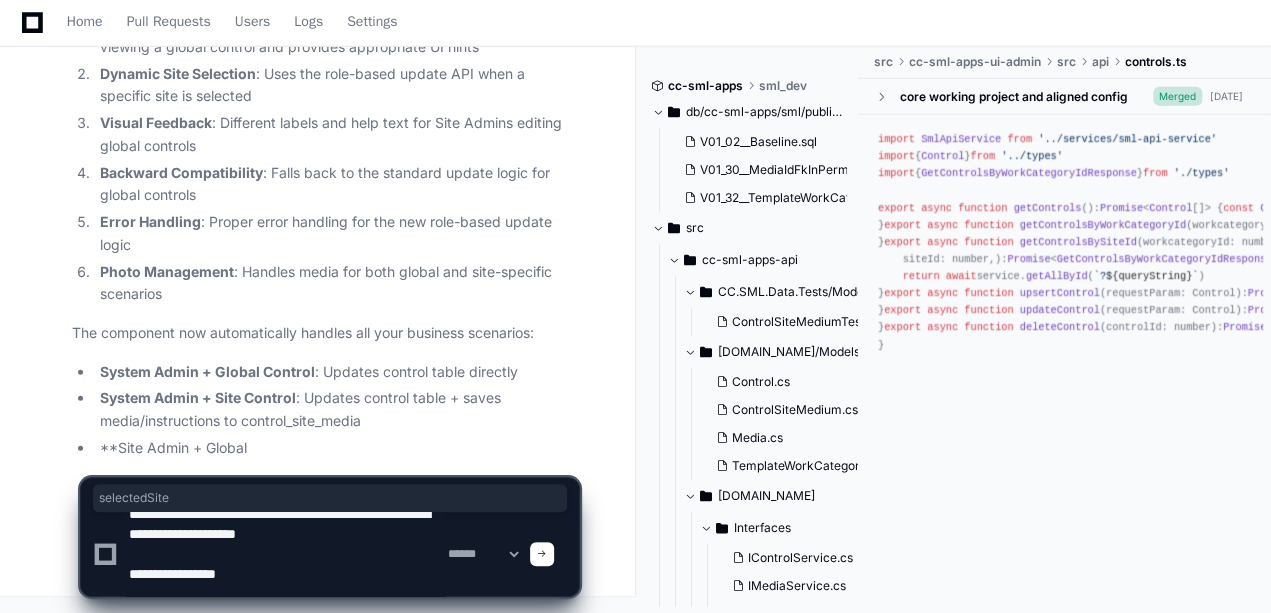 paste on "**********" 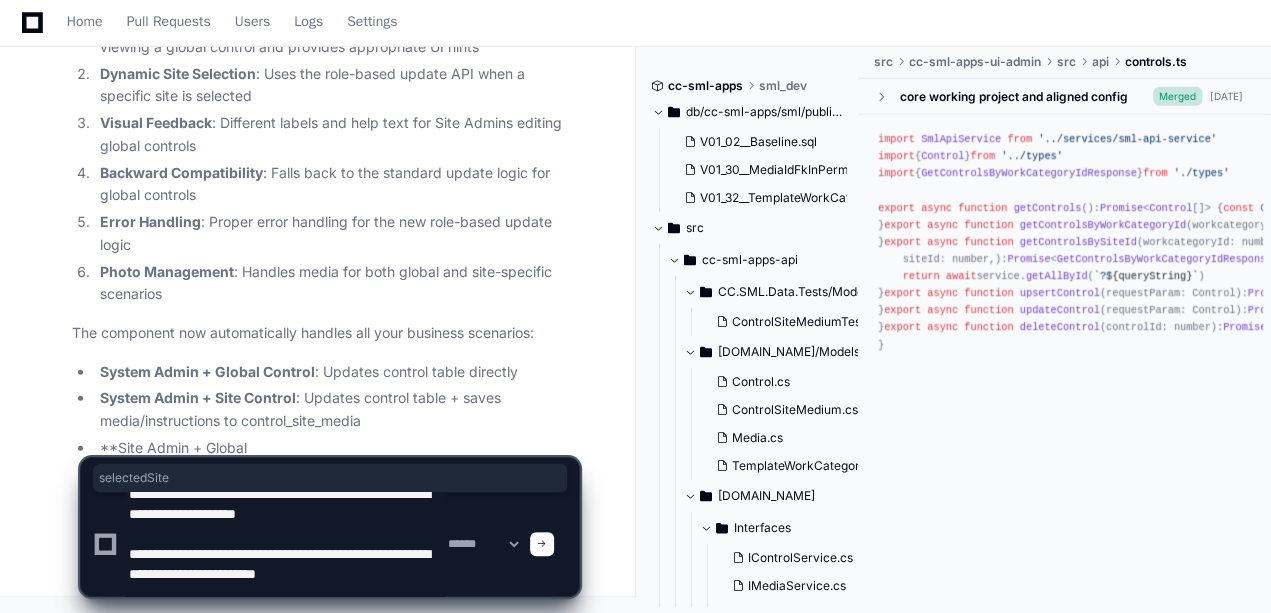 scroll, scrollTop: 40, scrollLeft: 0, axis: vertical 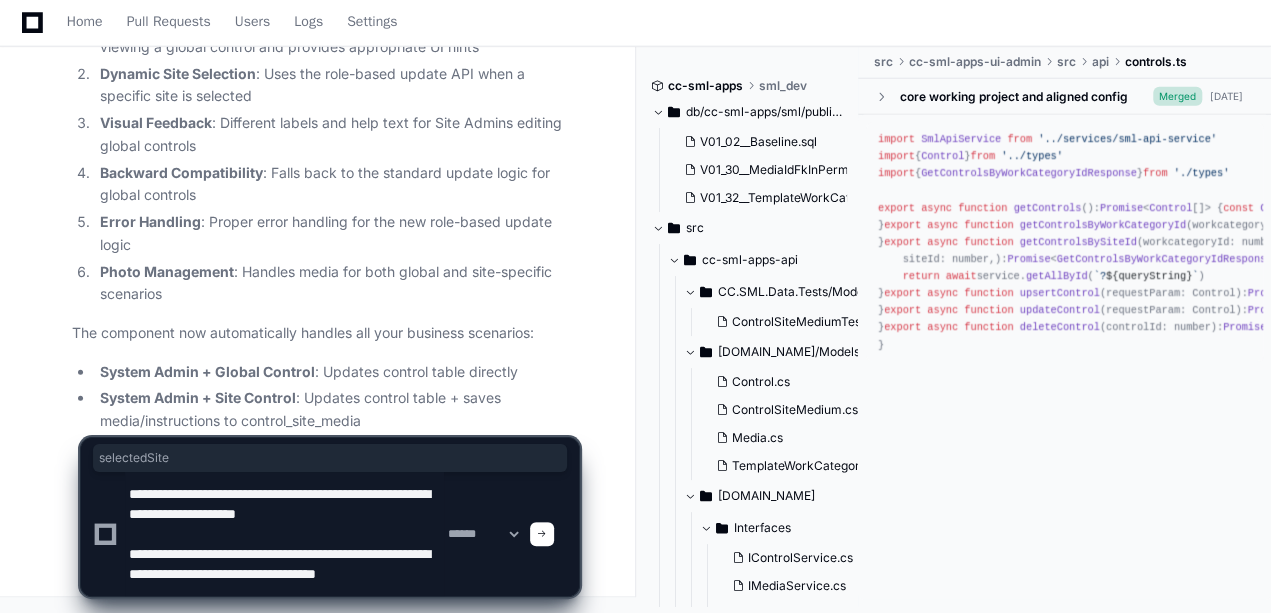 type on "**********" 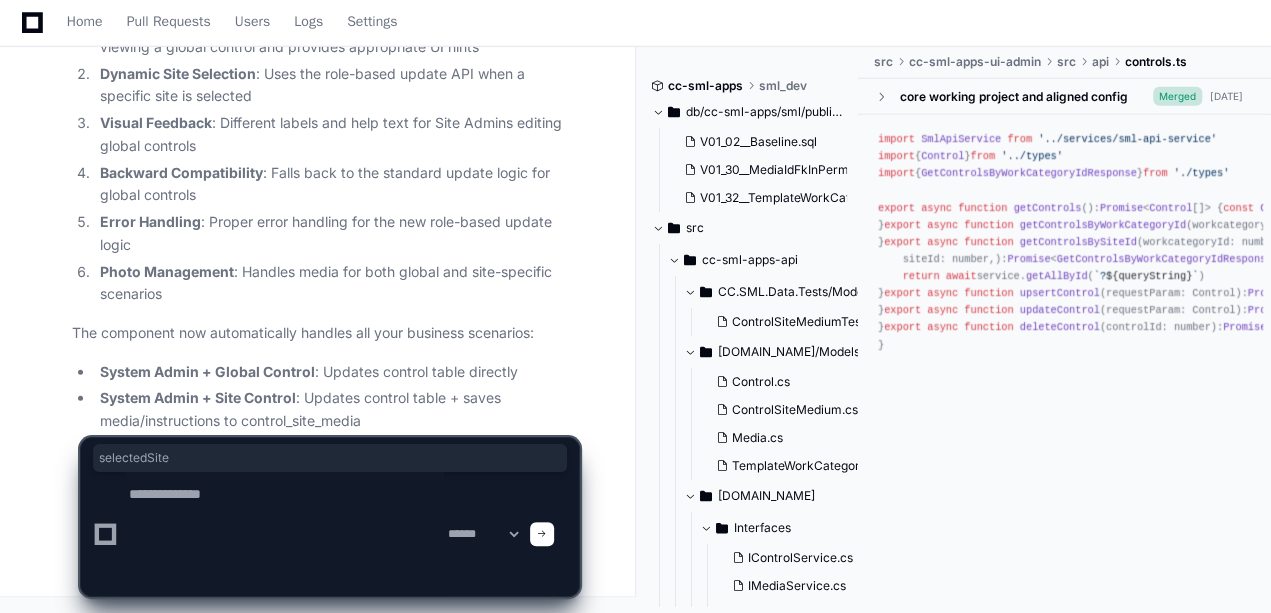 scroll, scrollTop: 0, scrollLeft: 0, axis: both 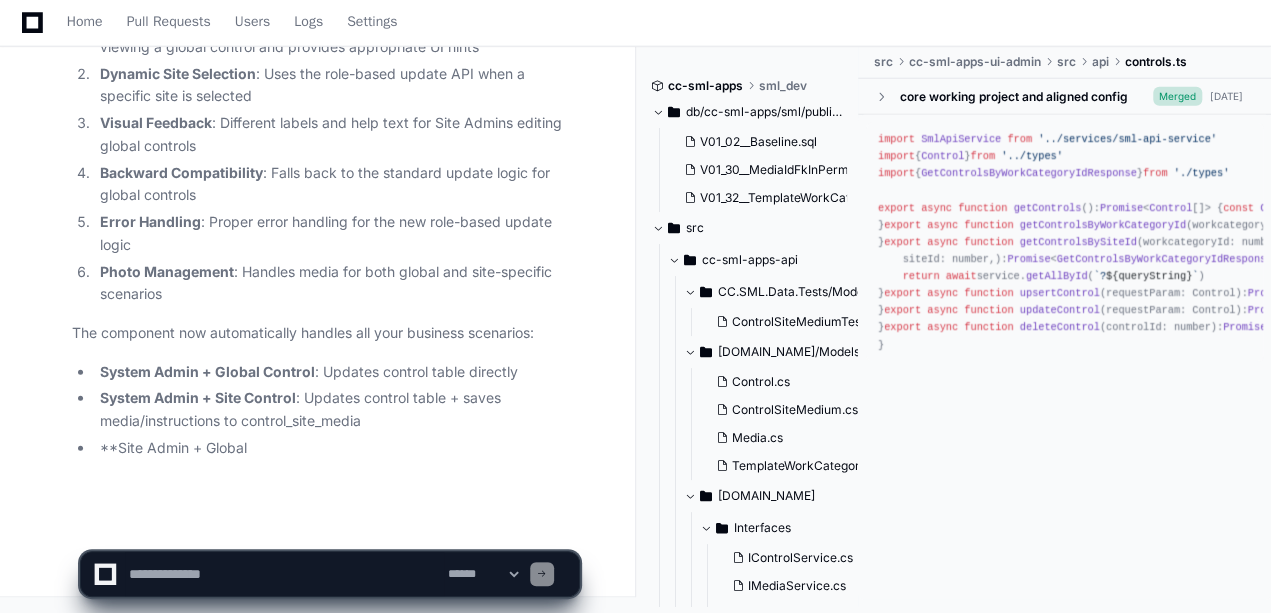 type 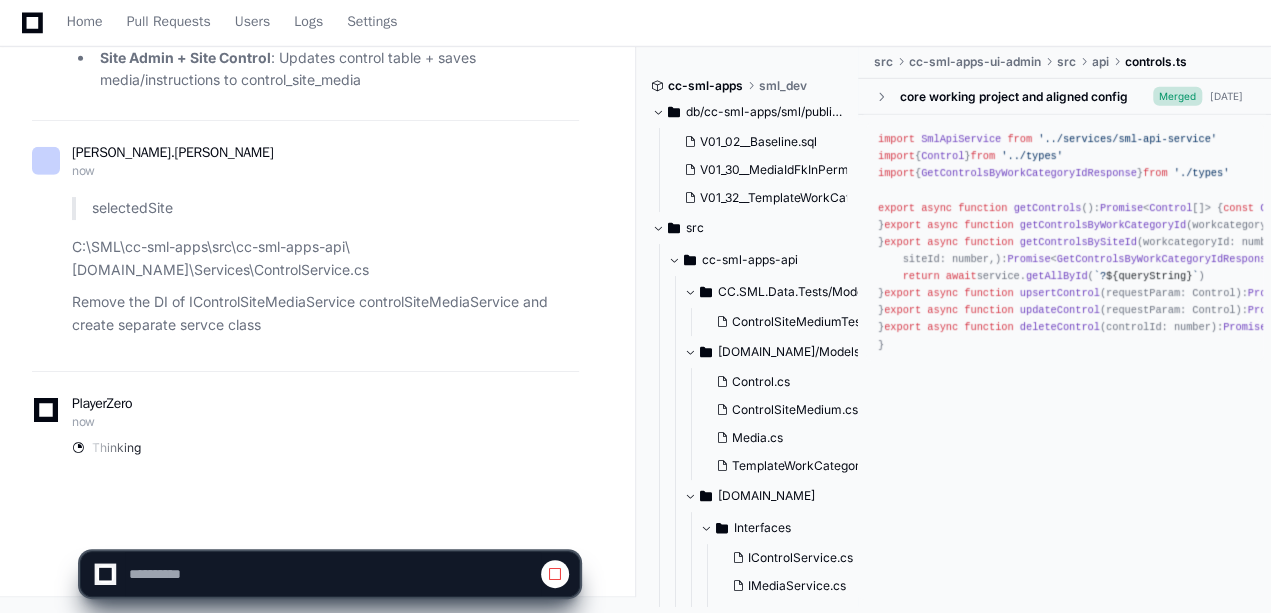 scroll, scrollTop: 29405, scrollLeft: 0, axis: vertical 